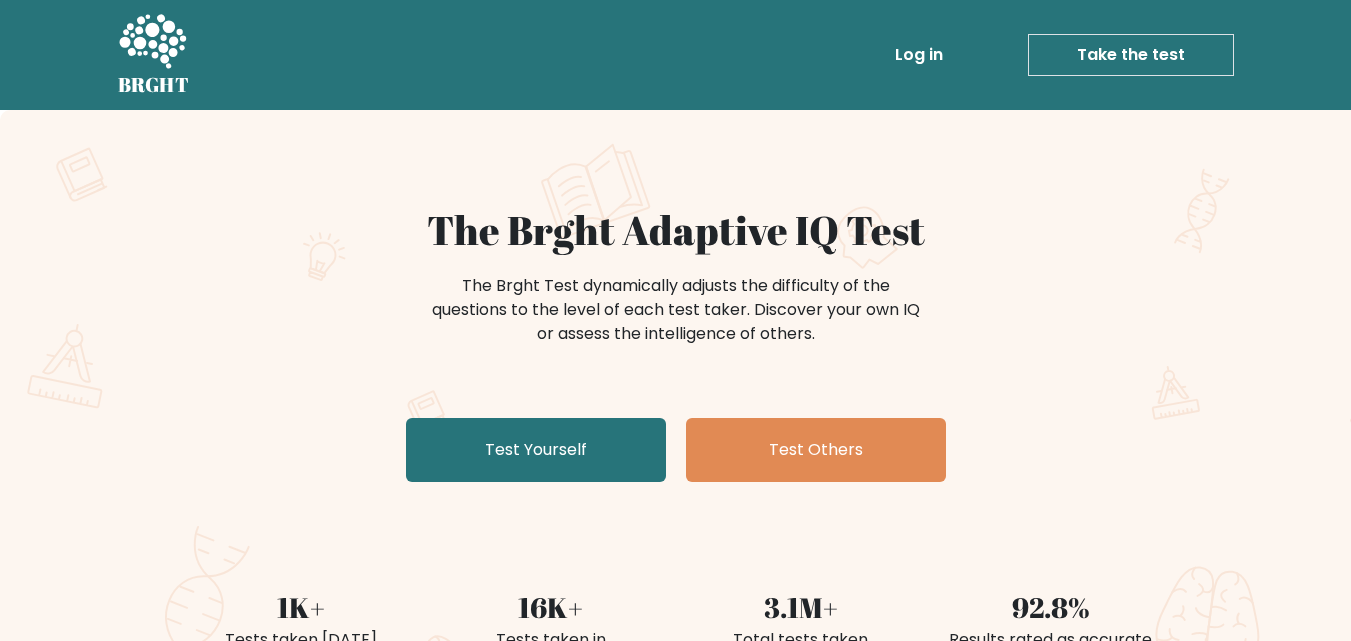 scroll, scrollTop: 0, scrollLeft: 0, axis: both 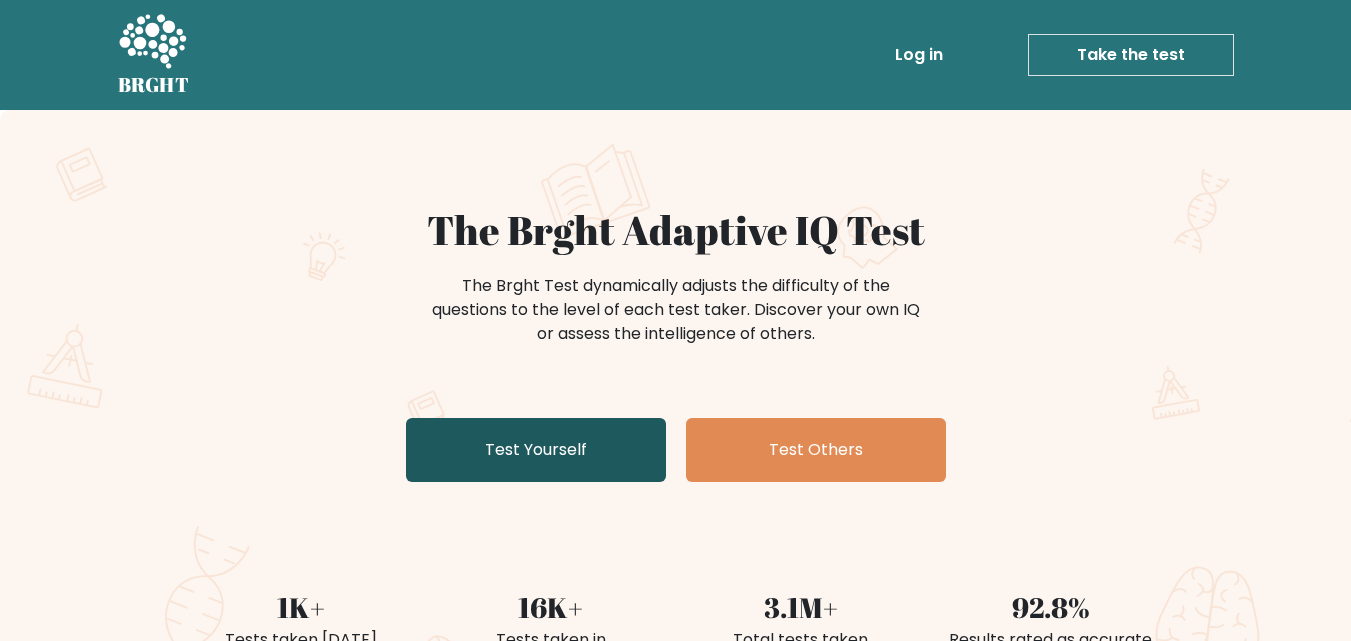 click on "Test Yourself" at bounding box center [536, 450] 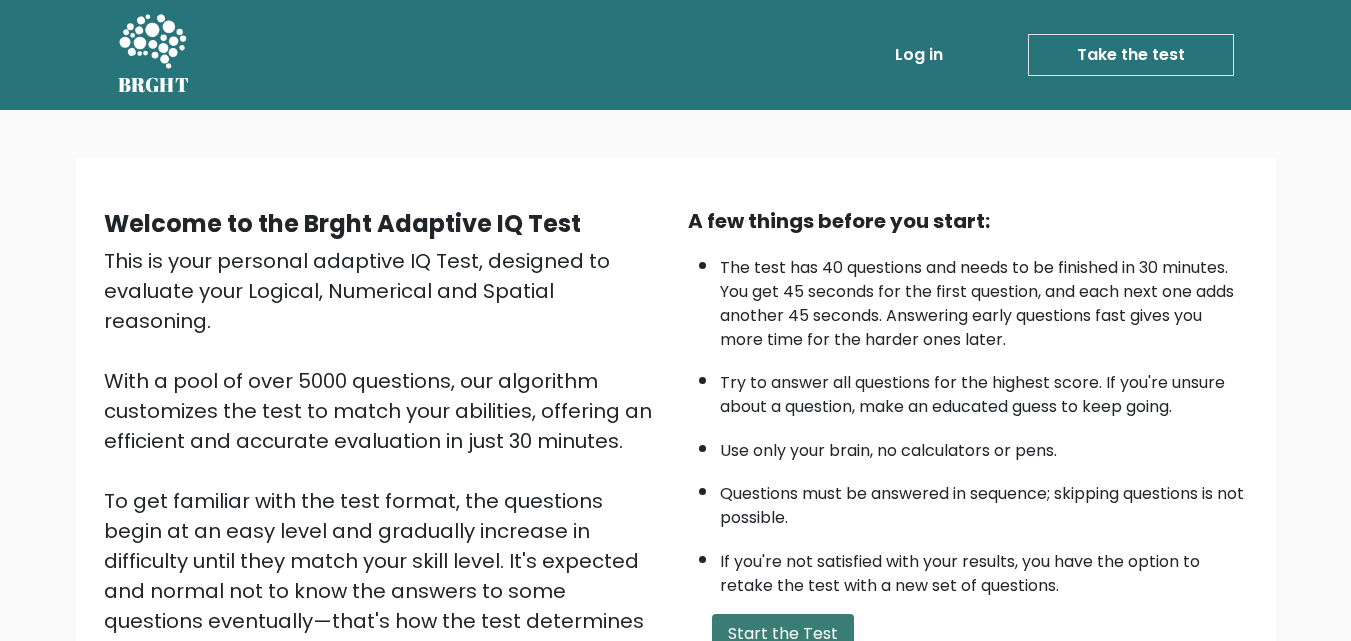 scroll, scrollTop: 19, scrollLeft: 0, axis: vertical 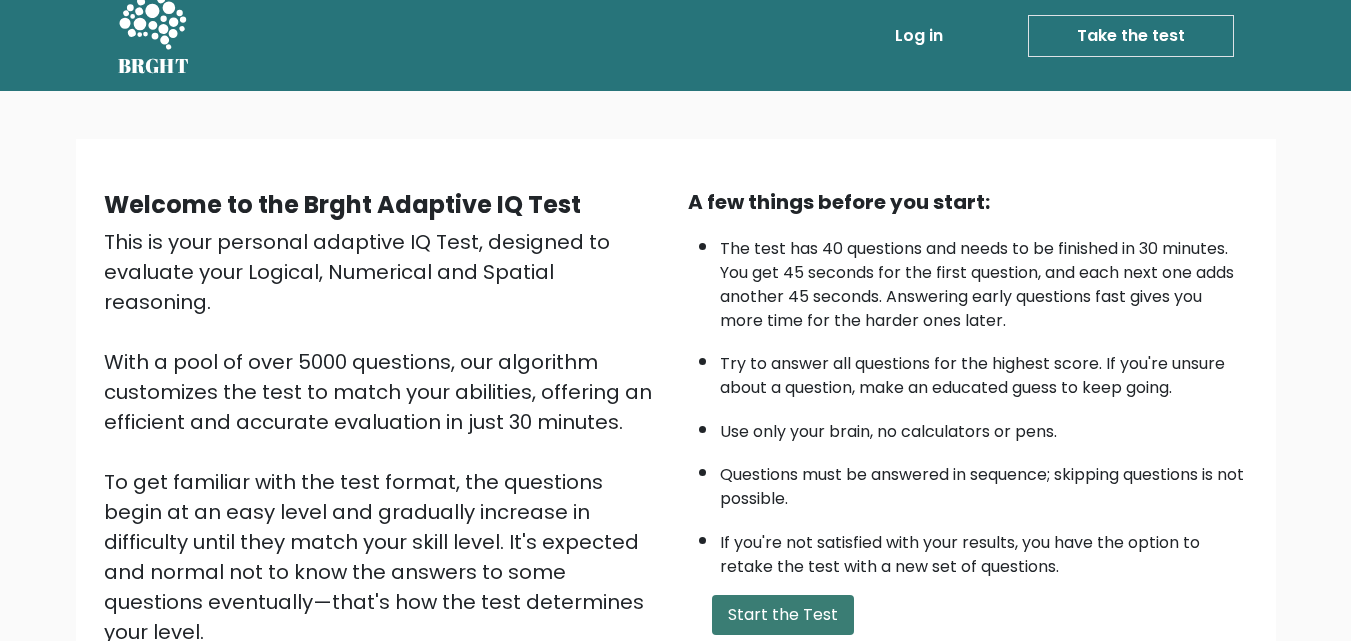 click on "Start the Test" at bounding box center (783, 615) 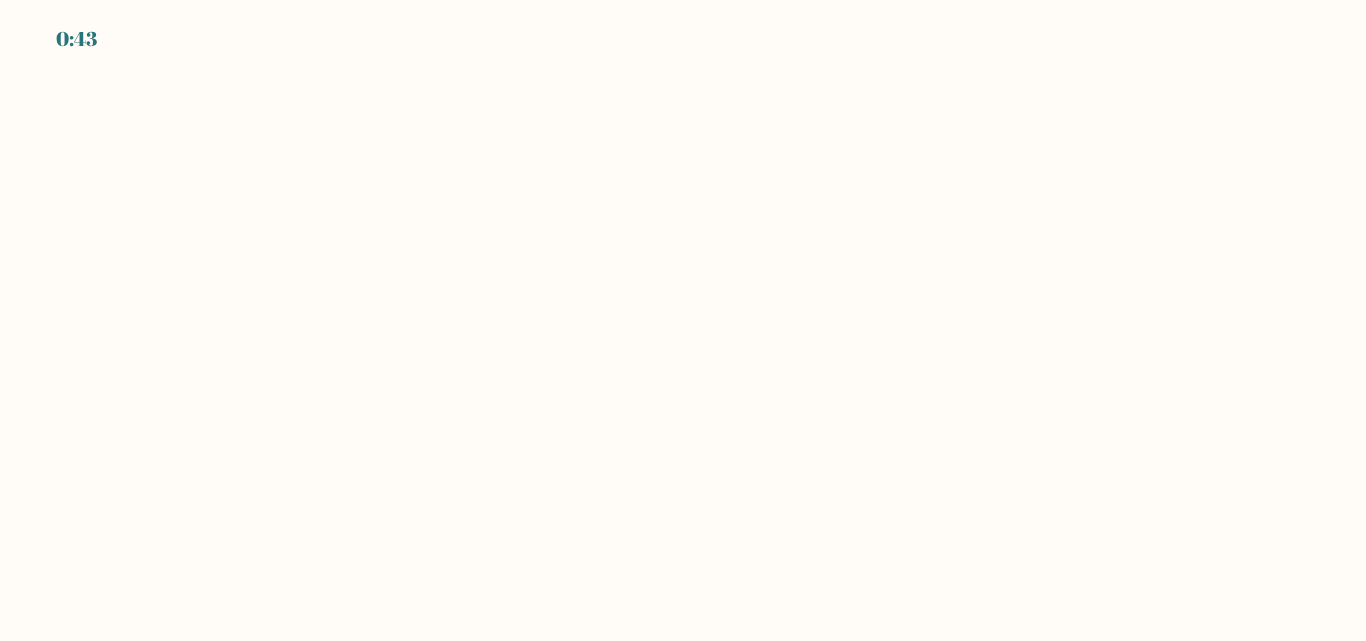 scroll, scrollTop: 0, scrollLeft: 0, axis: both 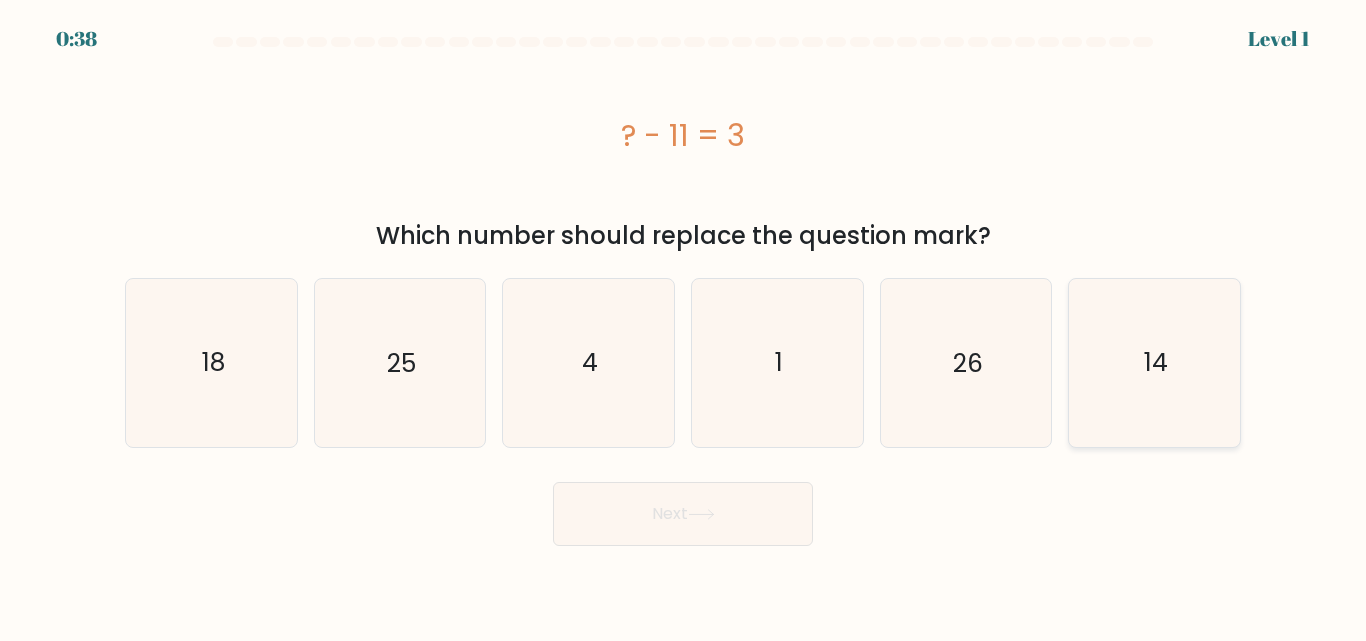 click on "14" 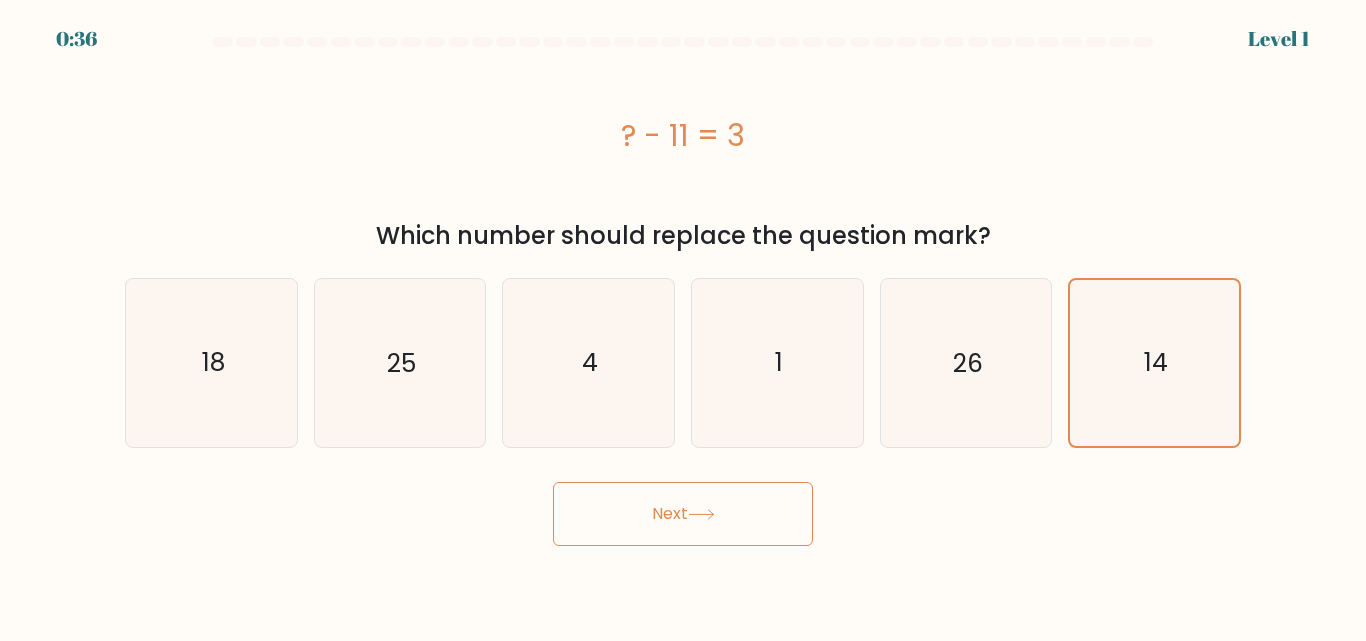 click on "Next" at bounding box center (683, 514) 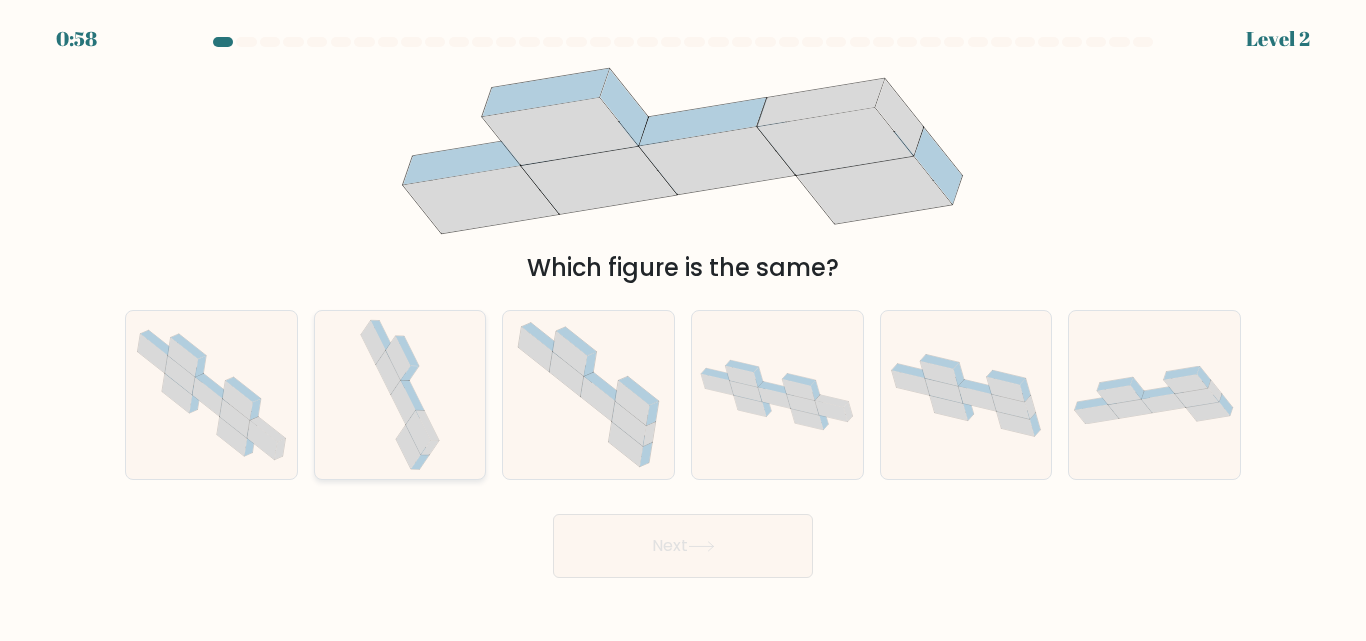 click 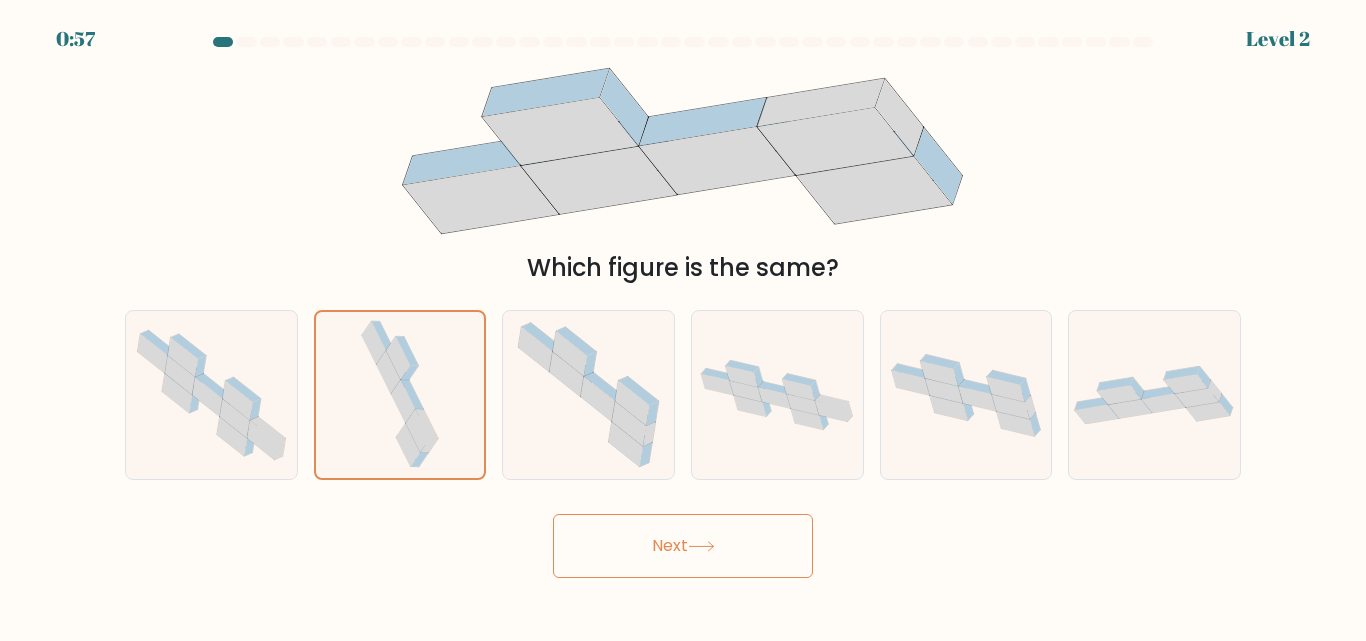 click on "Next" at bounding box center [683, 546] 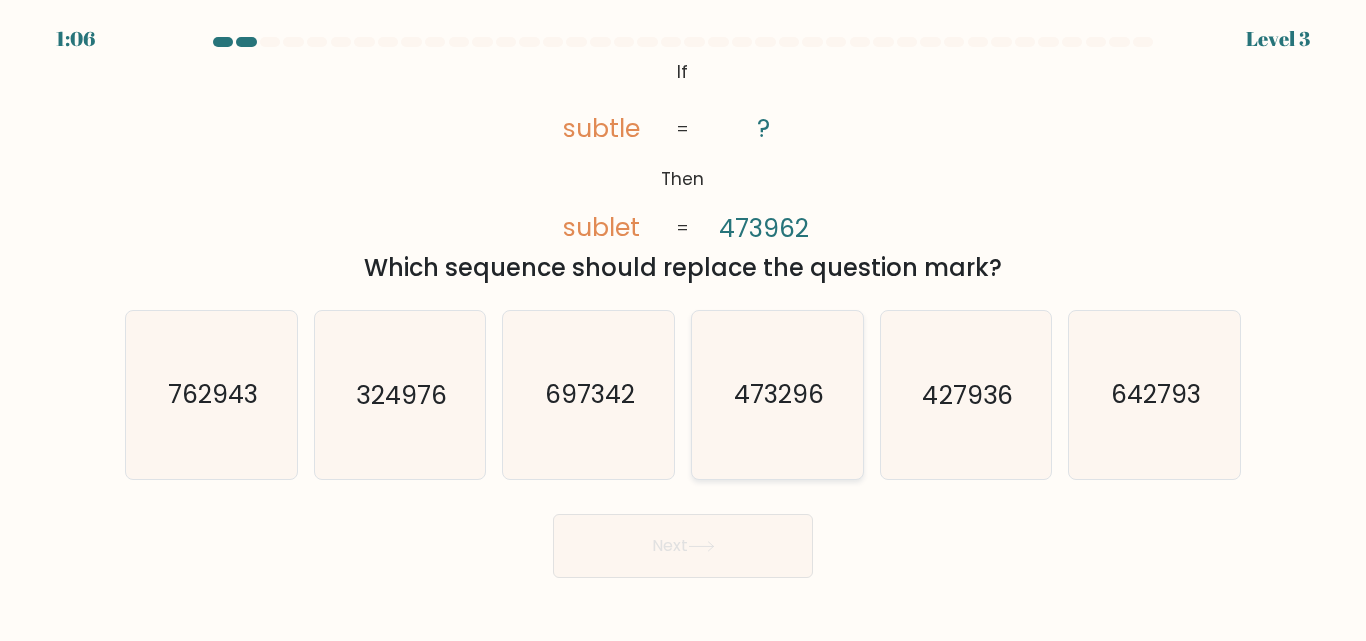 click on "473296" 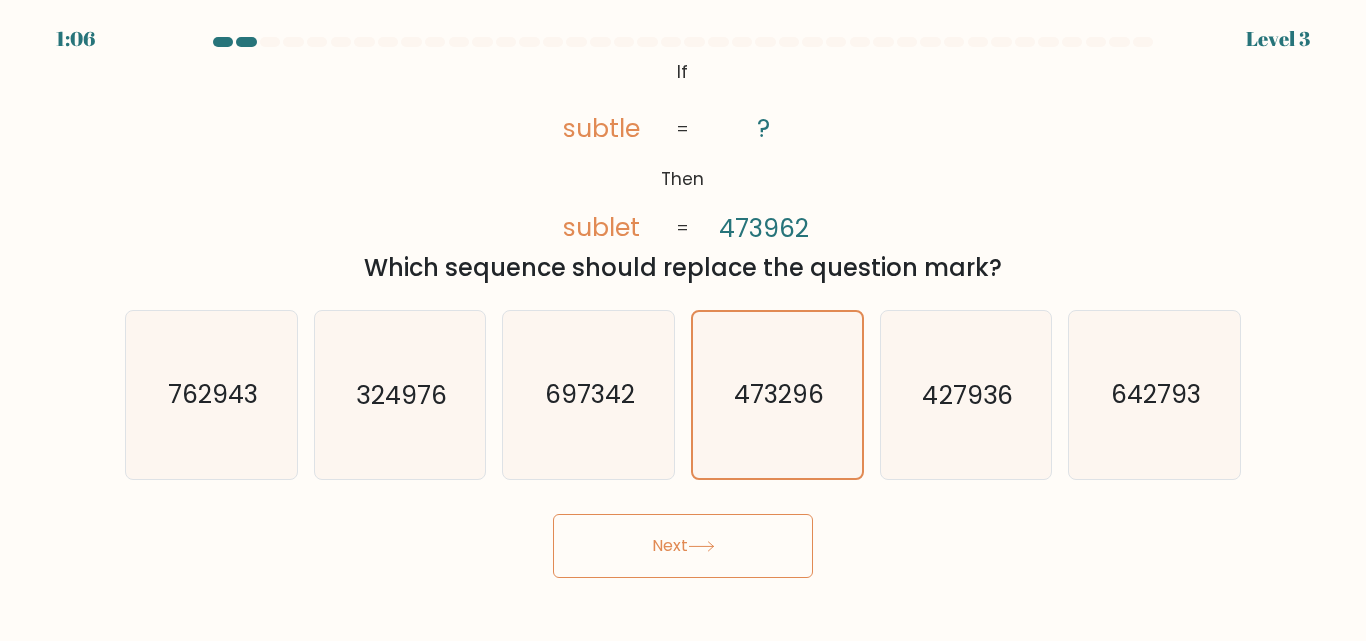 click on "Next" at bounding box center [683, 546] 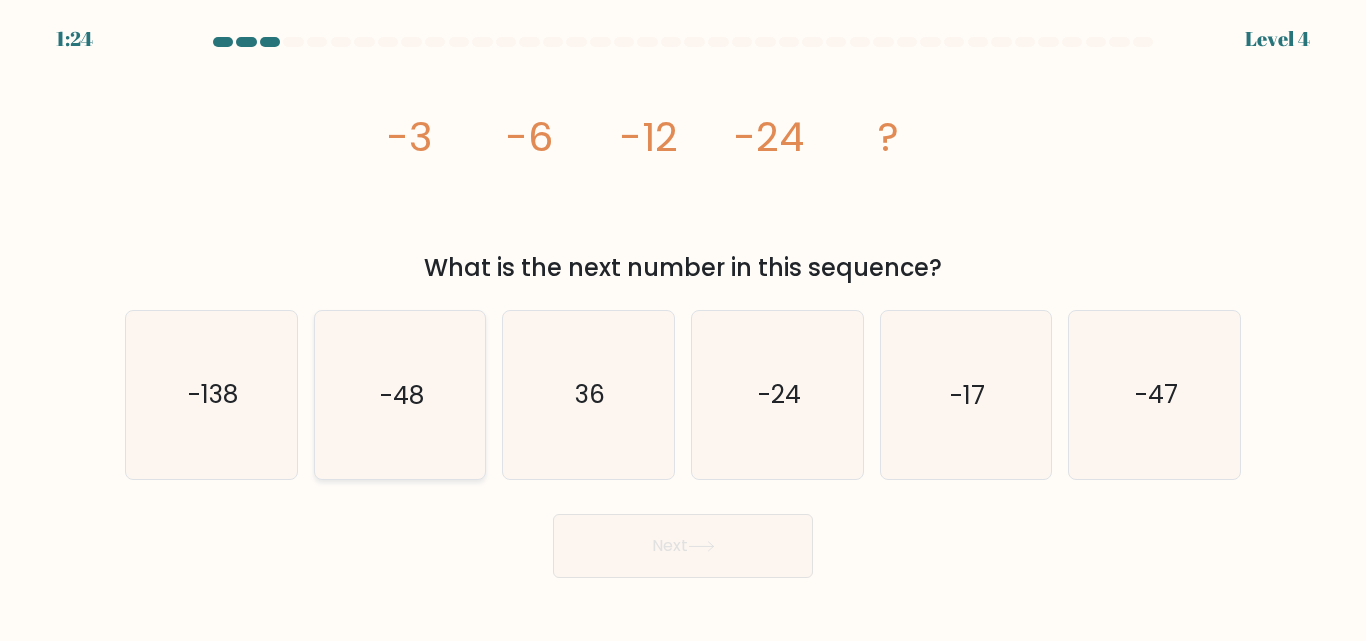 click on "-48" 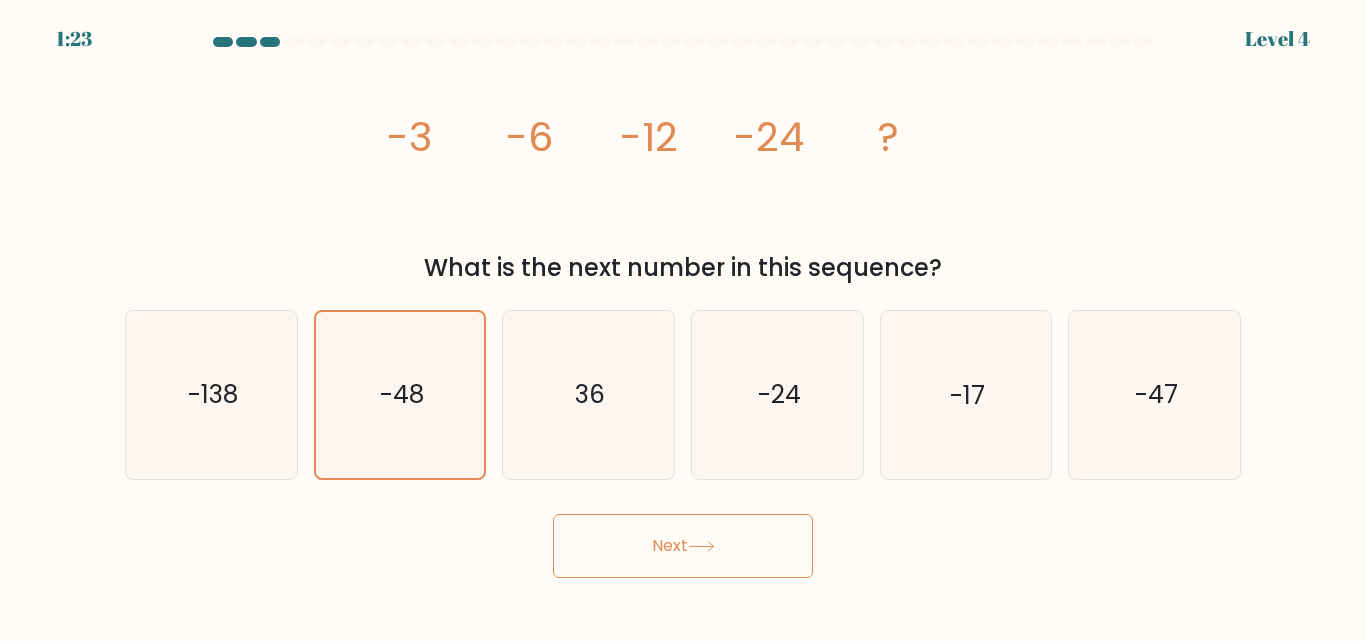 click on "Next" at bounding box center [683, 546] 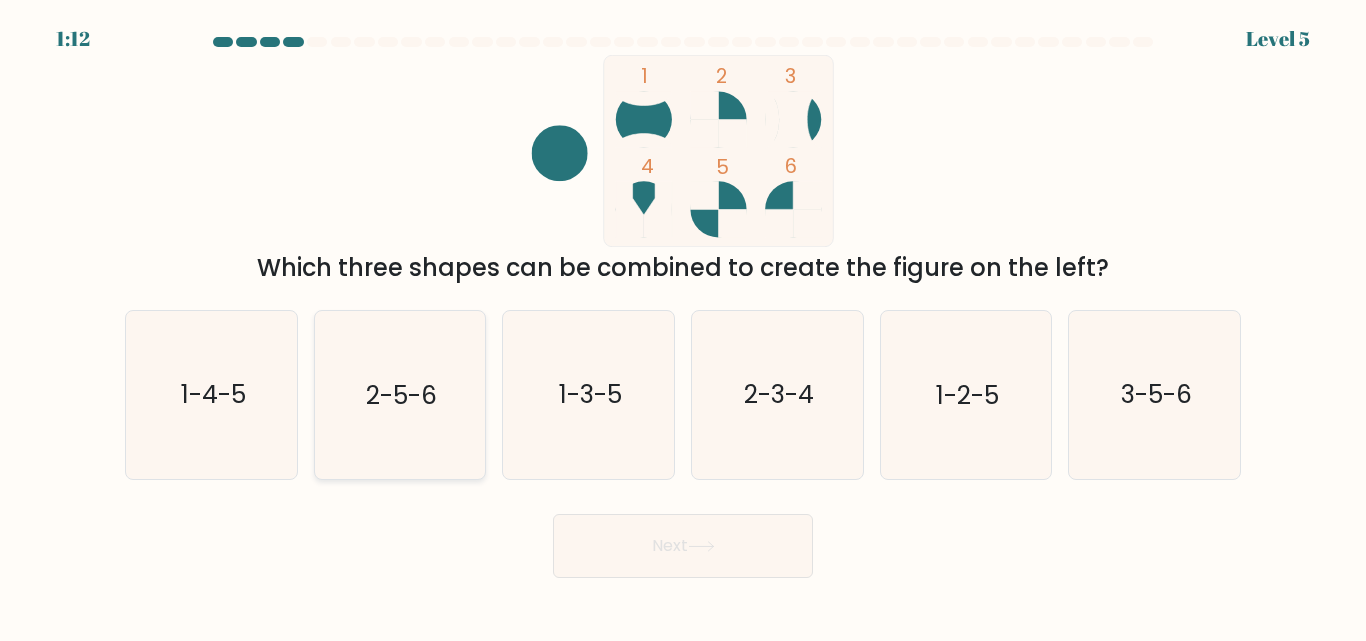 click on "2-5-6" 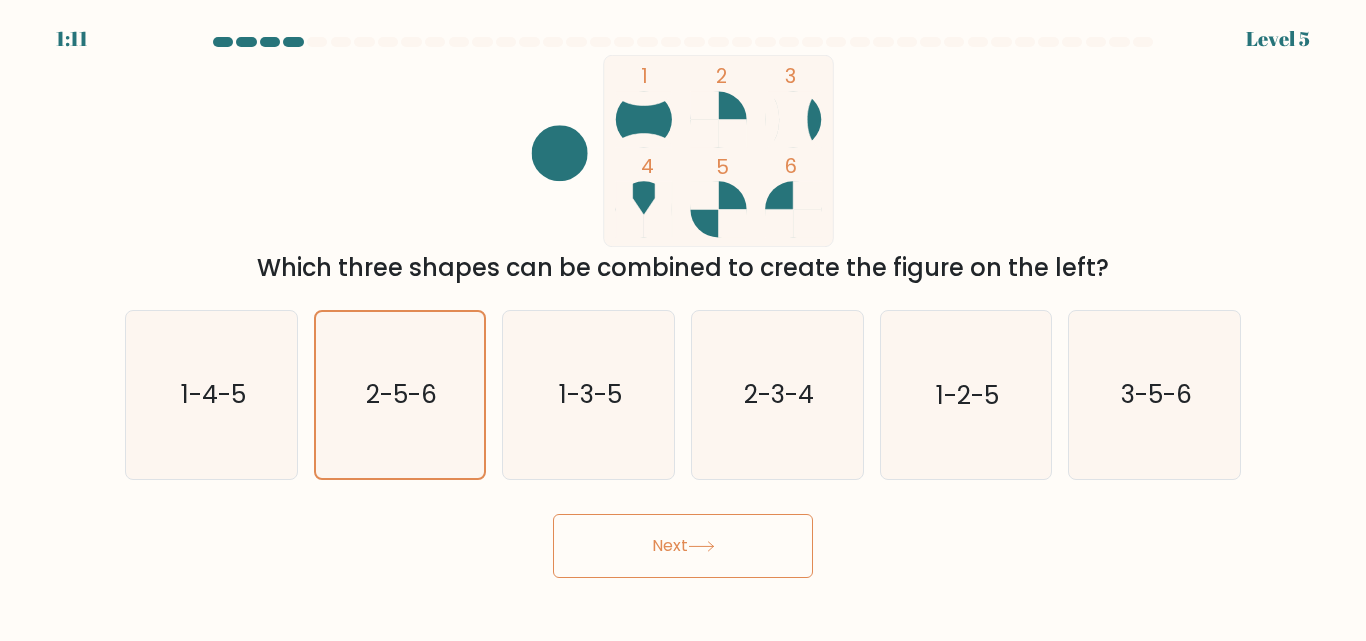click on "Next" at bounding box center [683, 546] 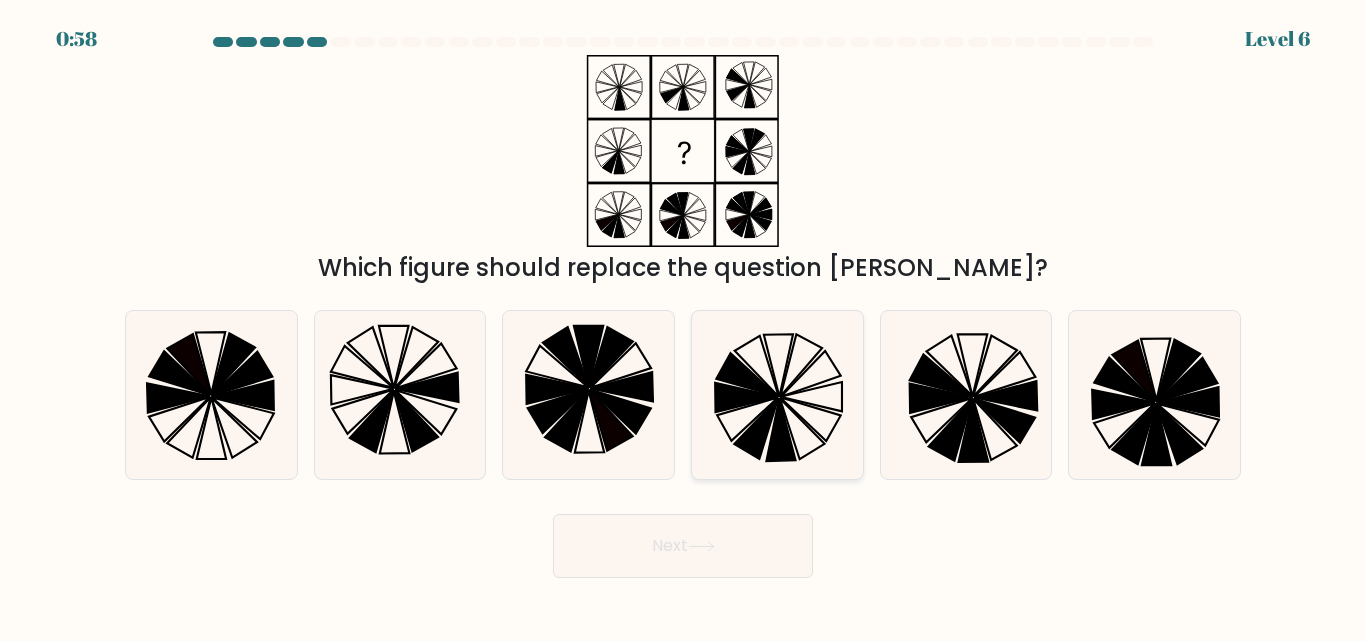click 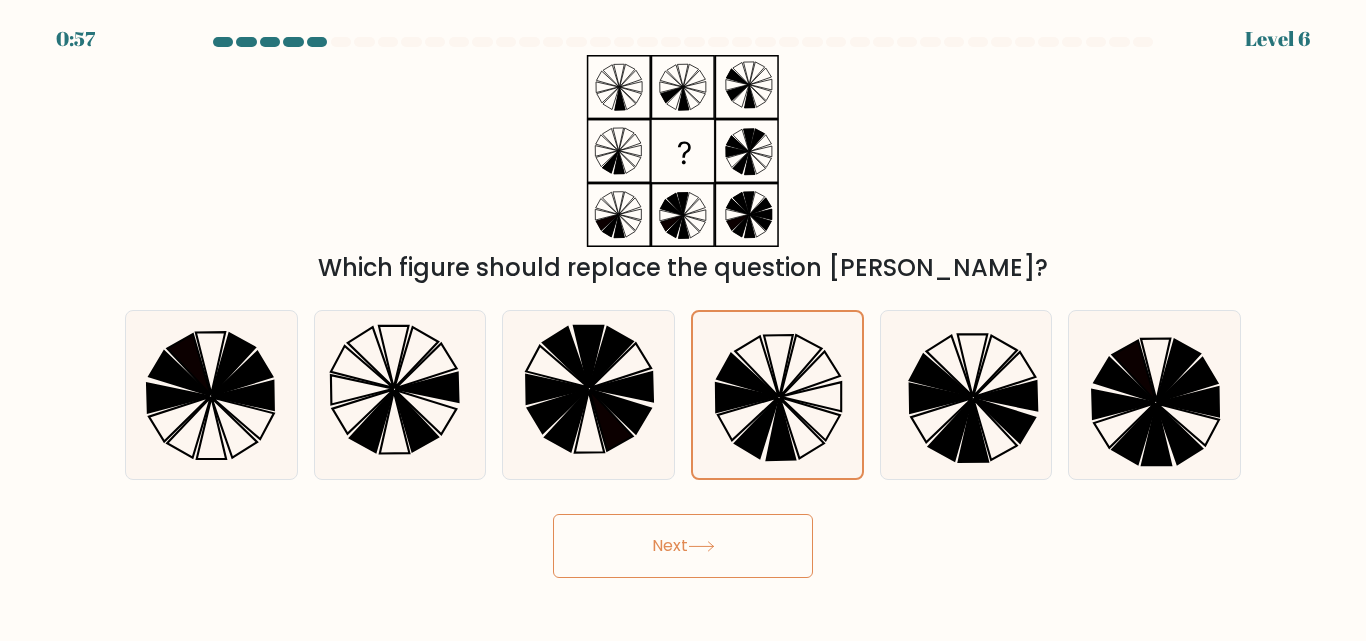click on "Next" at bounding box center (683, 546) 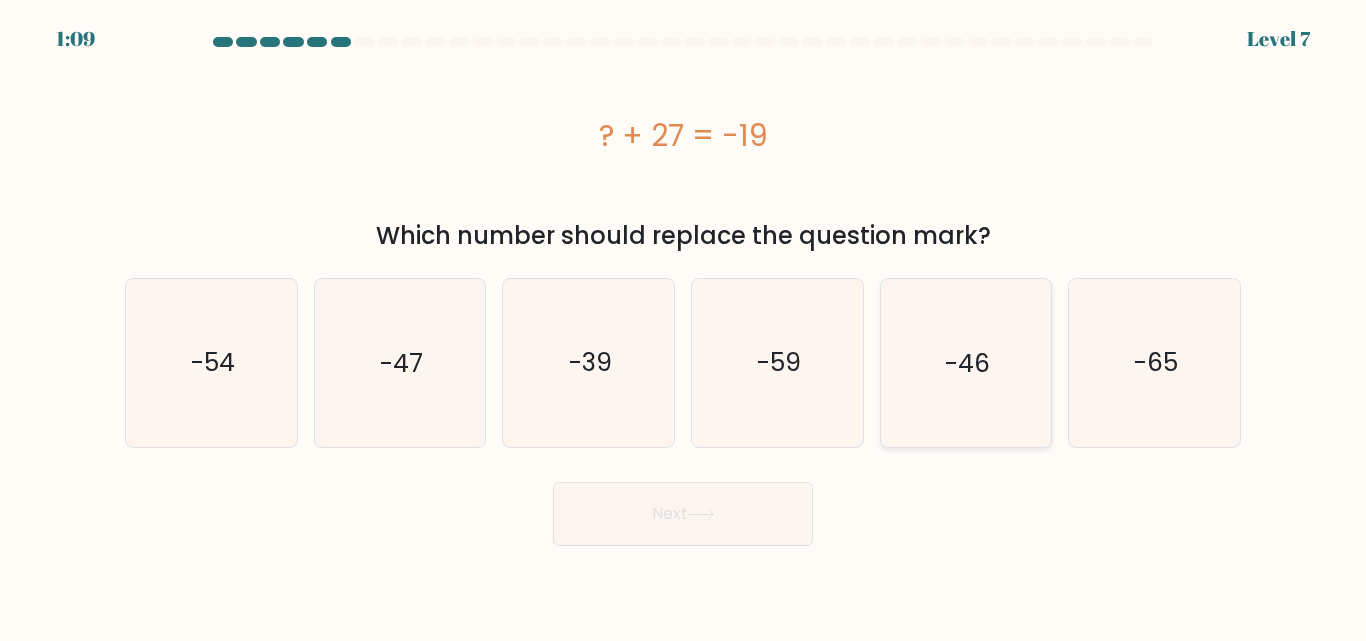 click on "-46" 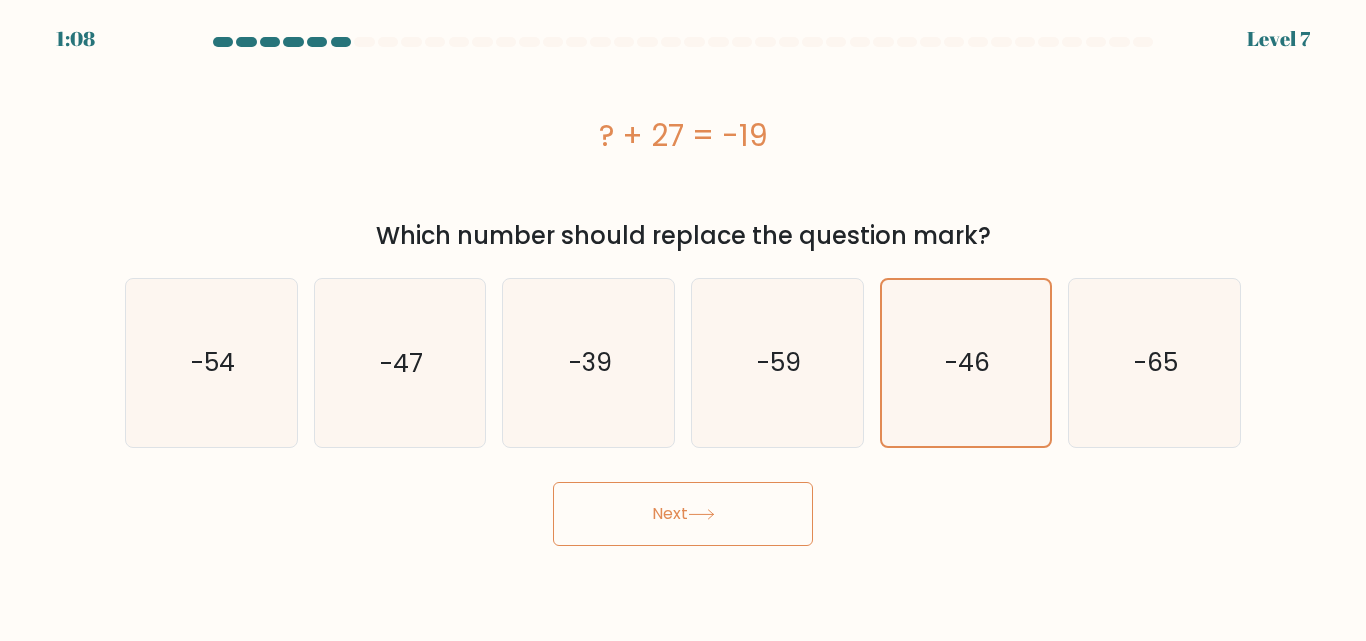 click 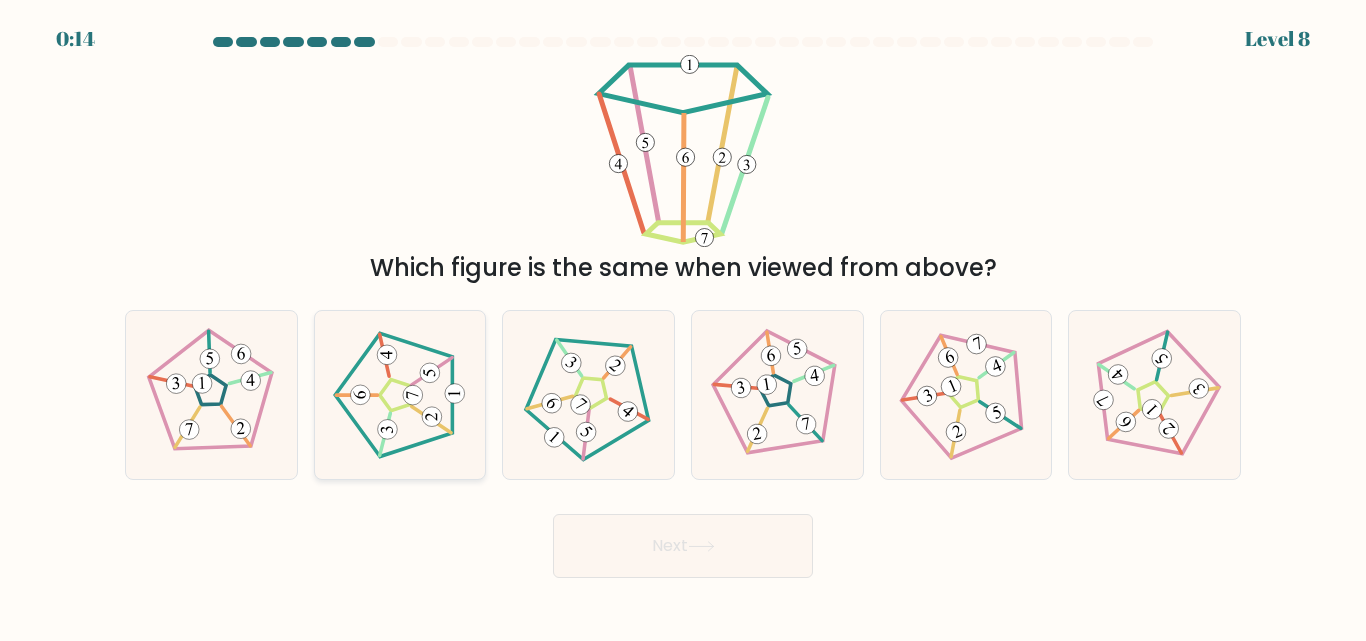 click 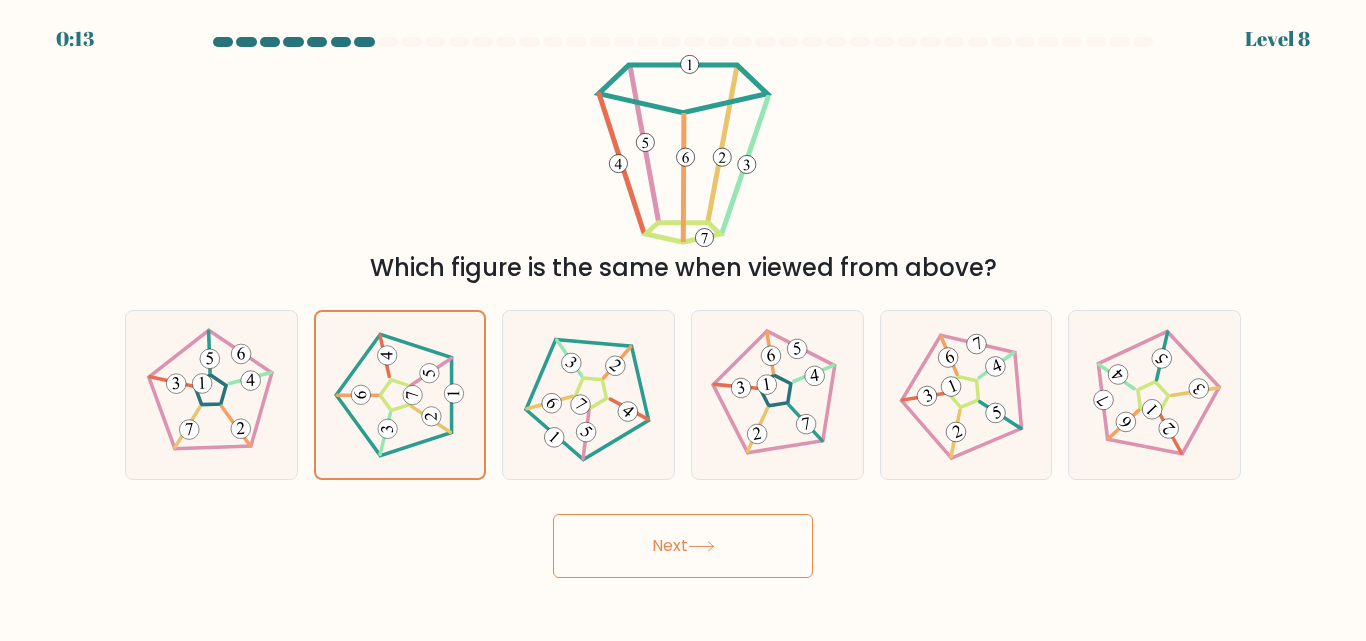 click on "Next" at bounding box center [683, 546] 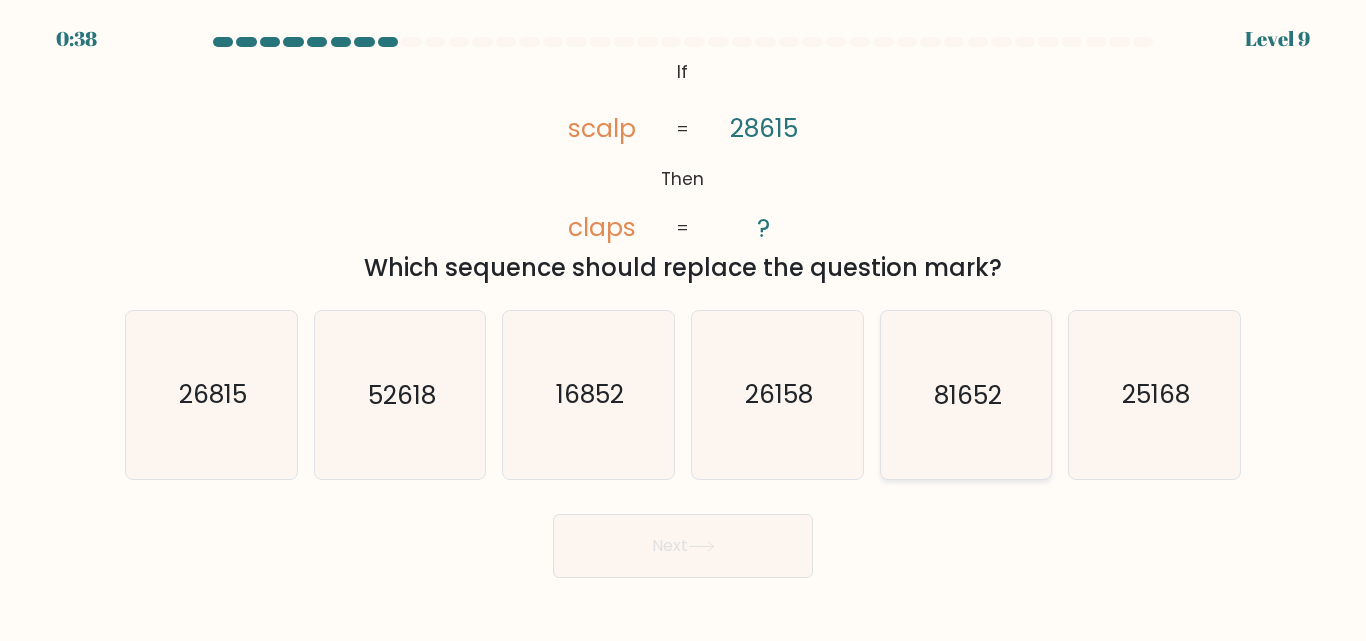 click on "81652" 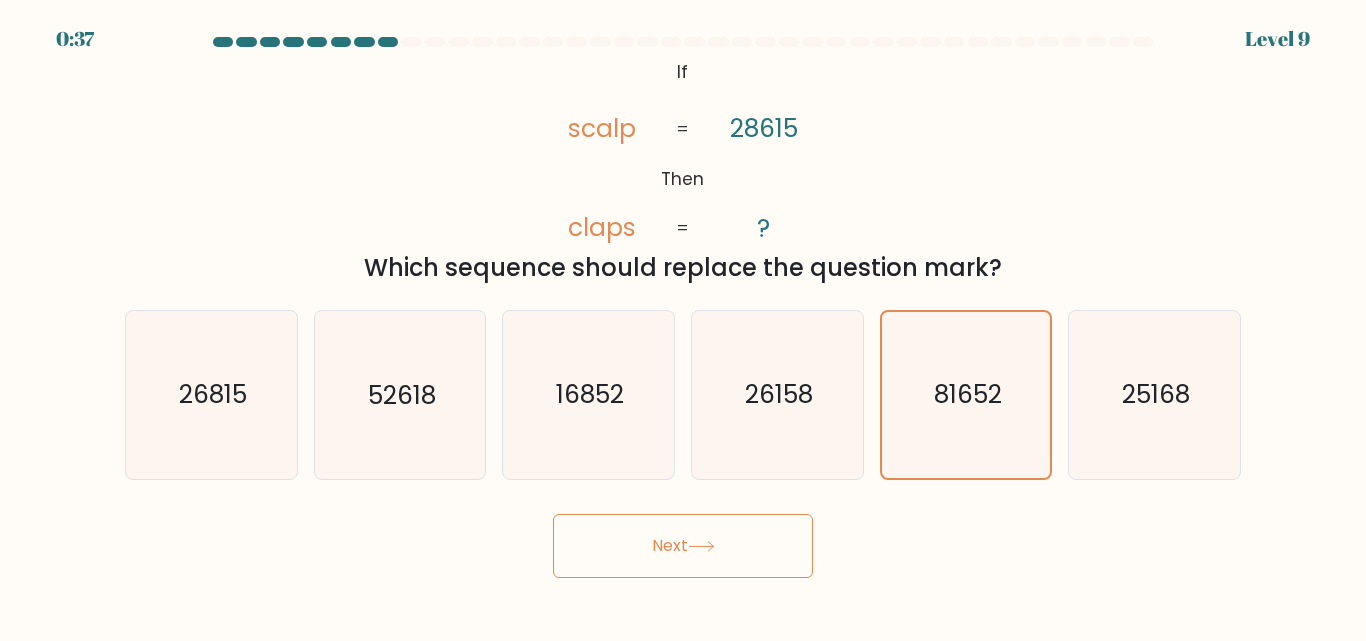 click on "Next" at bounding box center [683, 546] 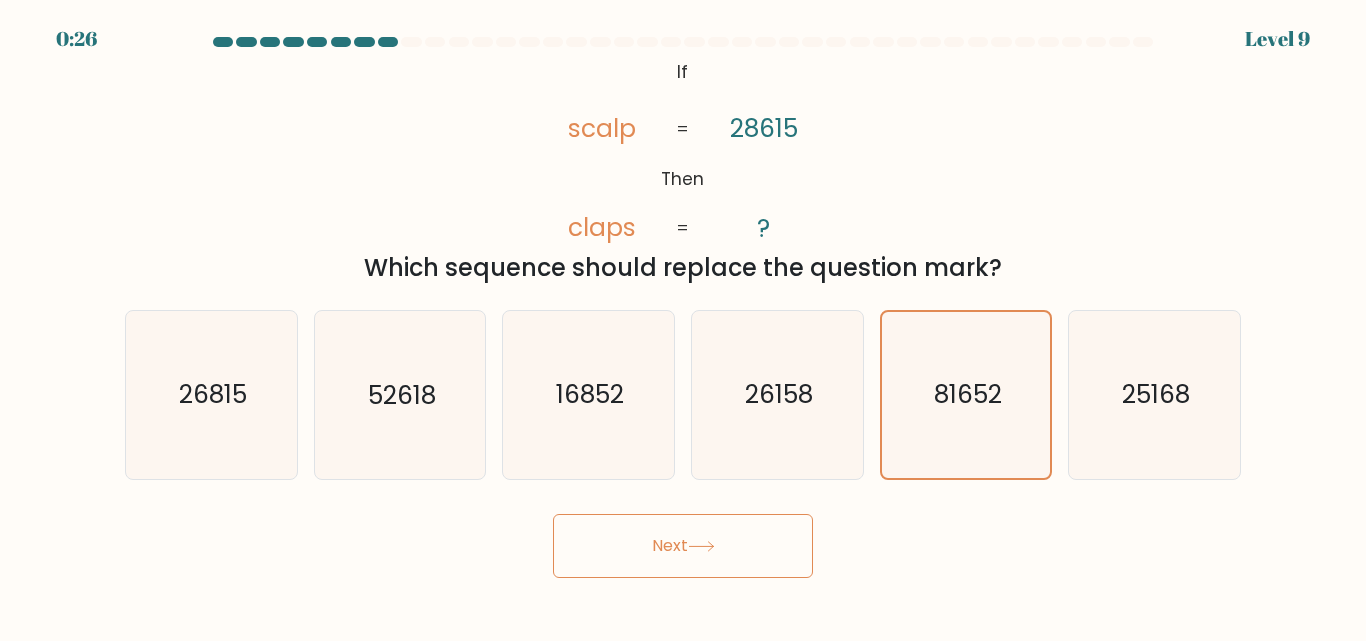 click on "Next" at bounding box center [683, 546] 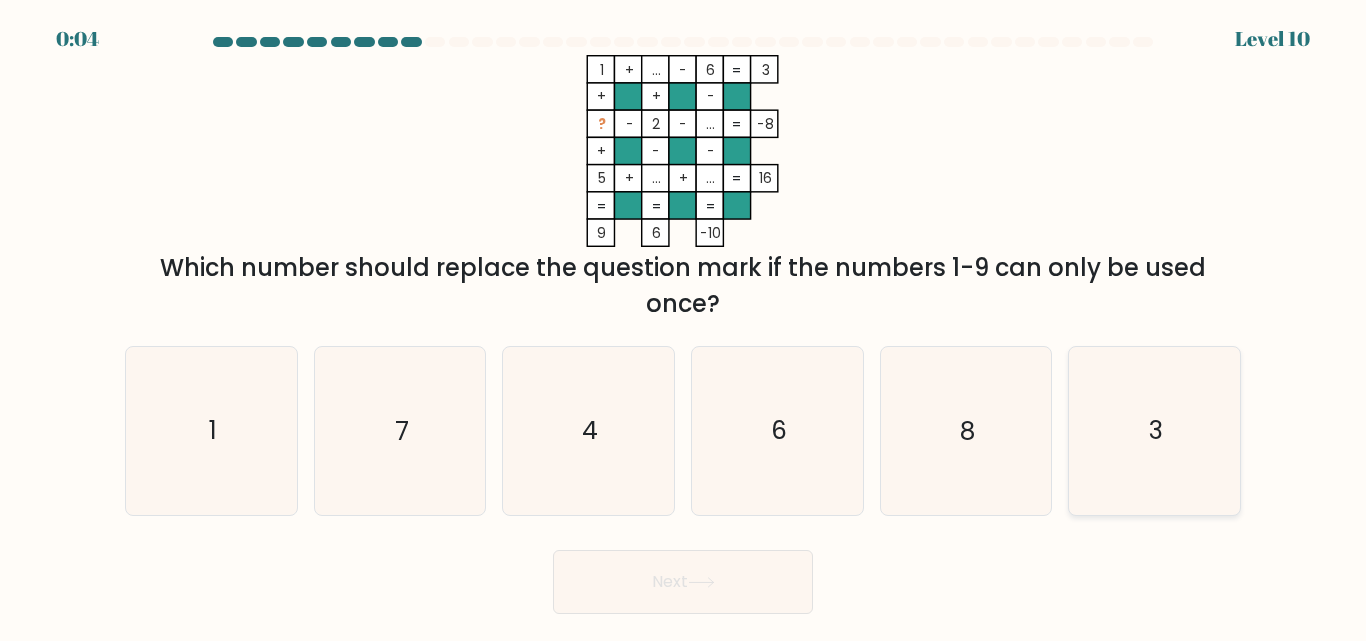 click on "3" 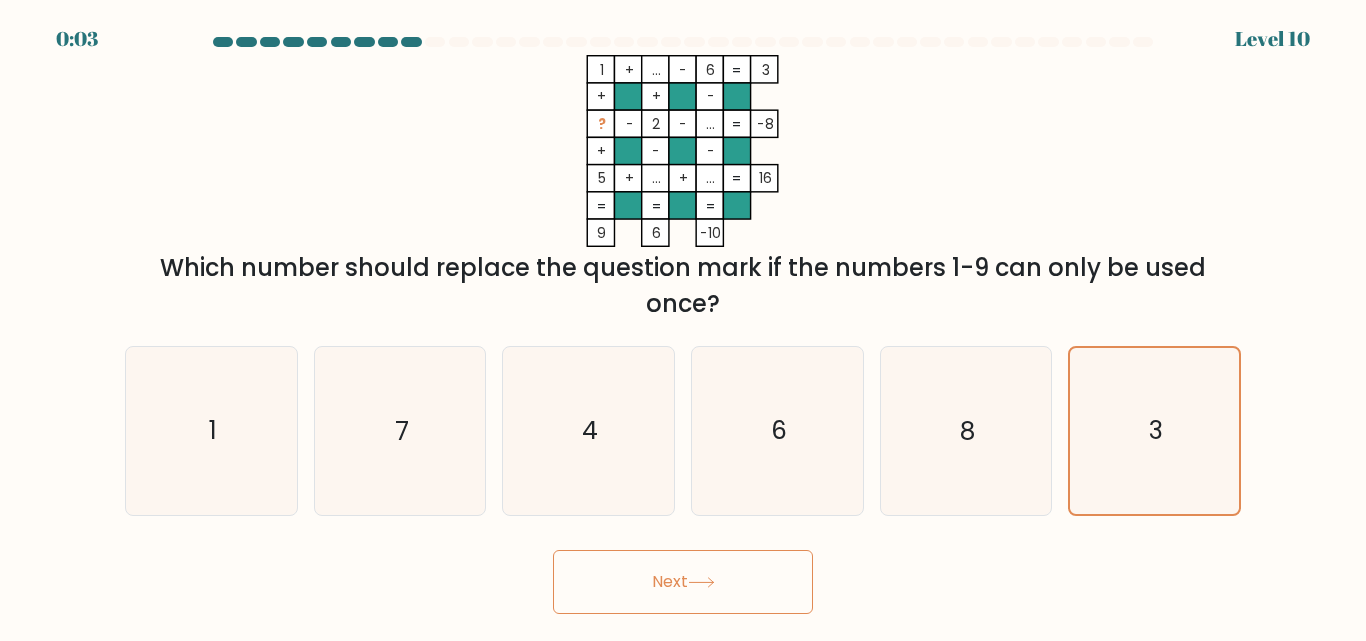click on "Next" at bounding box center [683, 582] 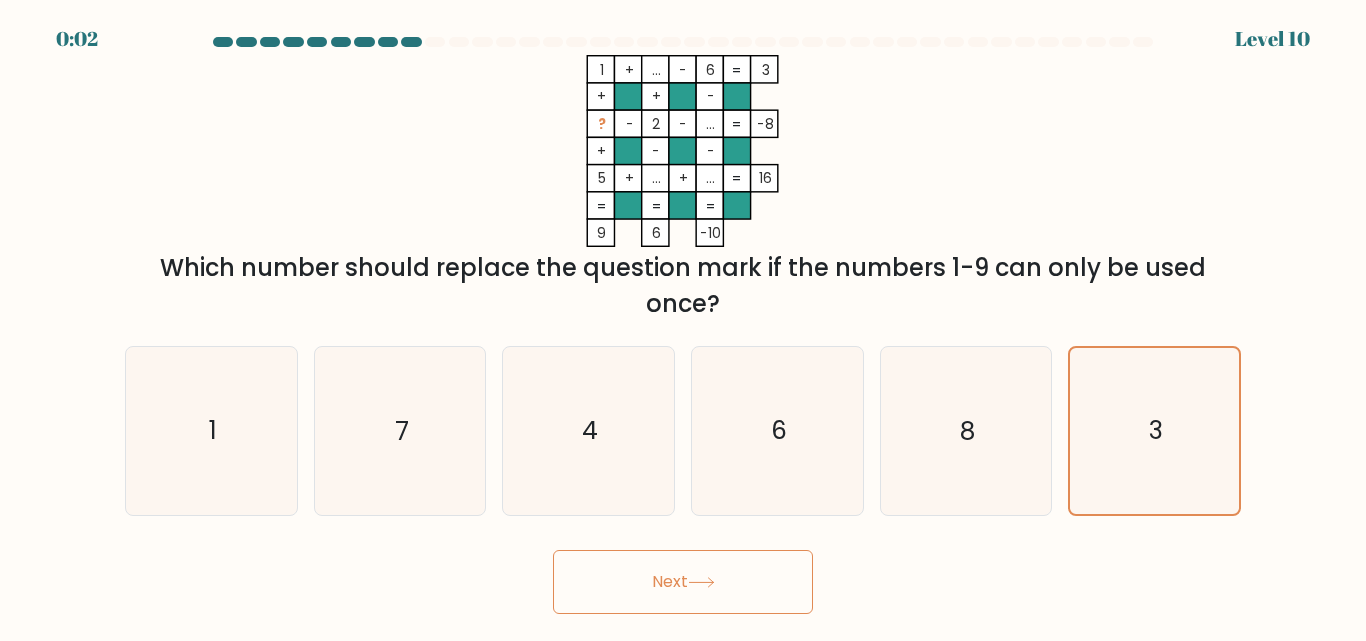 click on "Next" at bounding box center (683, 582) 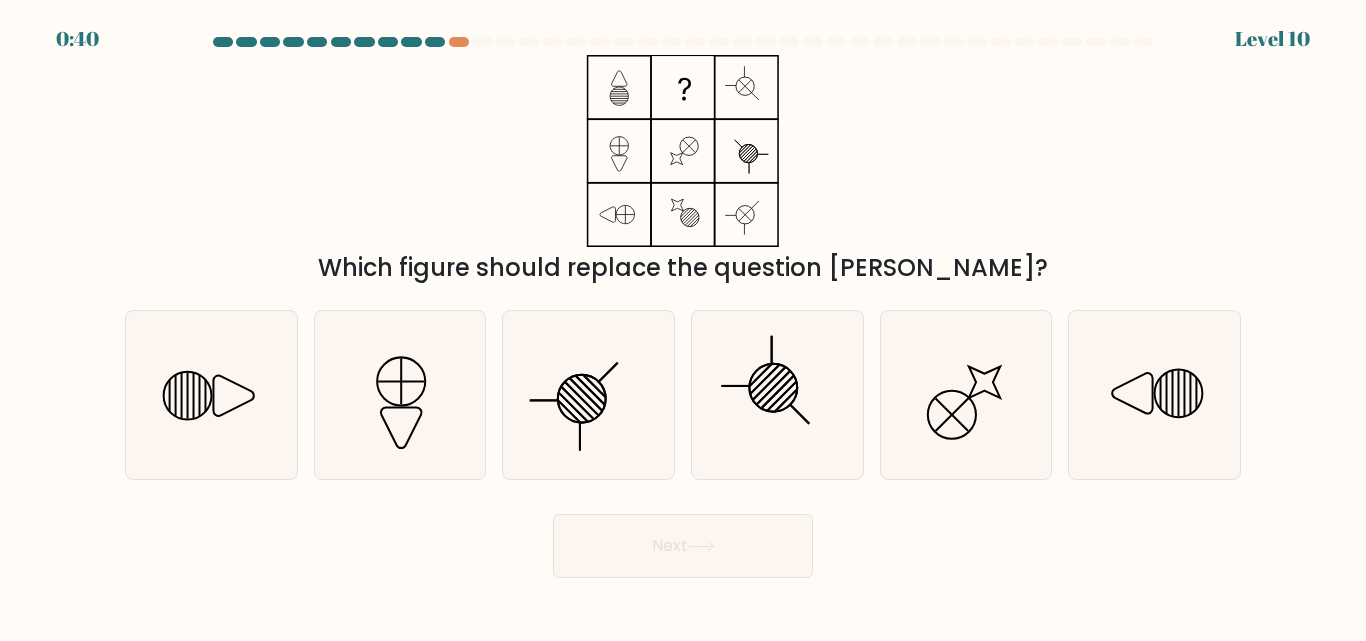scroll, scrollTop: 0, scrollLeft: 0, axis: both 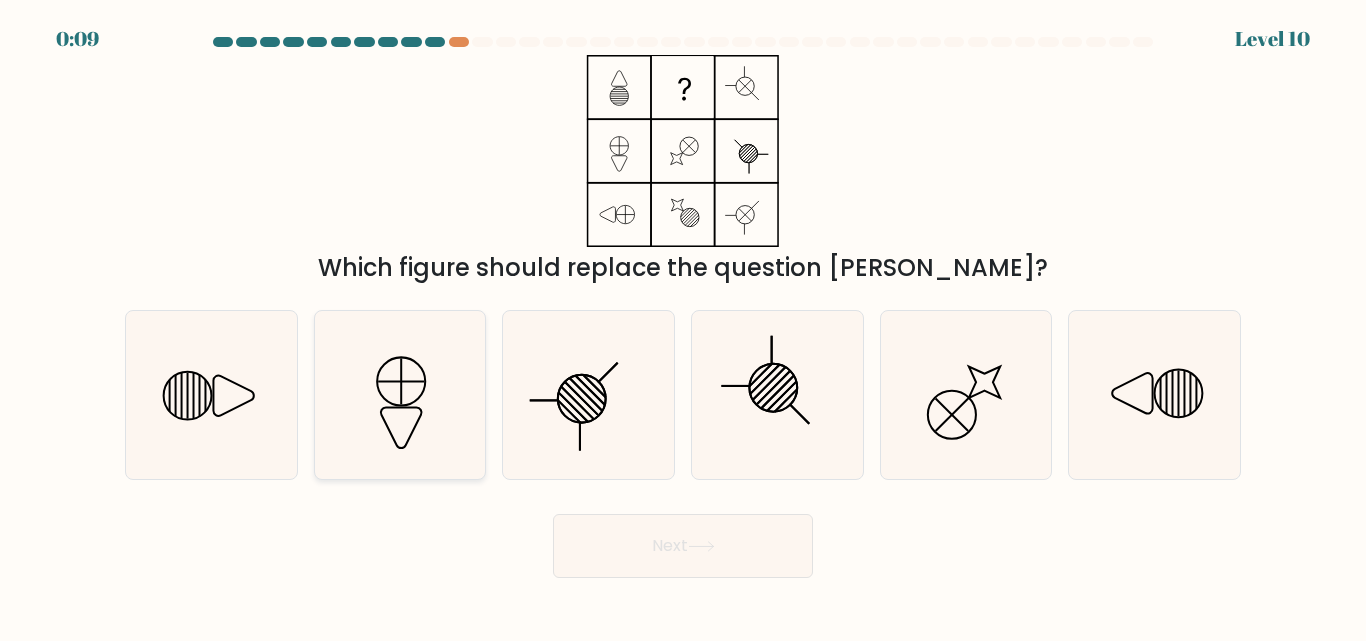 click 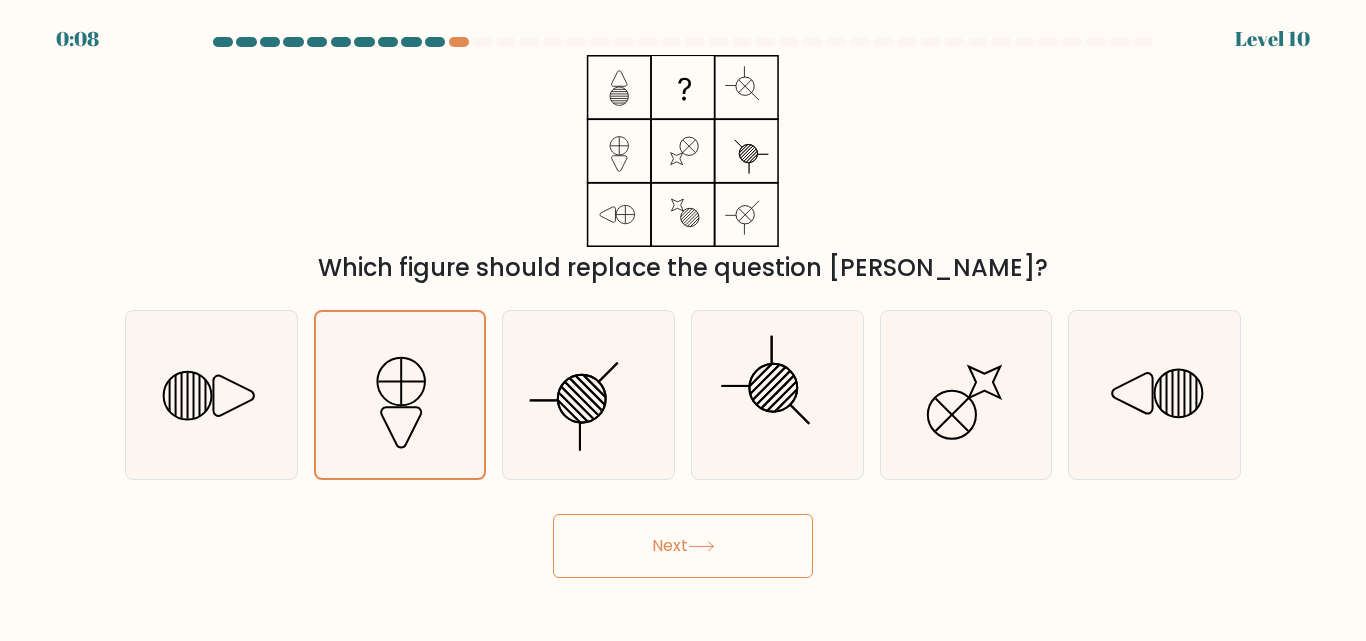 click on "Next" at bounding box center [683, 546] 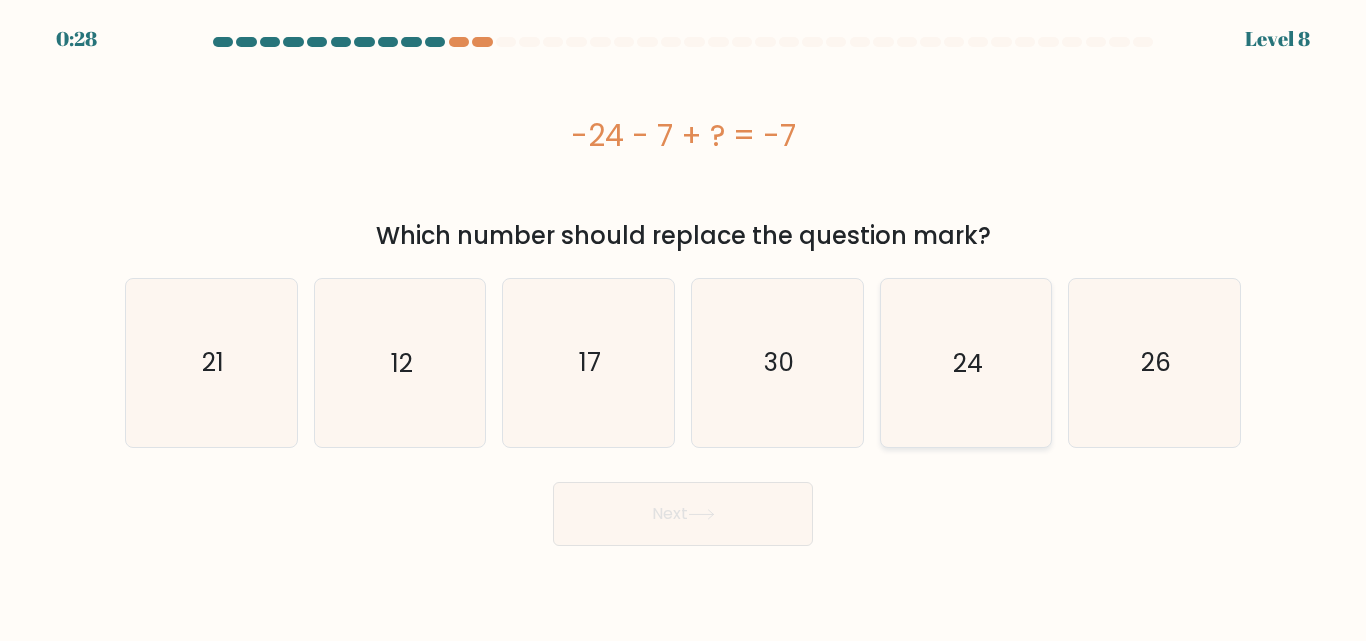 click on "24" 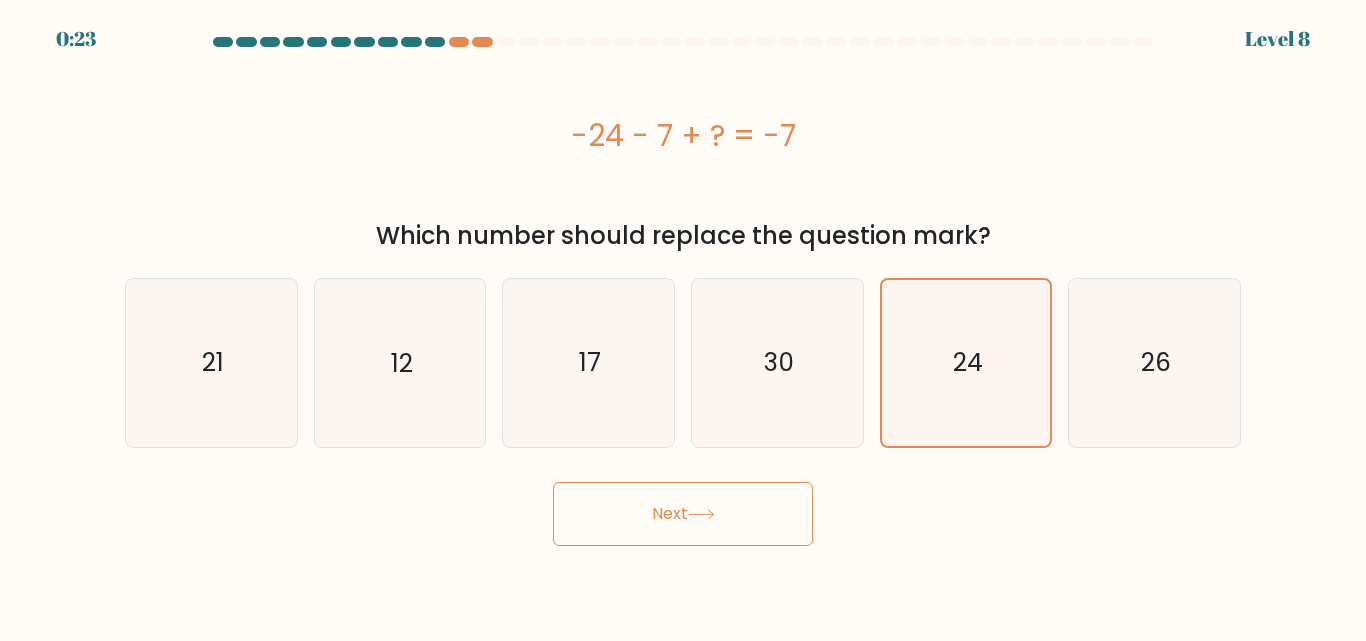 click 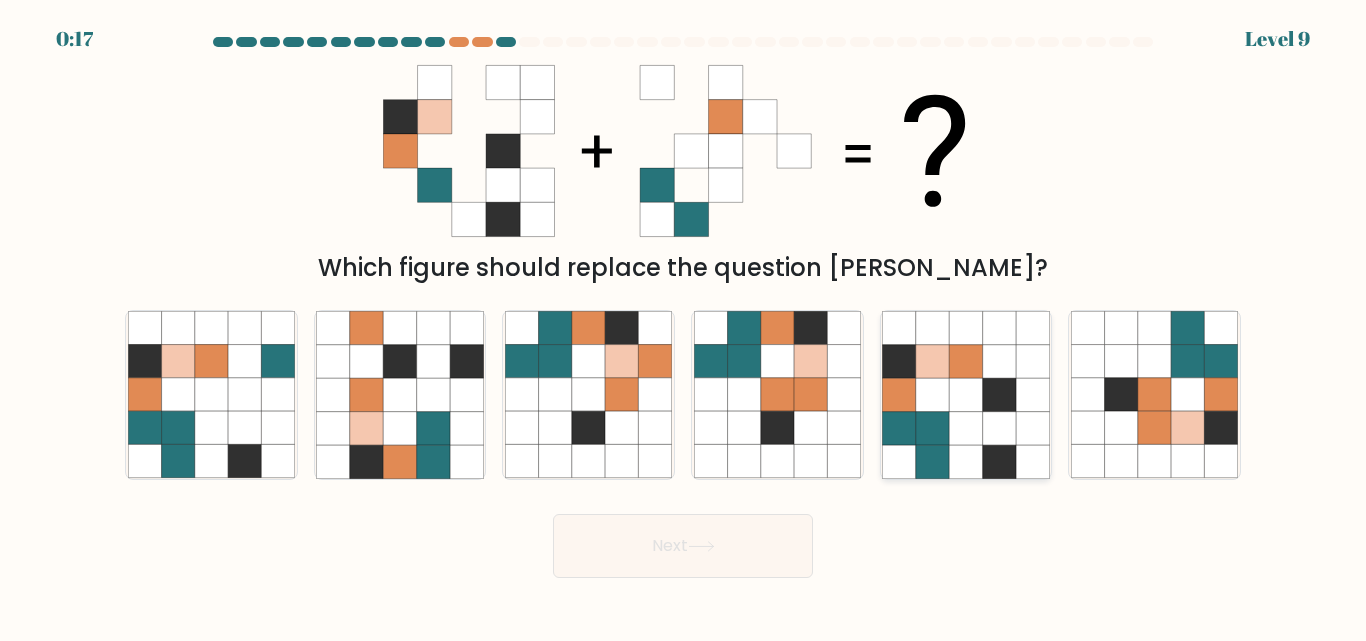 click 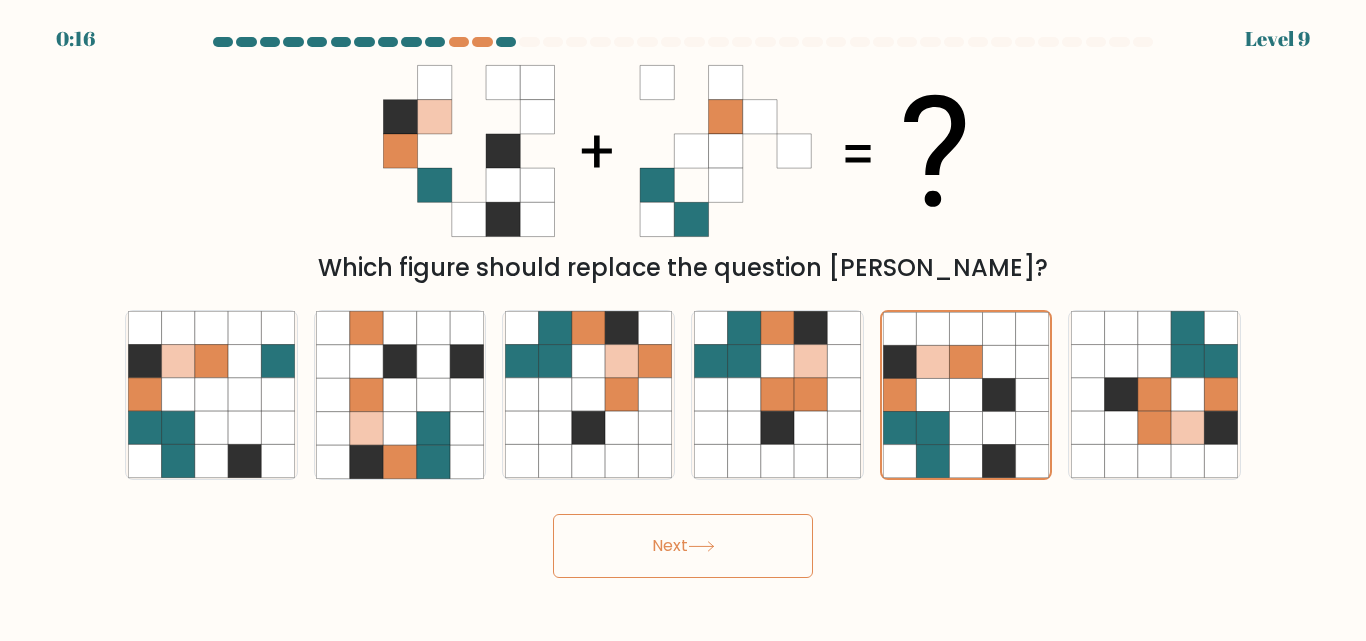 click on "Next" at bounding box center (683, 546) 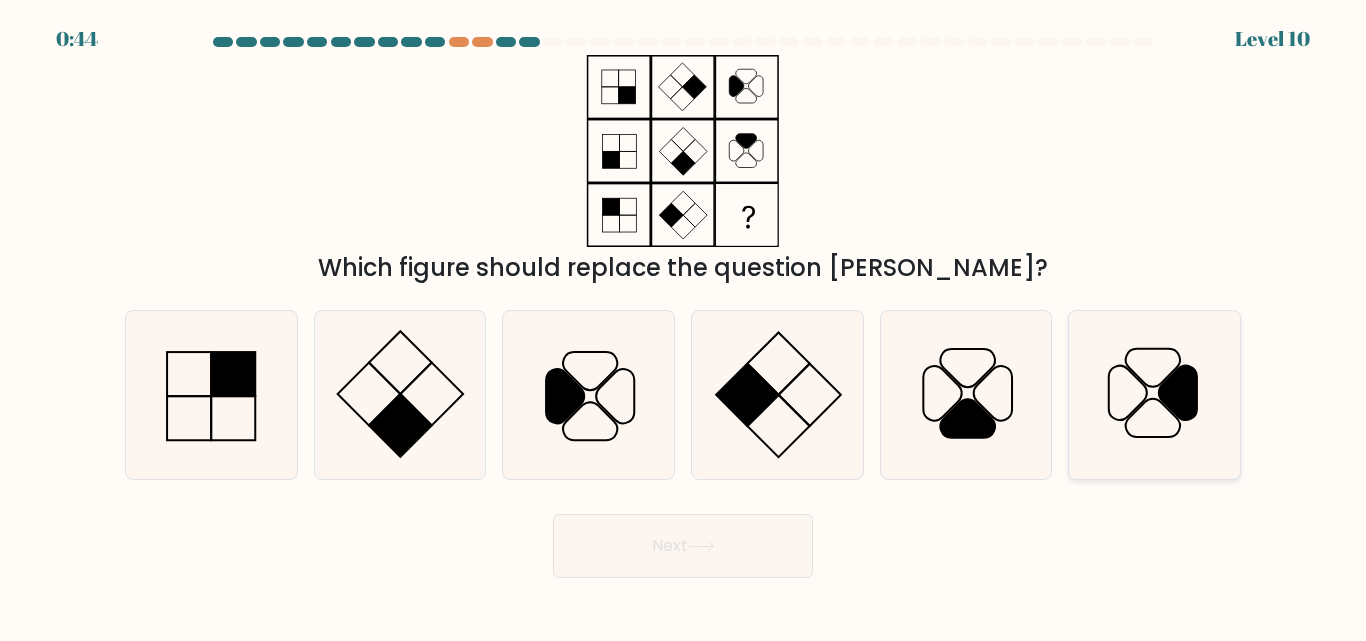 click 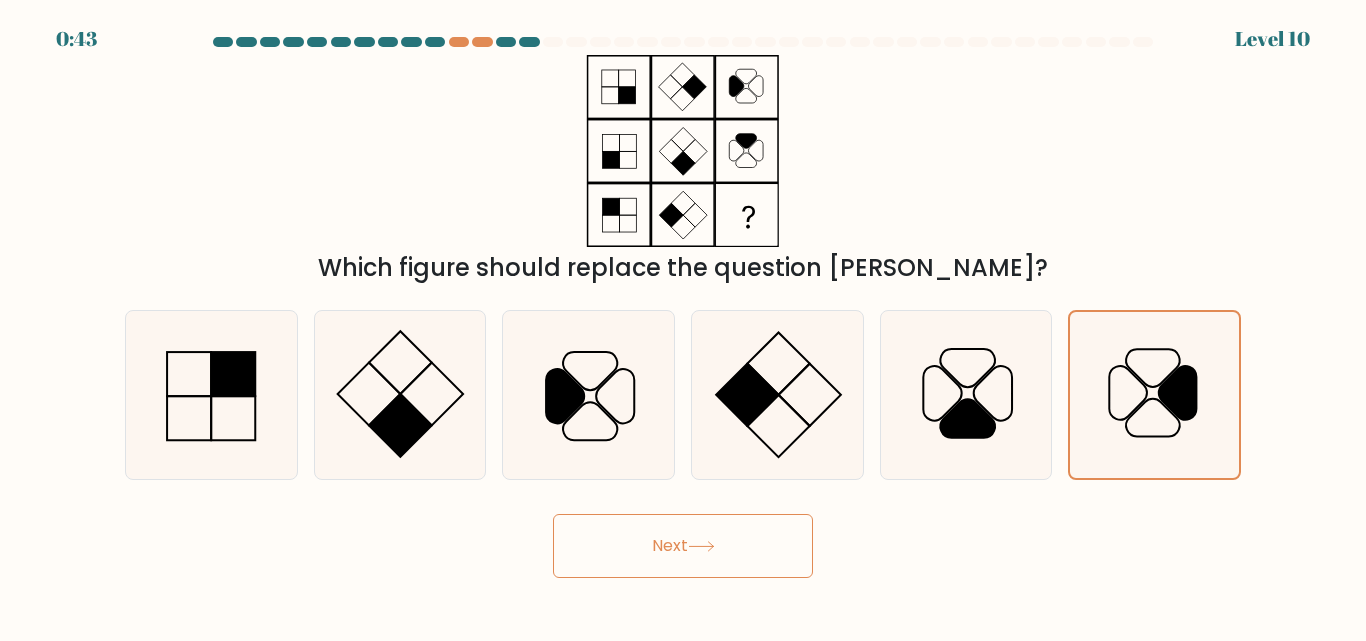 click on "Next" at bounding box center [683, 546] 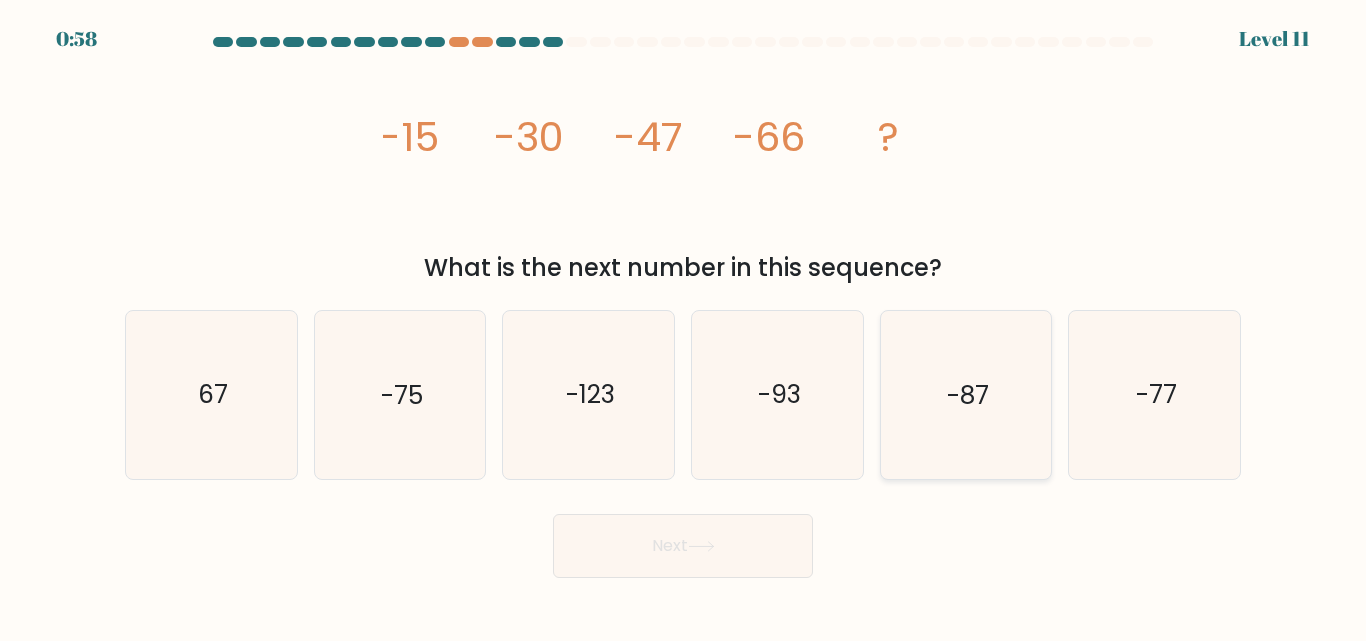 click on "-87" 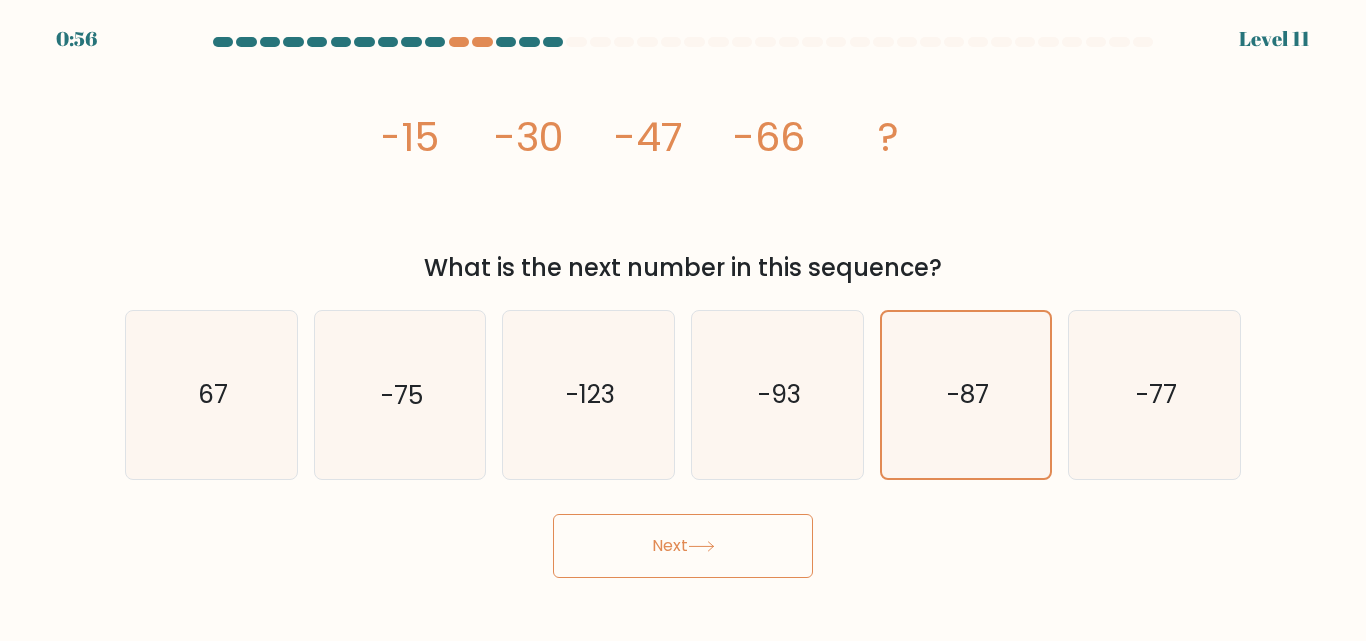 click on "Next" at bounding box center (683, 546) 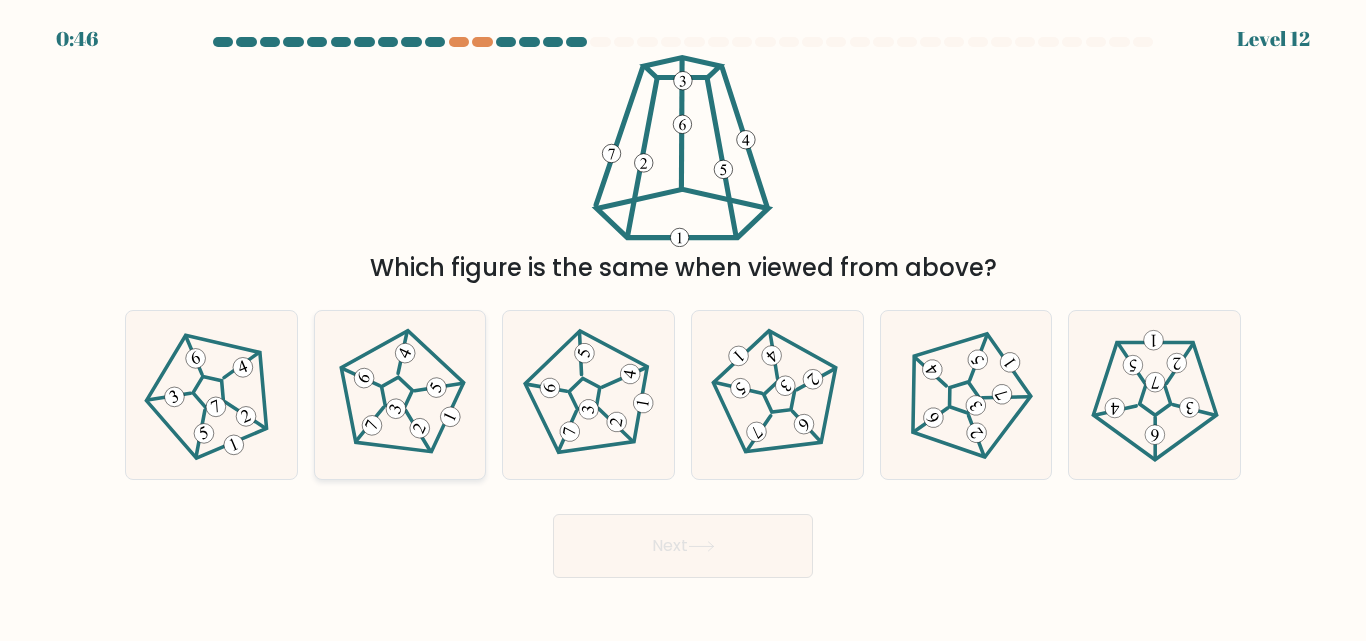 click 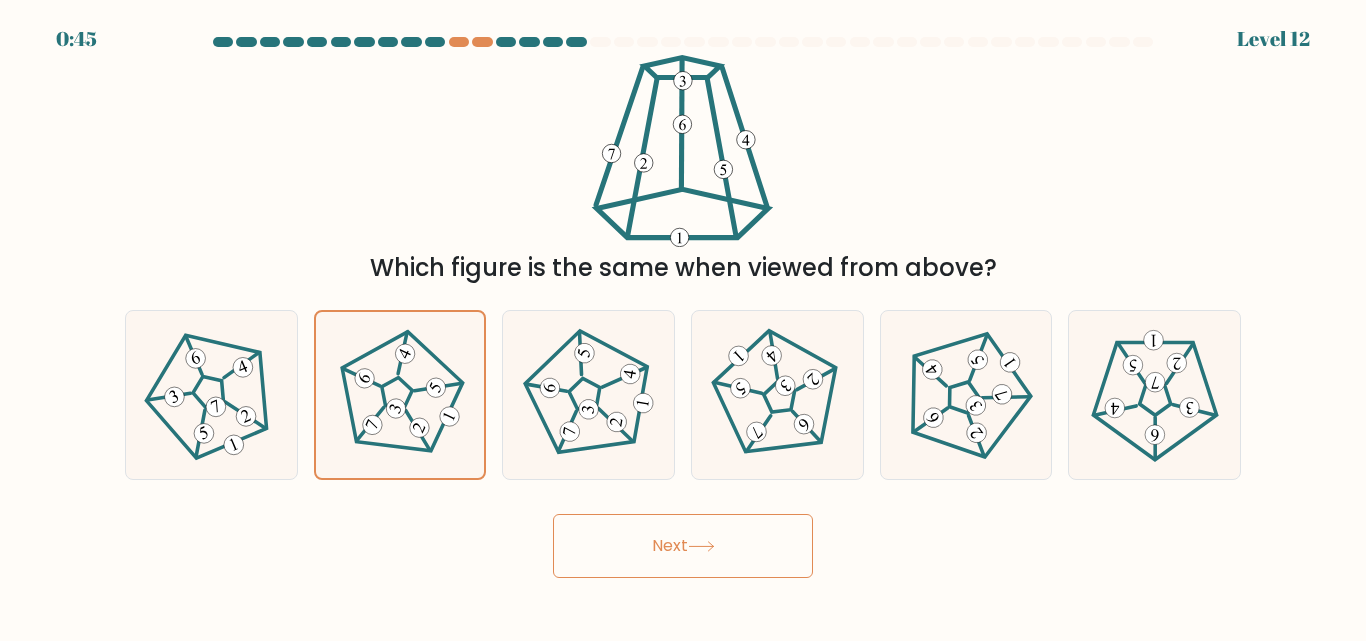 click on "Next" at bounding box center (683, 546) 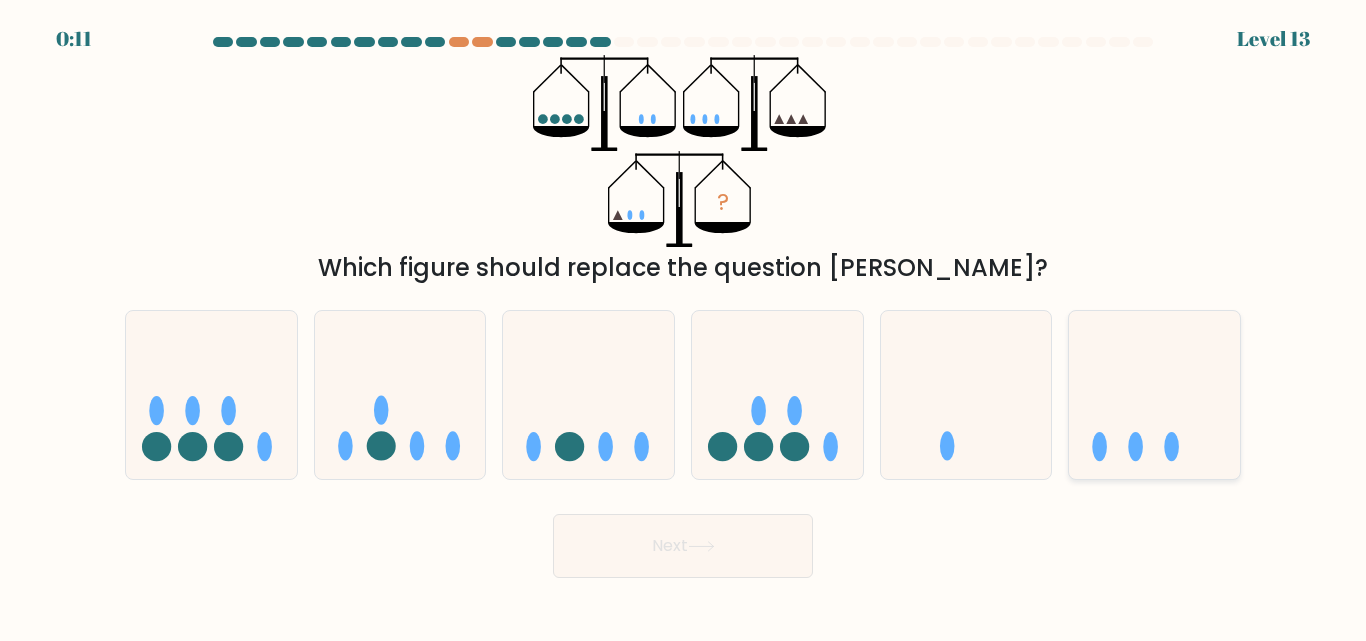 click 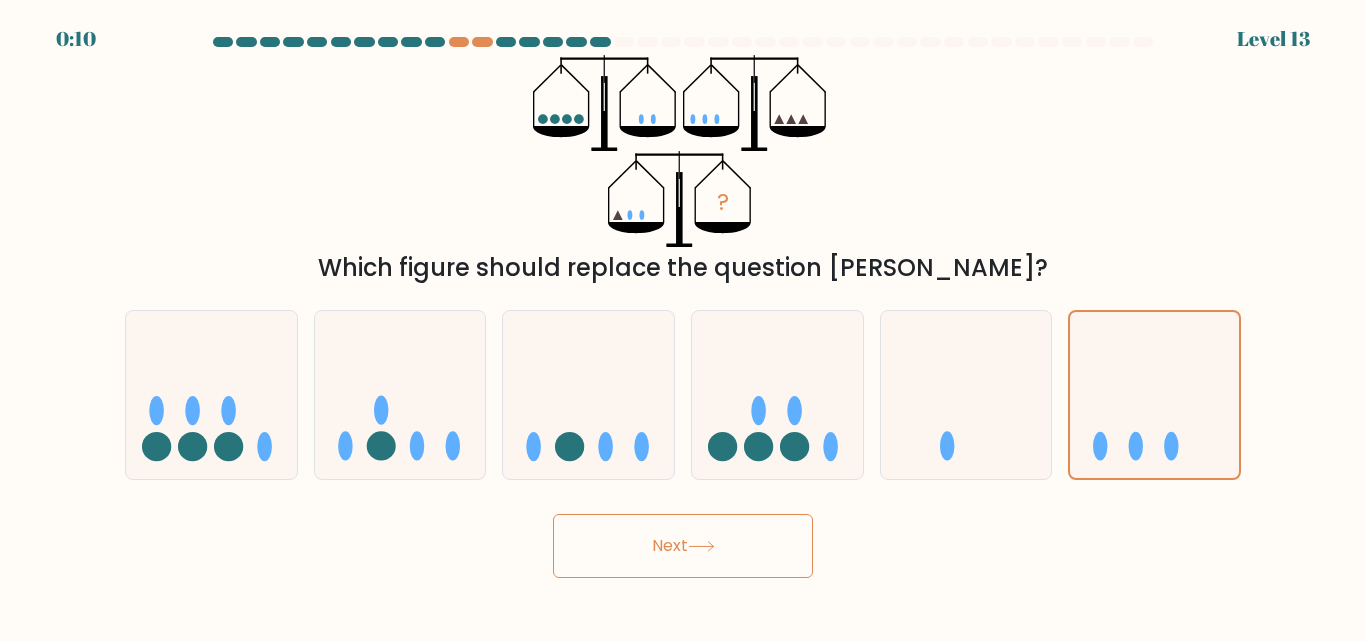 click on "Next" at bounding box center (683, 546) 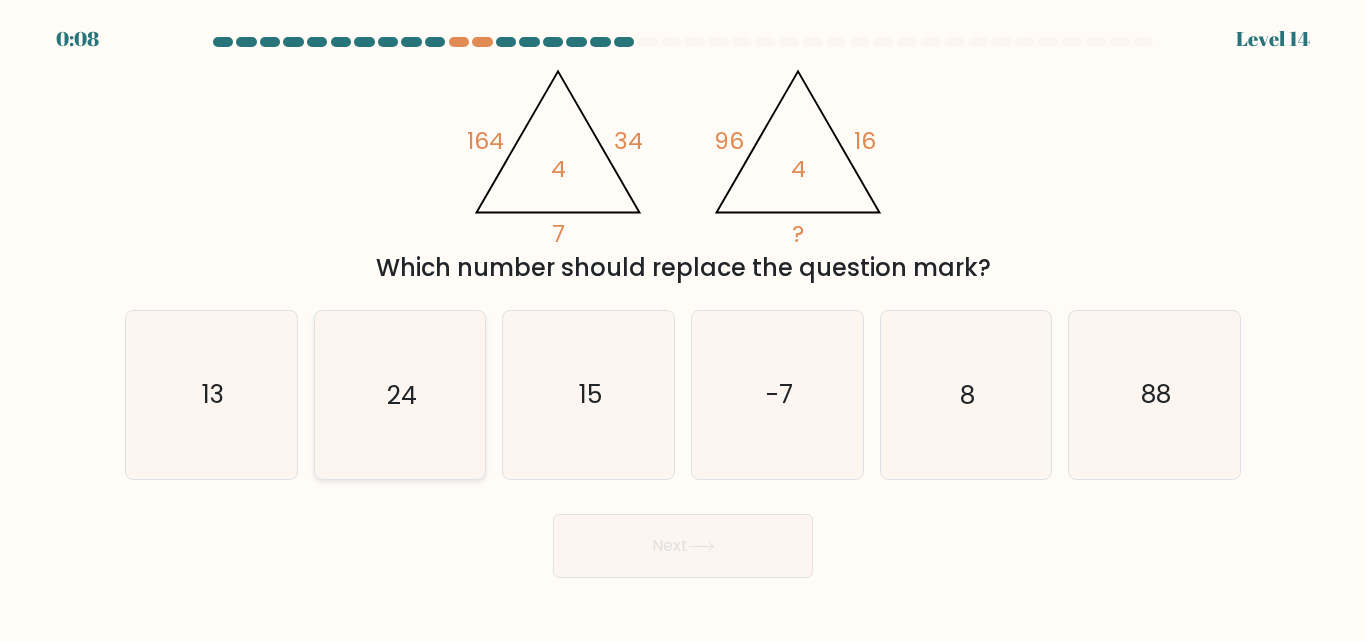 click on "24" 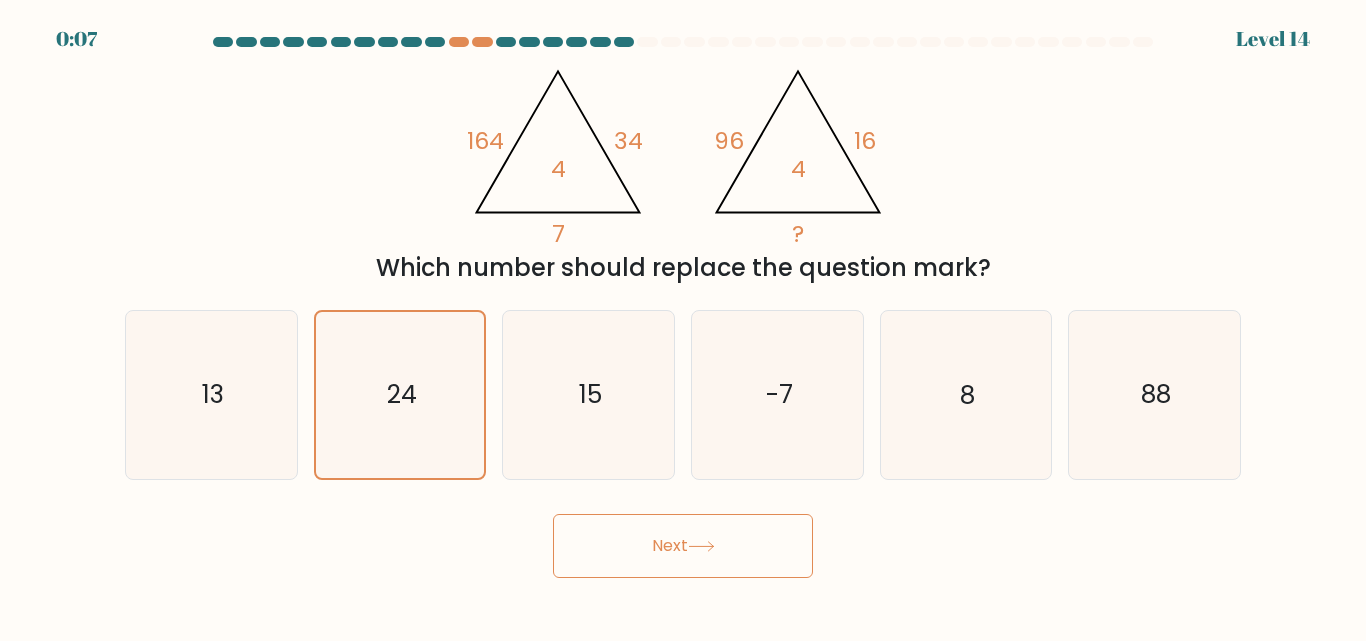 click on "Next" at bounding box center (683, 546) 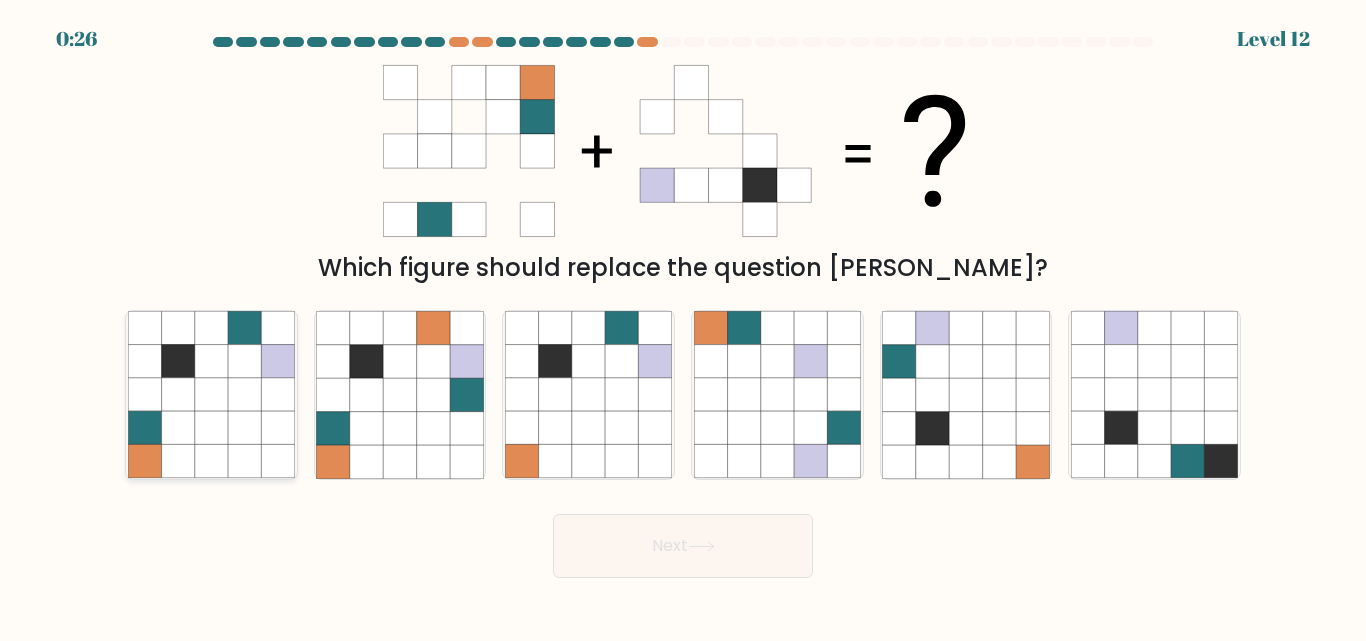 click 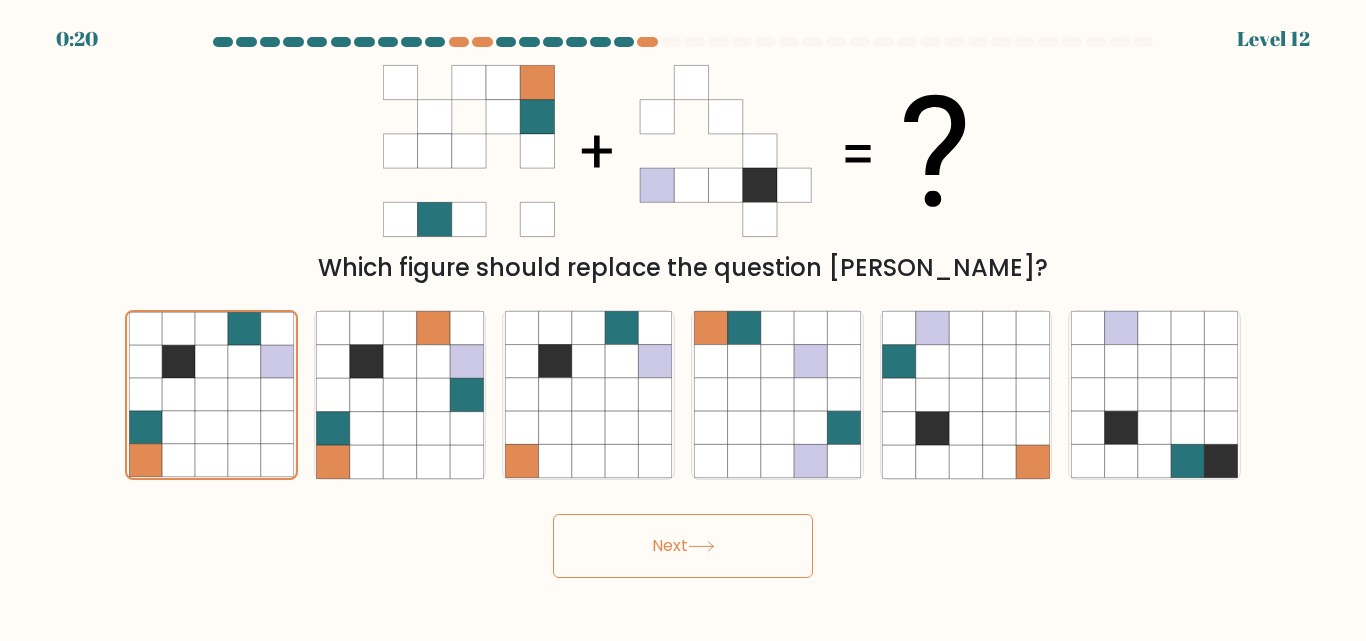 click on "Next" at bounding box center (683, 546) 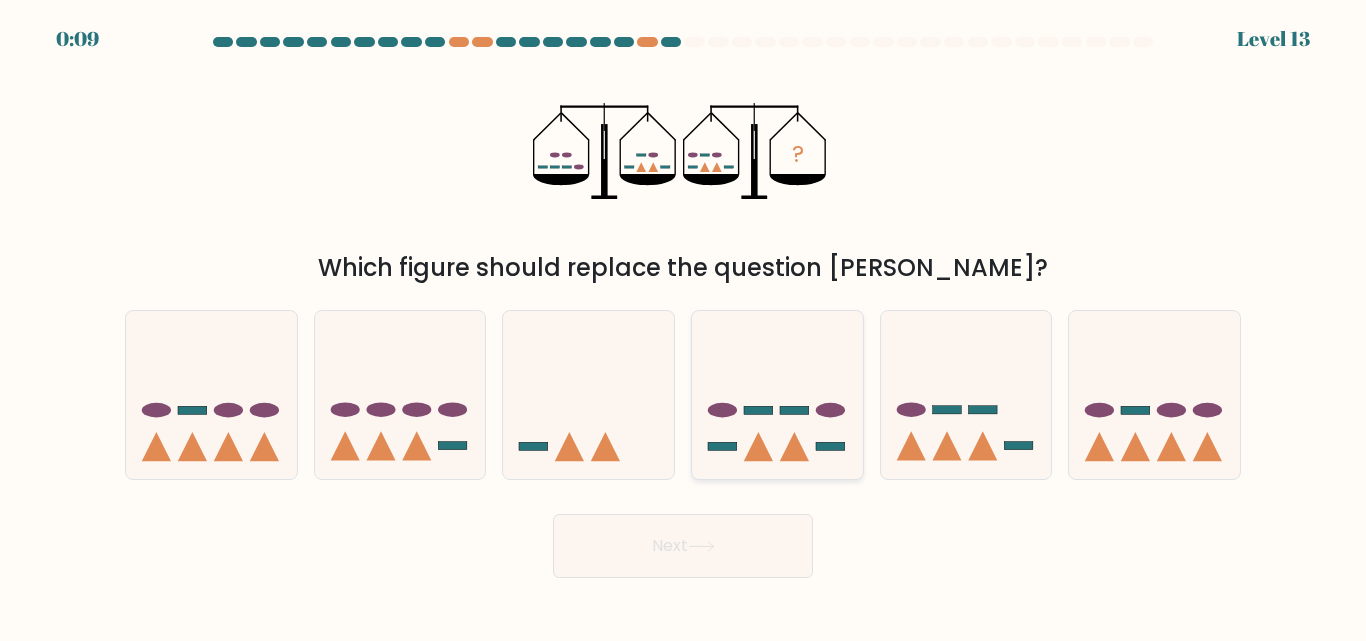 click 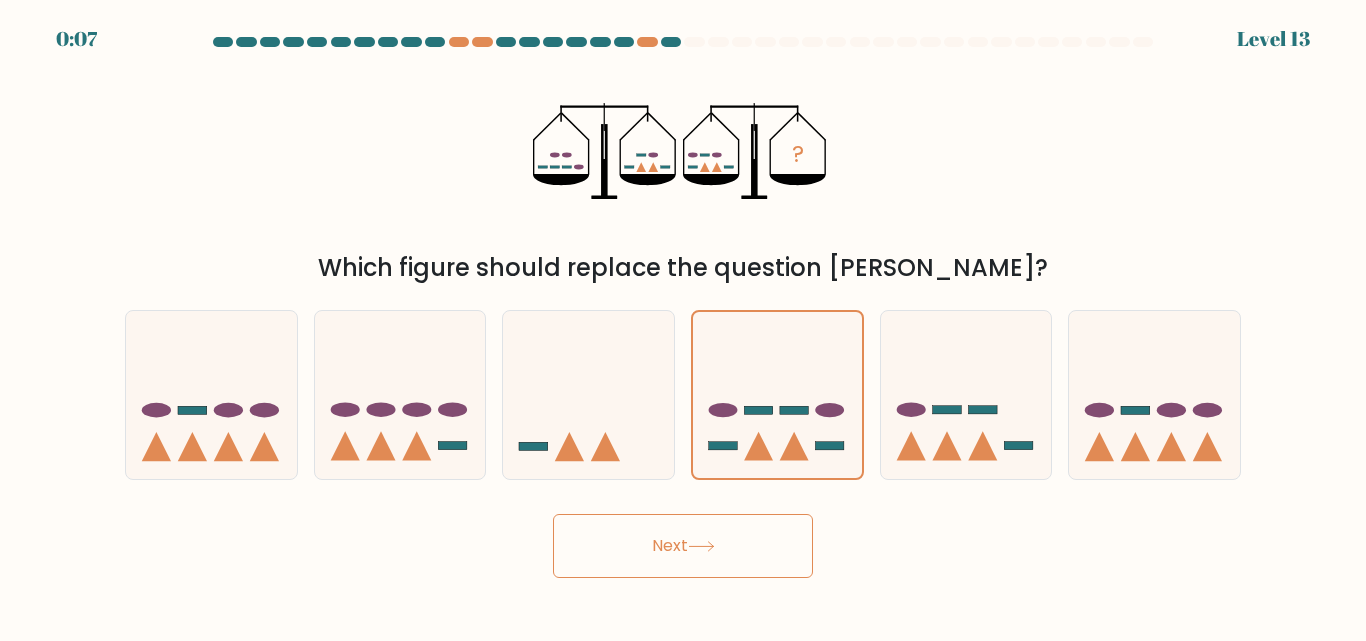 click on "Next" at bounding box center [683, 546] 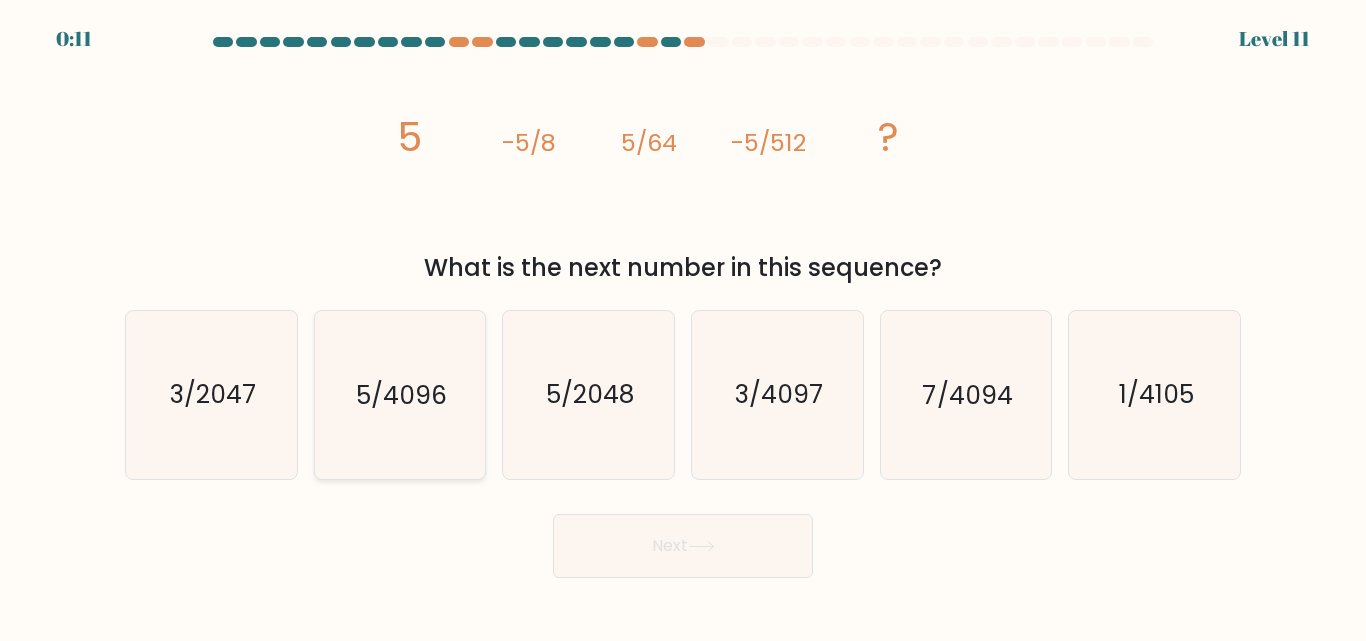 click on "5/4096" 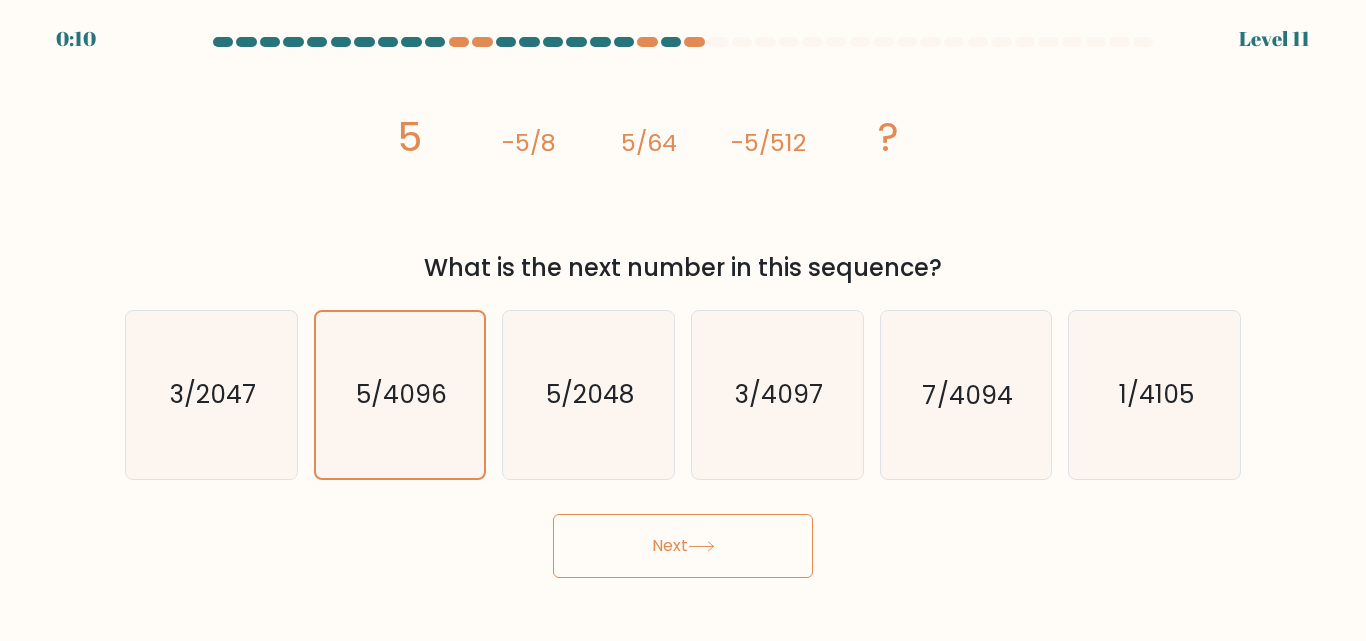 click on "Next" at bounding box center (683, 546) 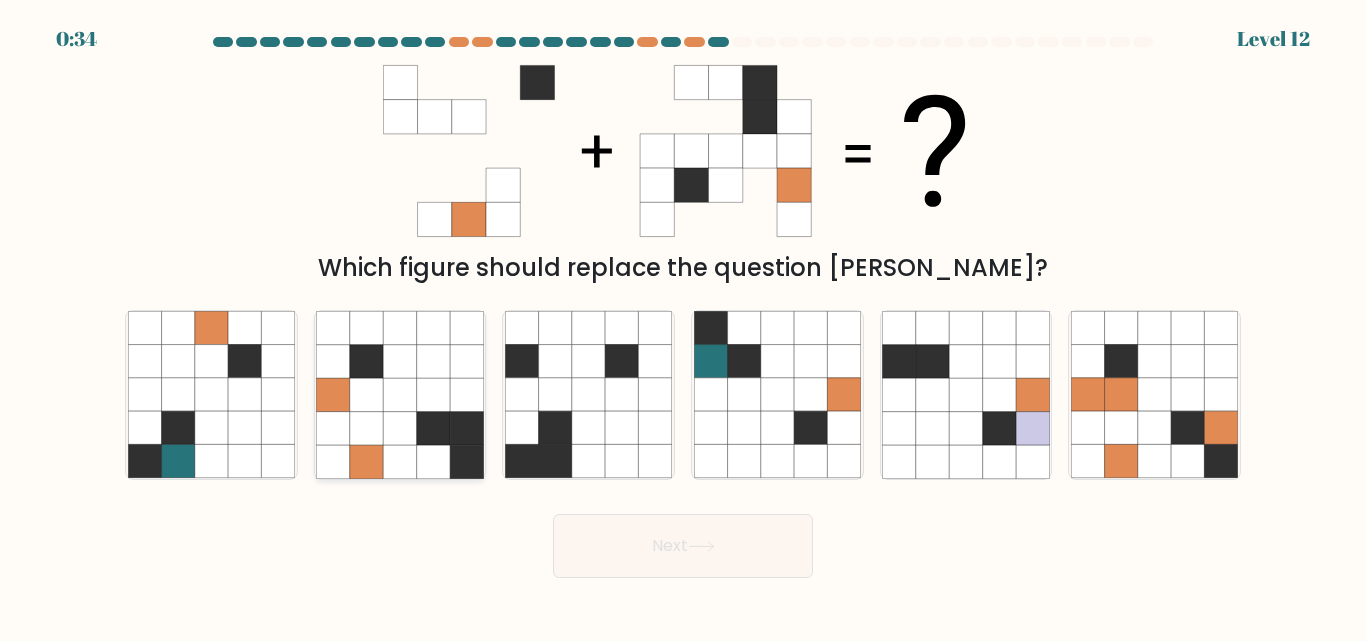 click 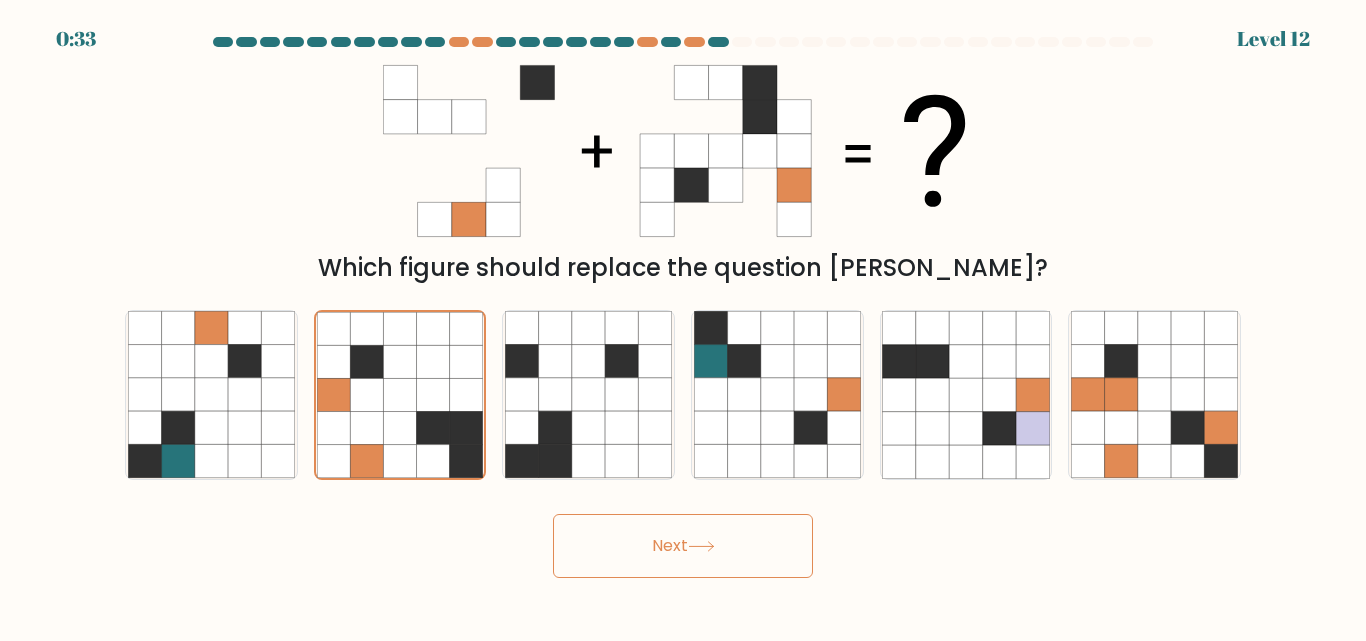 click 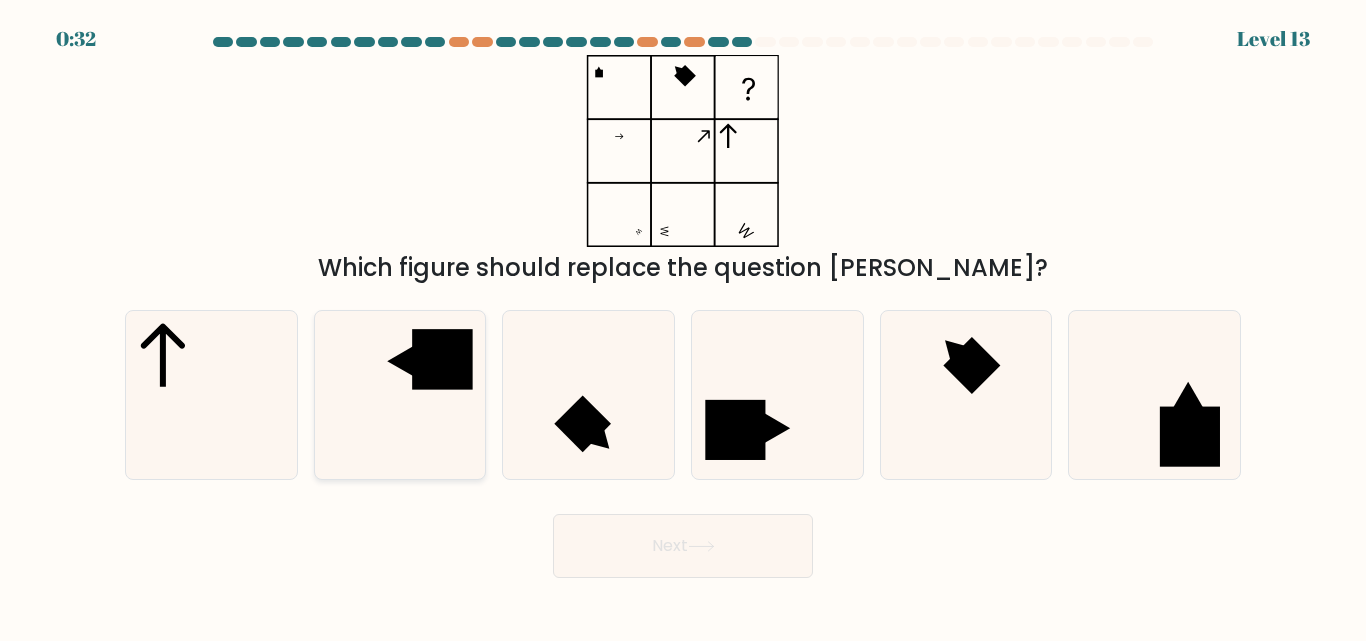 click 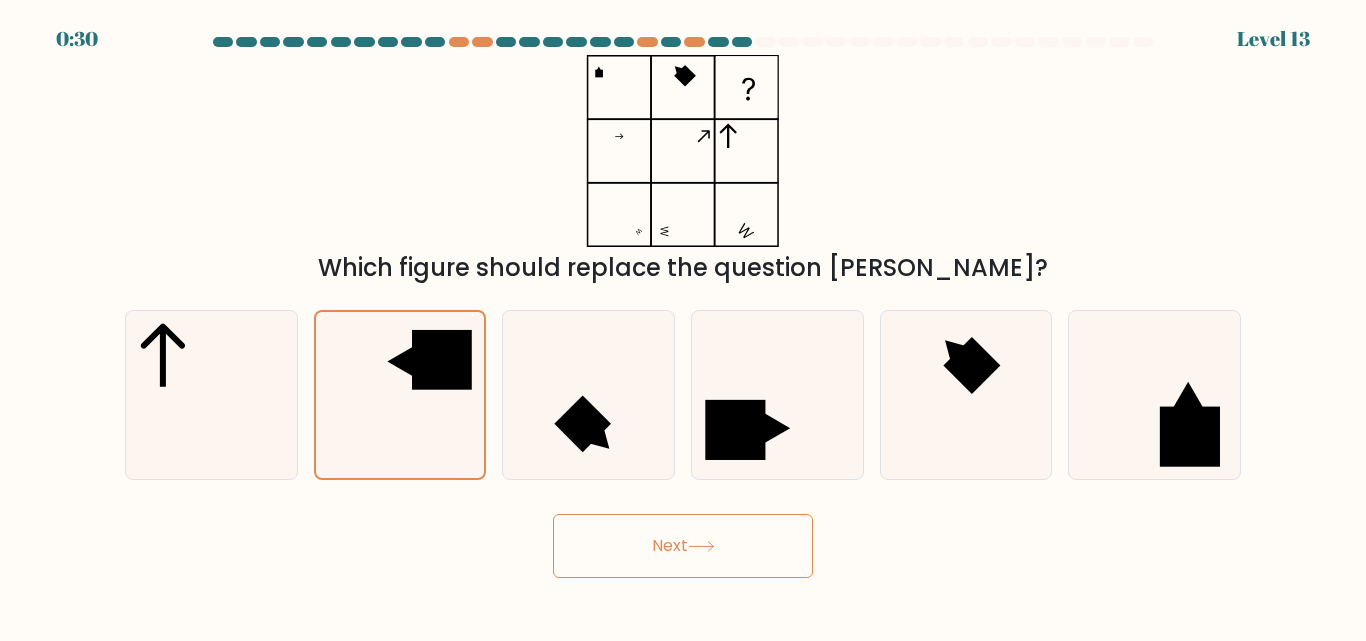 click on "0:30
Level 13" at bounding box center [683, 320] 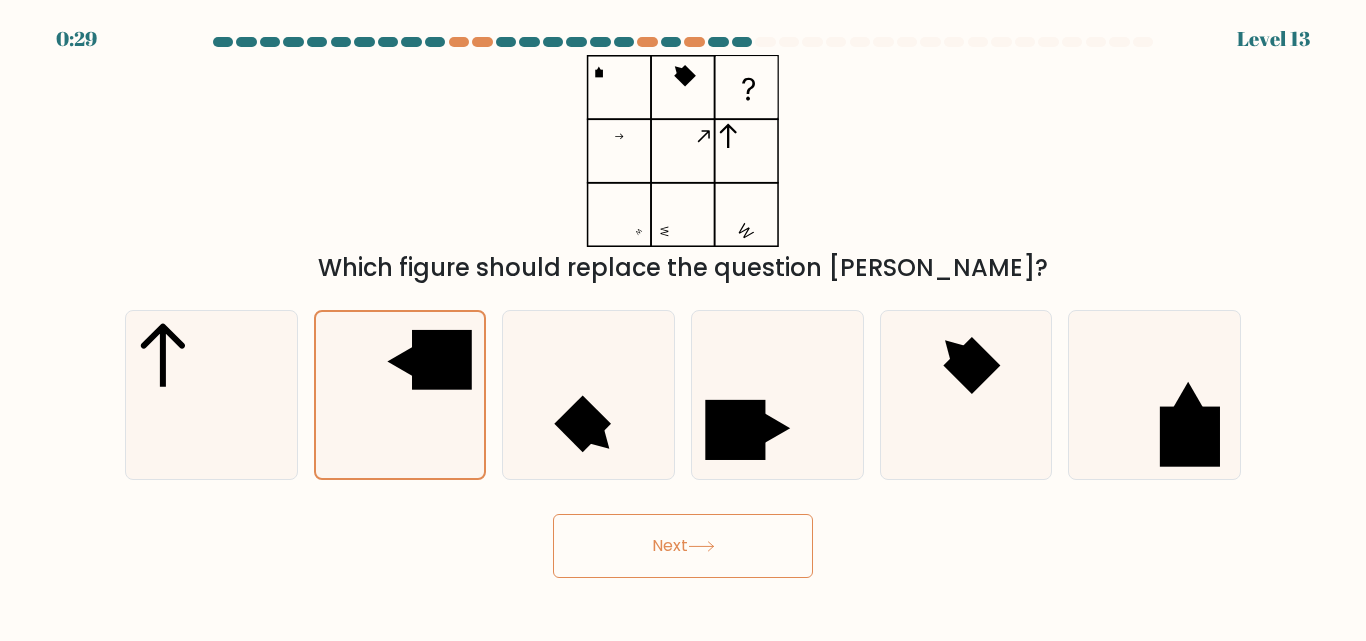 click 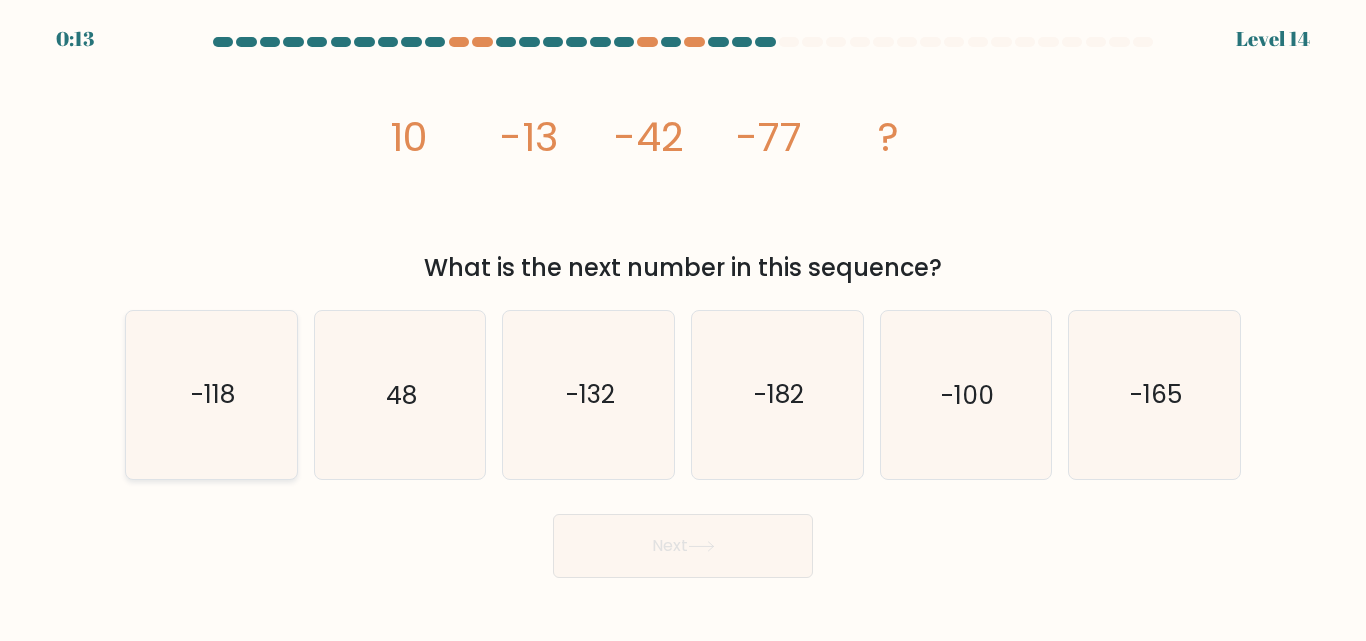 click on "-118" 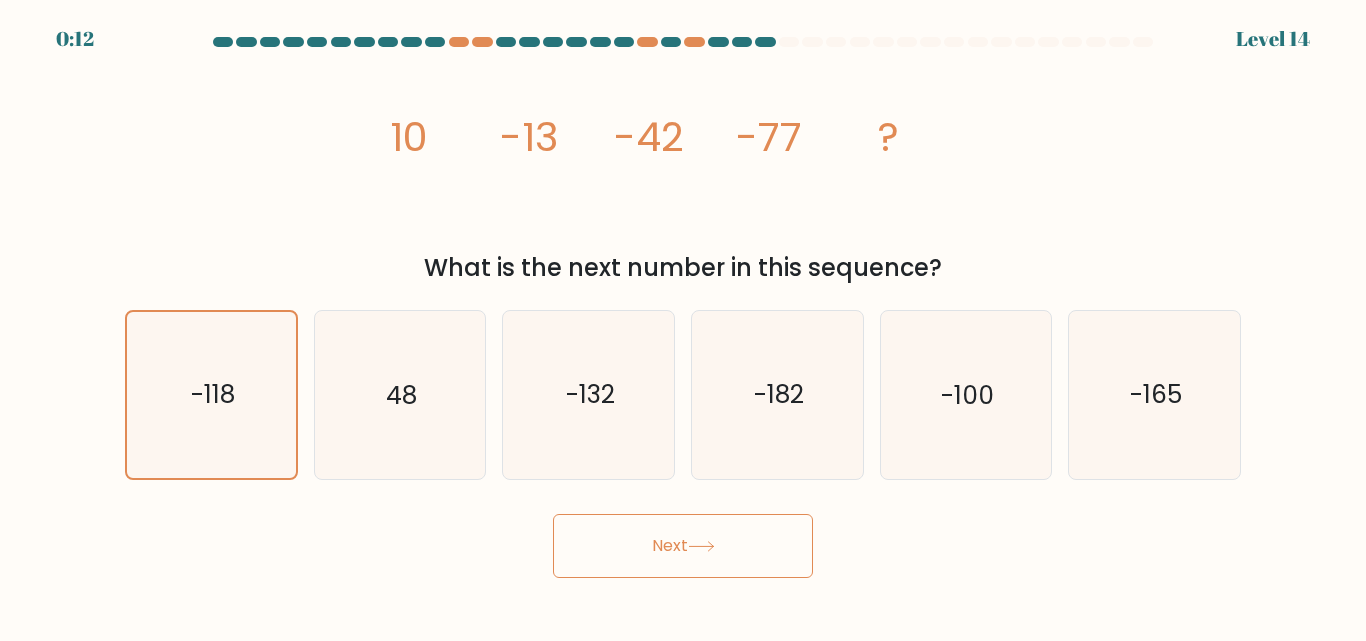 drag, startPoint x: 817, startPoint y: 551, endPoint x: 746, endPoint y: 542, distance: 71.568146 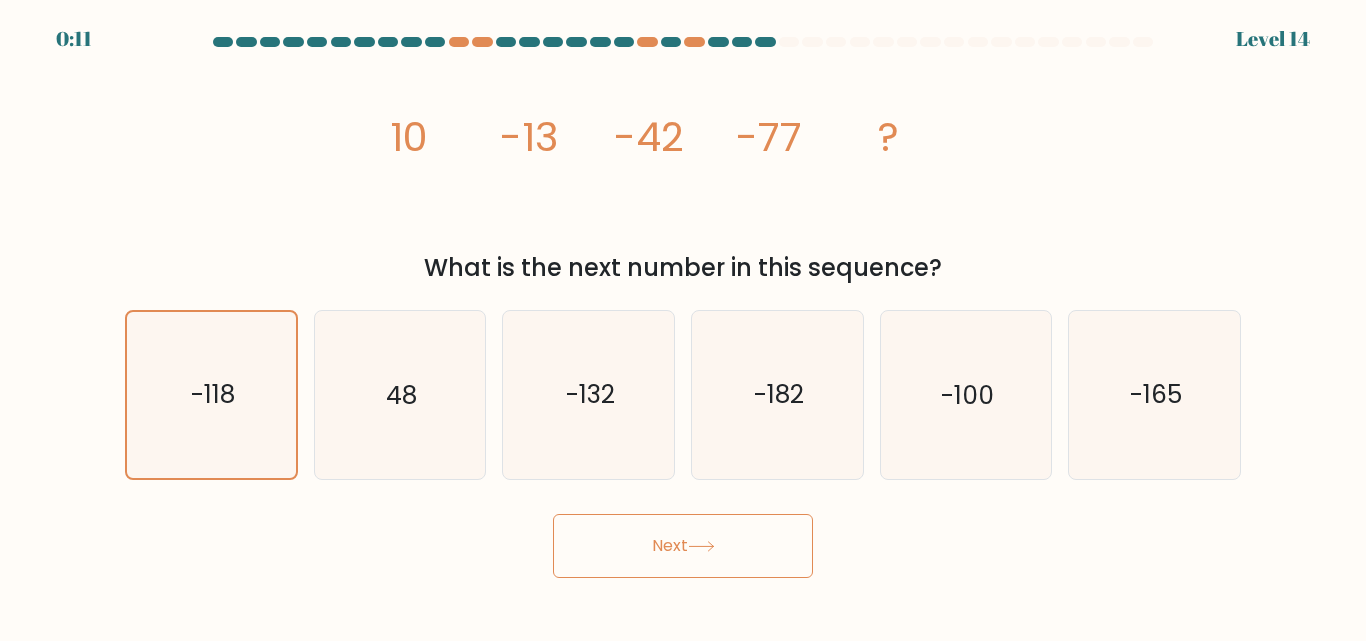 click on "Next" at bounding box center (683, 546) 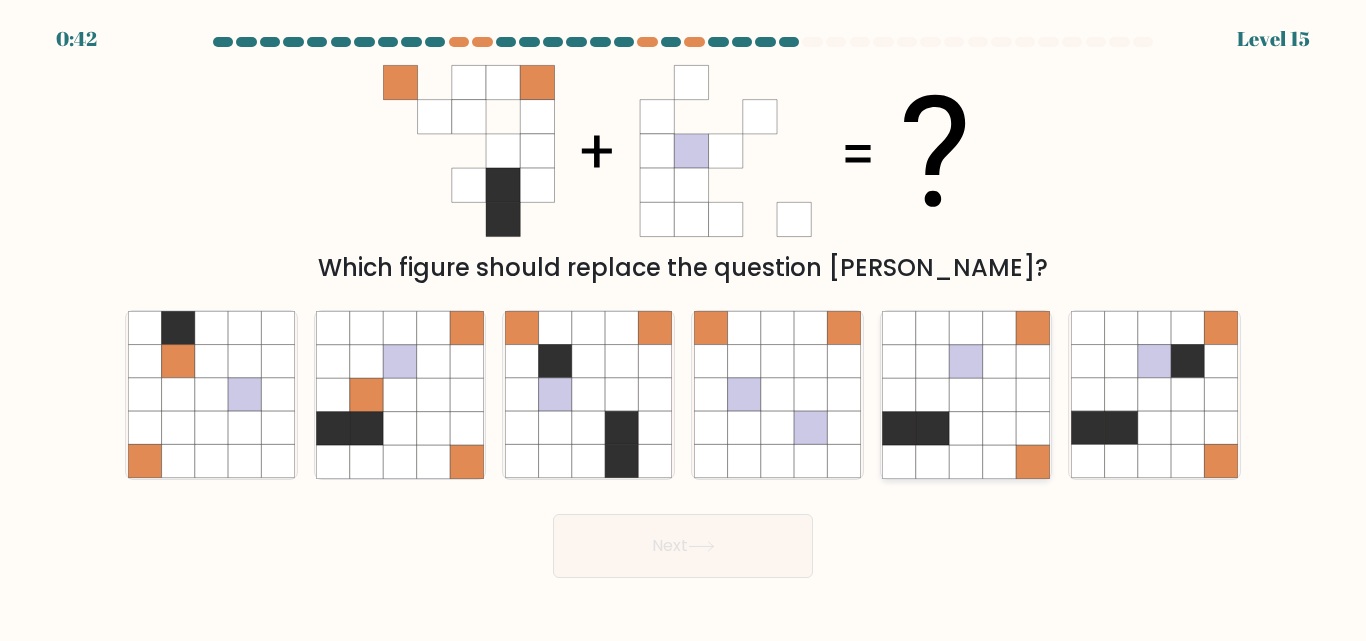 click 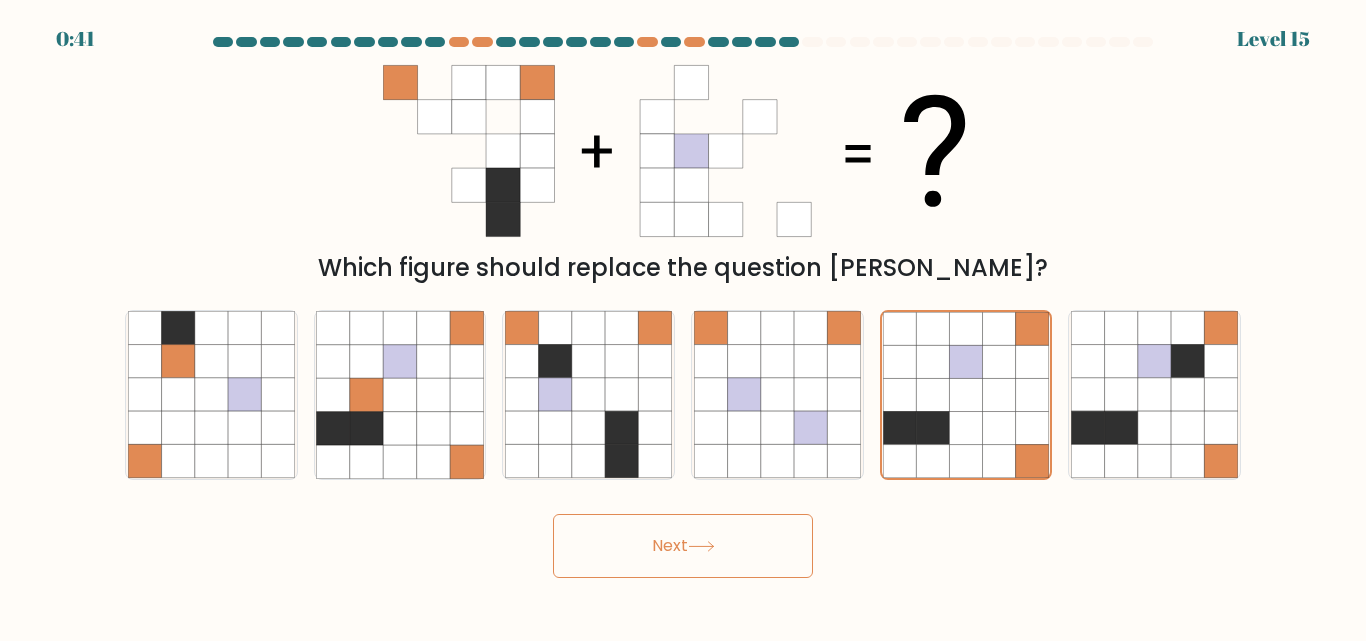 click on "Next" at bounding box center [683, 546] 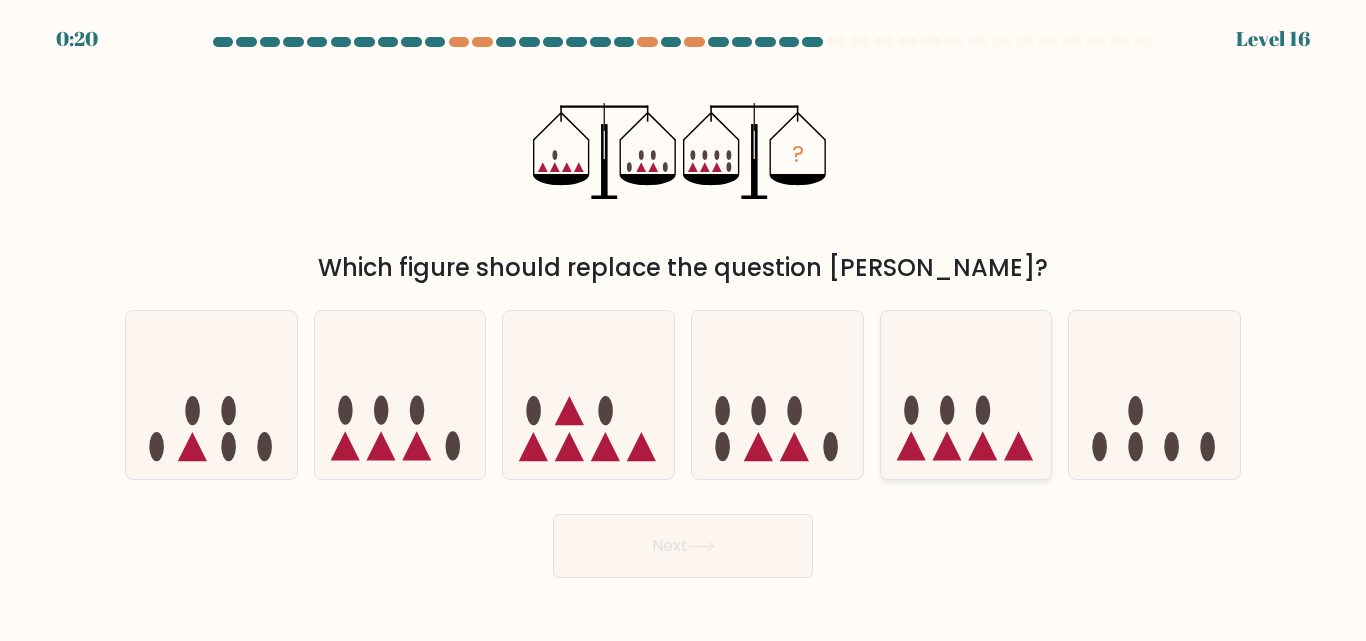 click 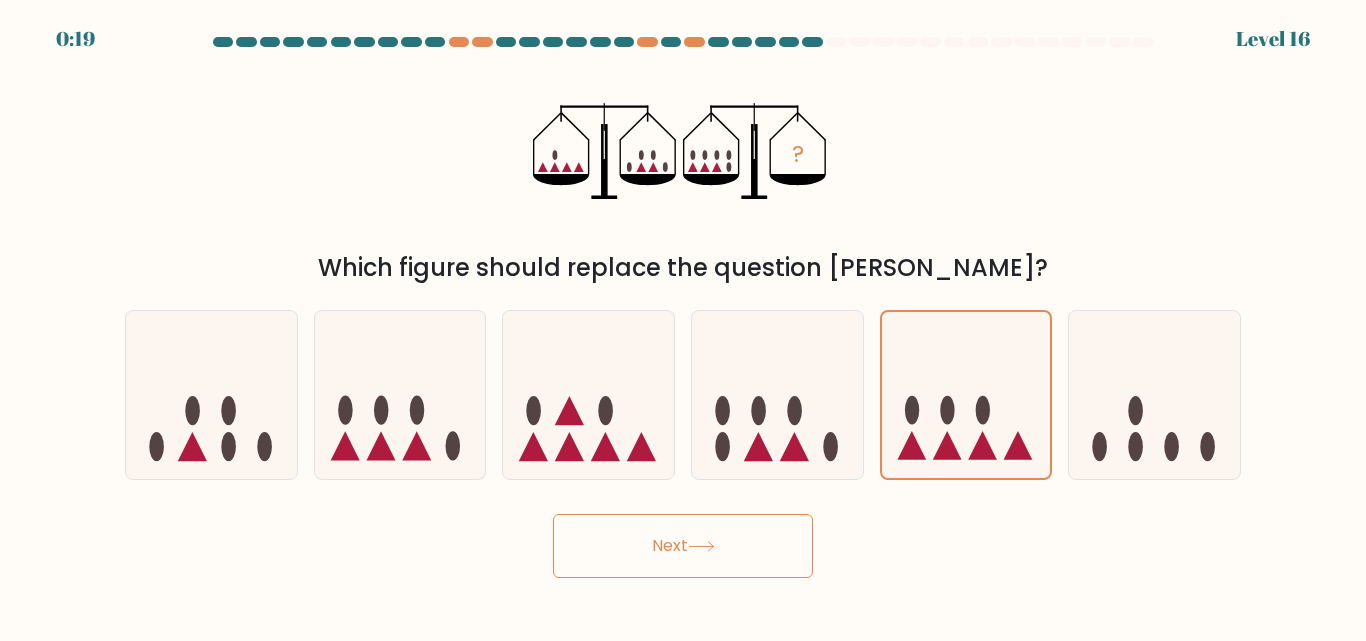 click on "Next" at bounding box center [683, 546] 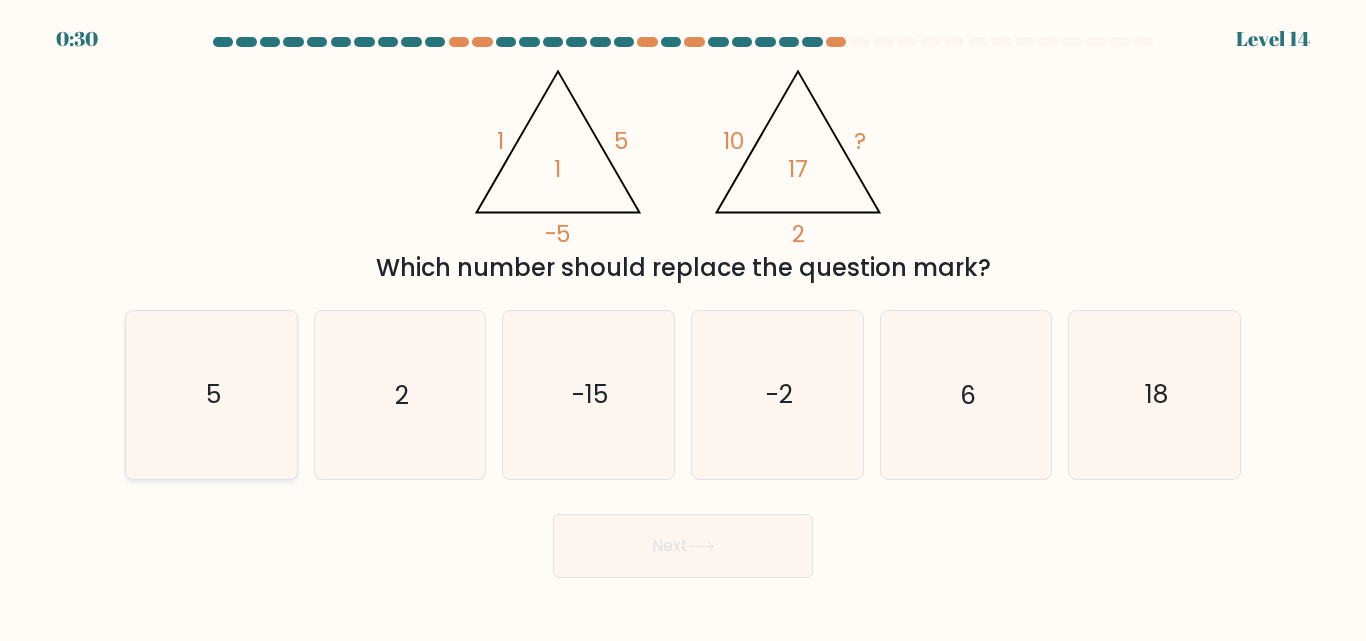 click on "5" 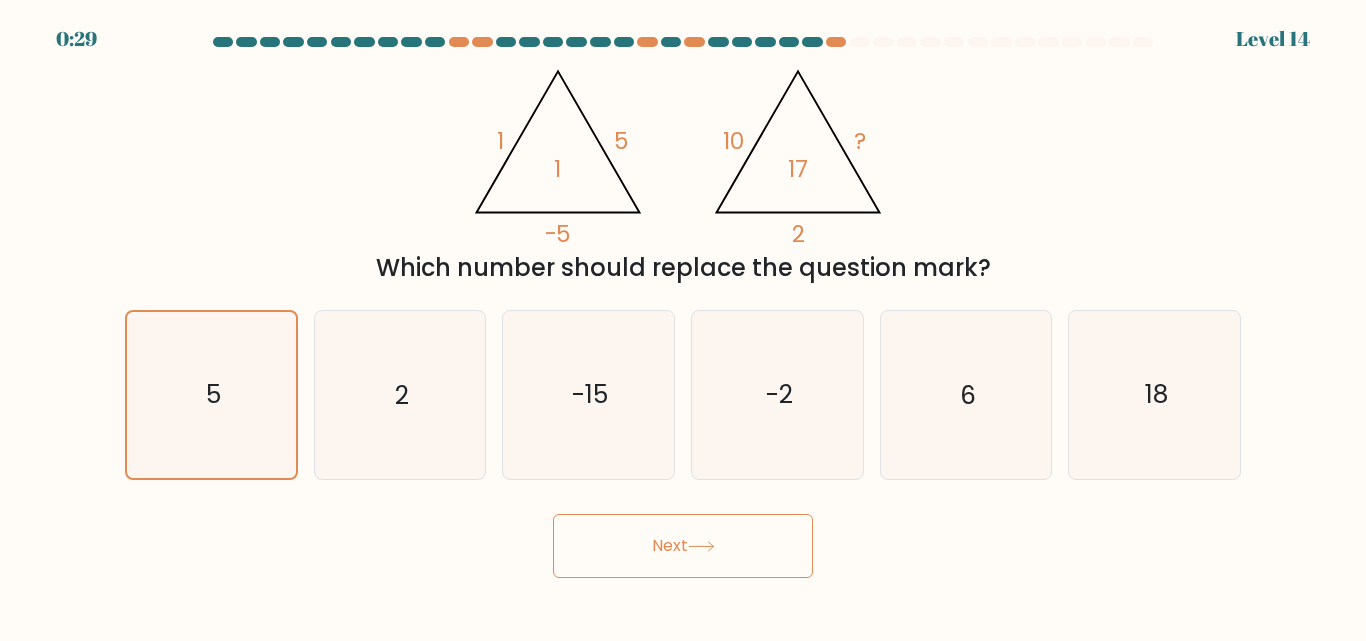 click on "Next" at bounding box center (683, 546) 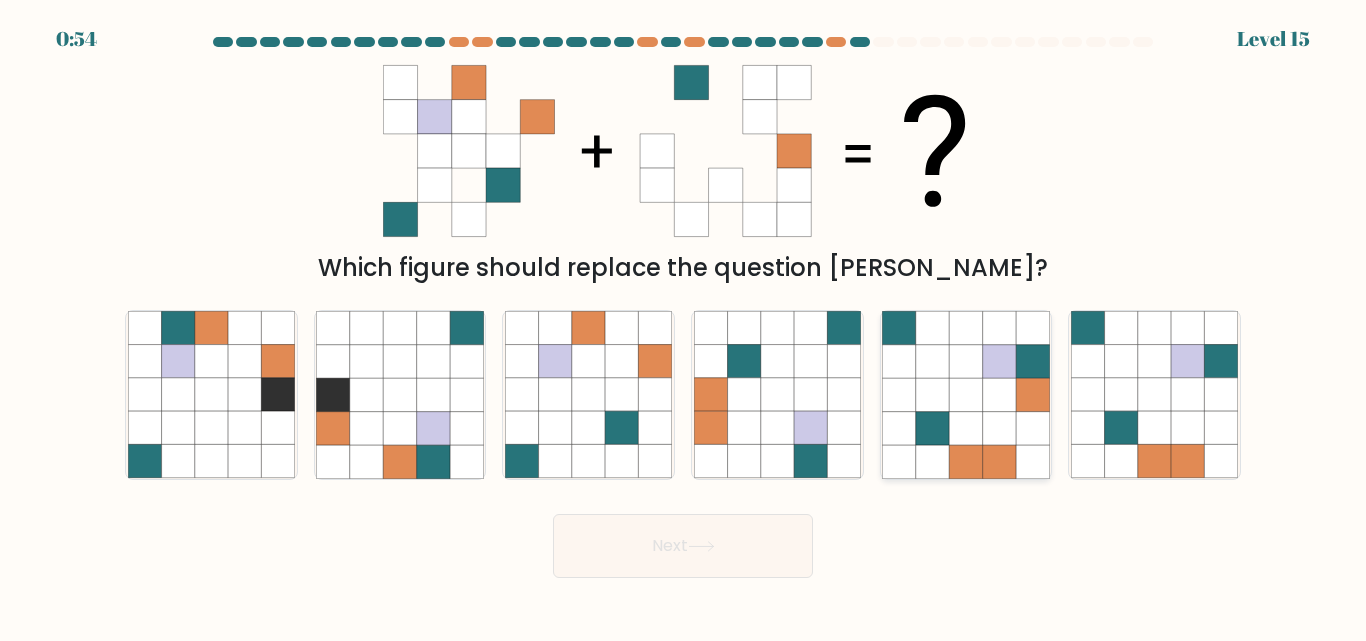 click 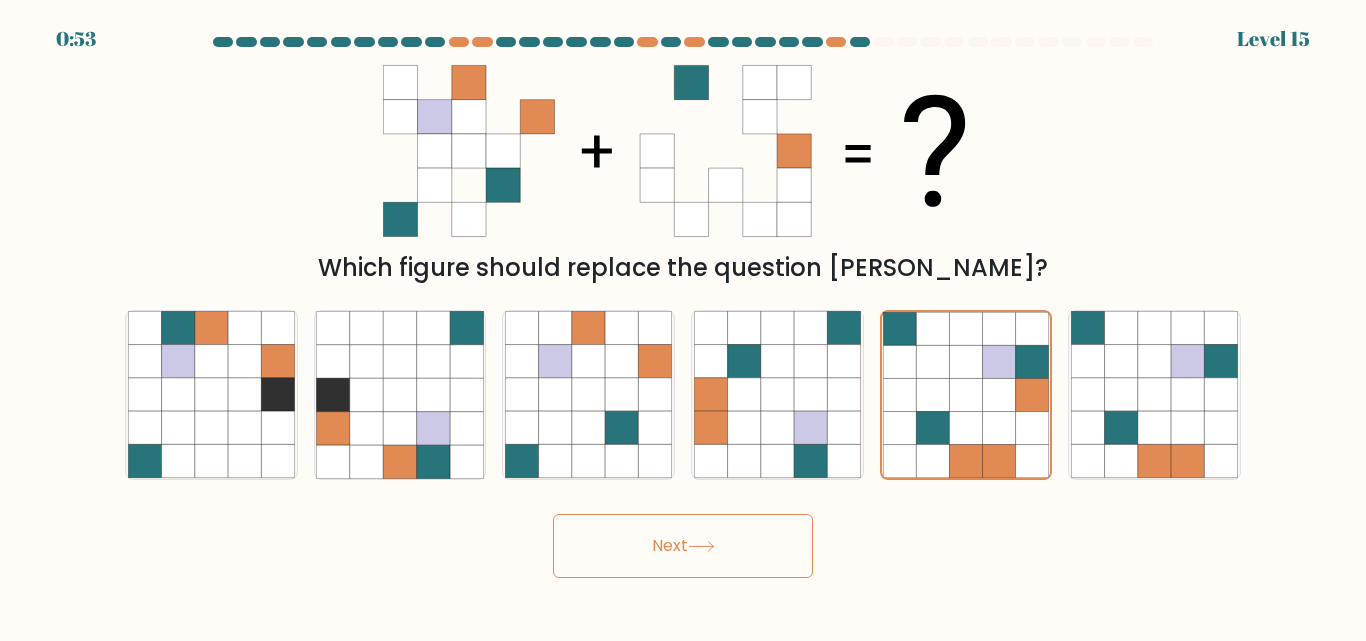 click on "Next" at bounding box center [683, 546] 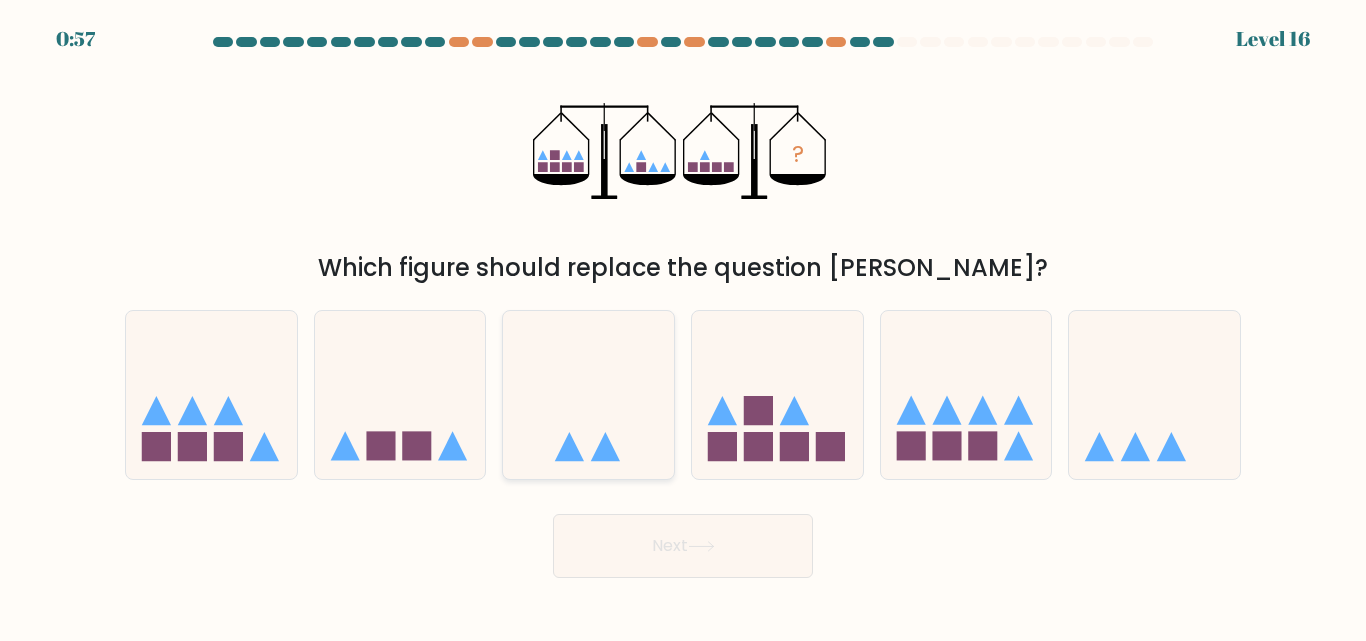 click 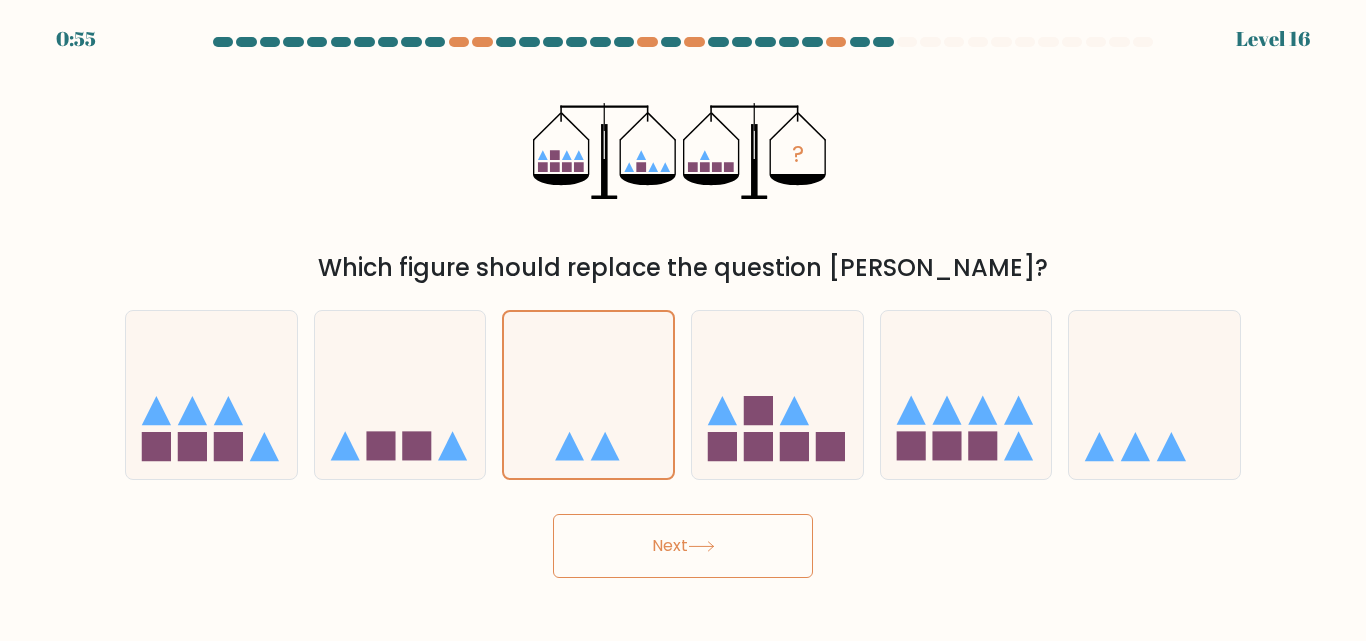click on "Next" at bounding box center (683, 546) 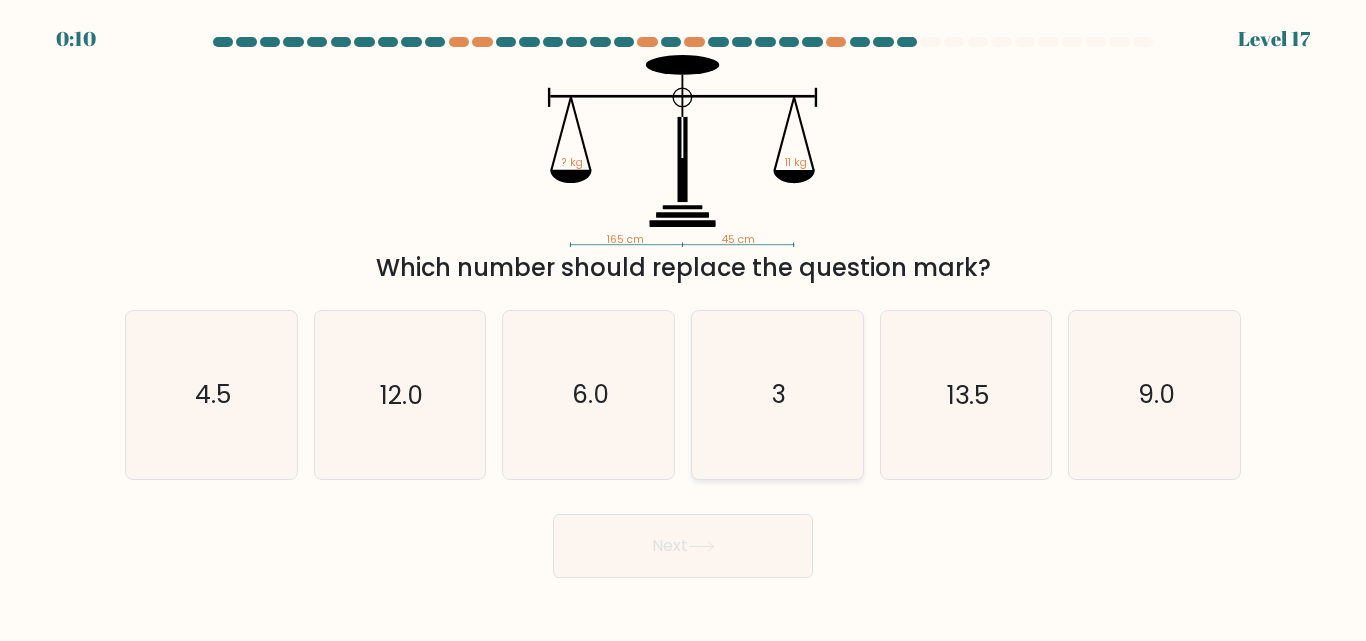 click on "3" 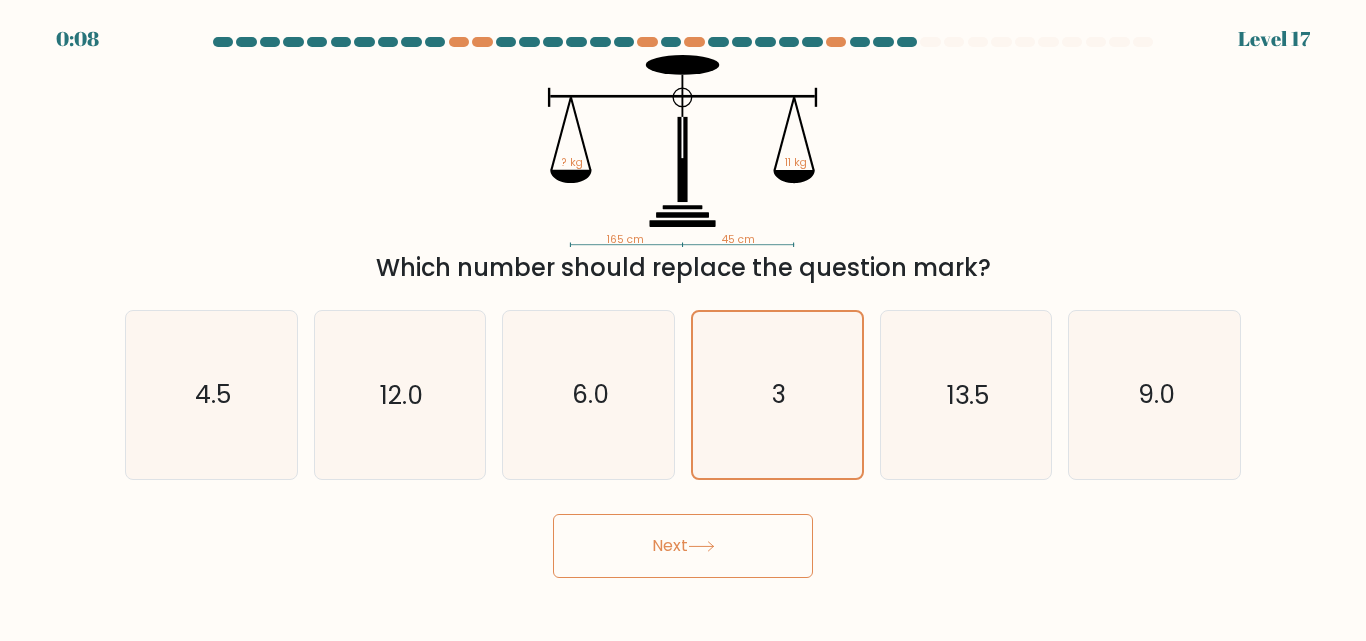 click on "Next" at bounding box center (683, 546) 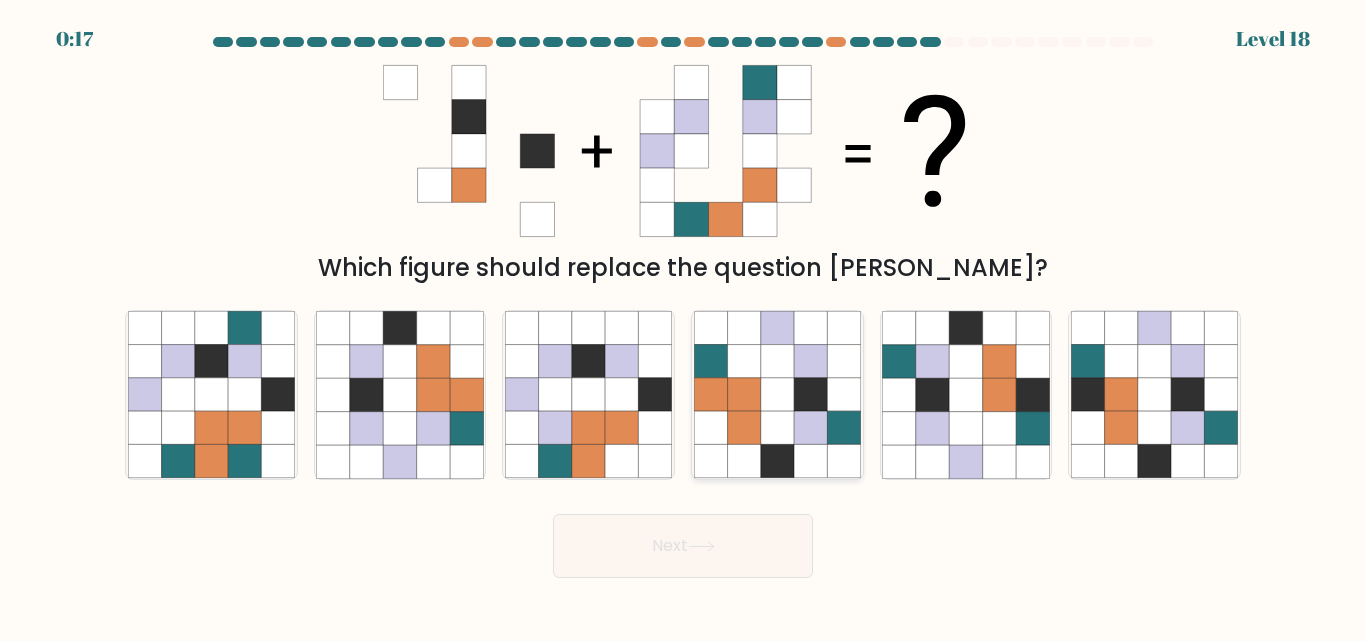 drag, startPoint x: 733, startPoint y: 553, endPoint x: 782, endPoint y: 418, distance: 143.61755 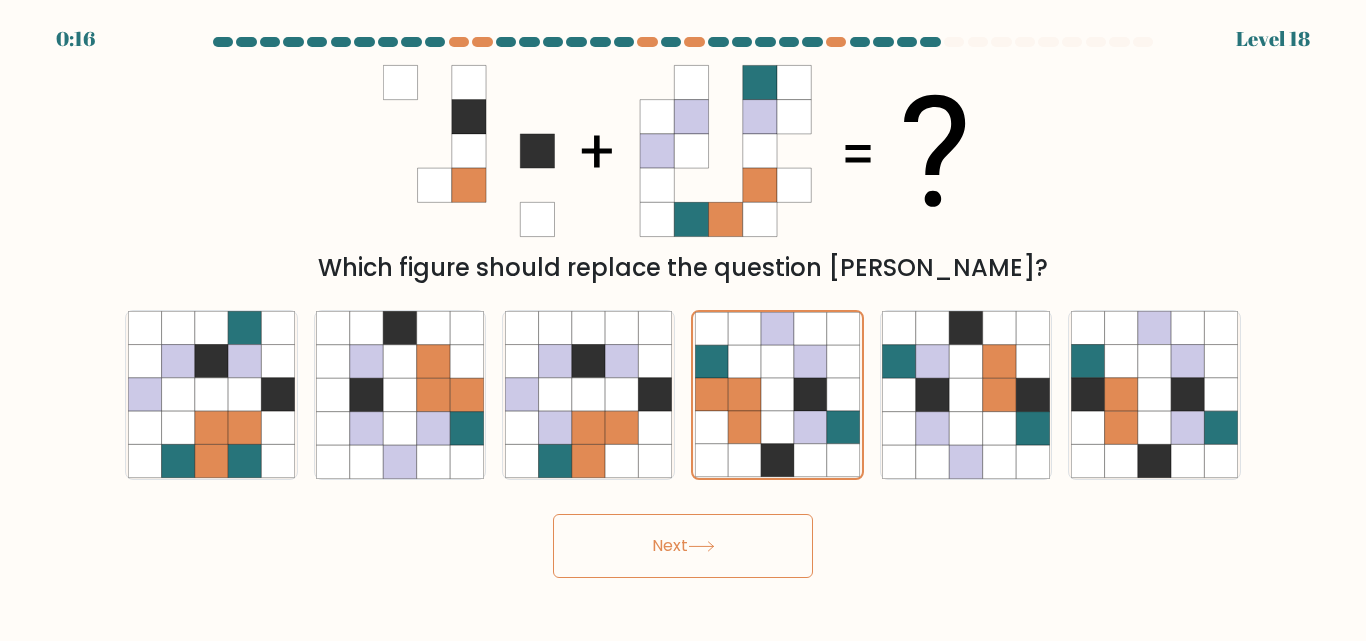 click on "Next" at bounding box center [683, 546] 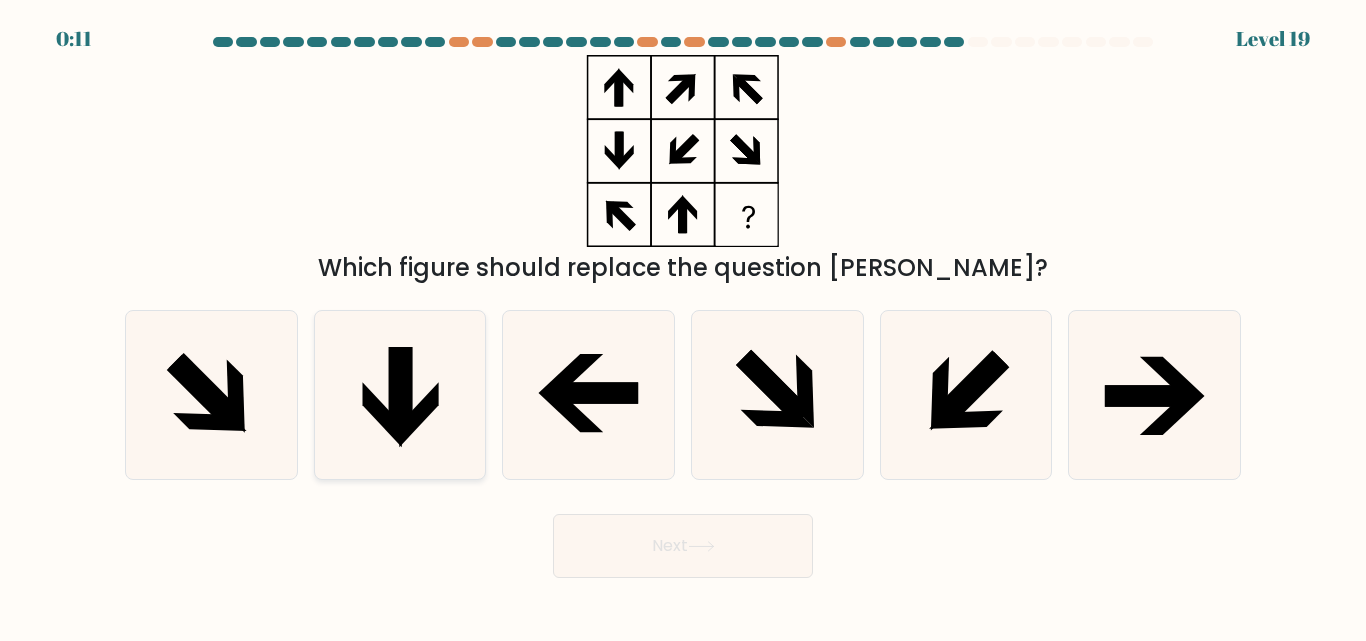 click 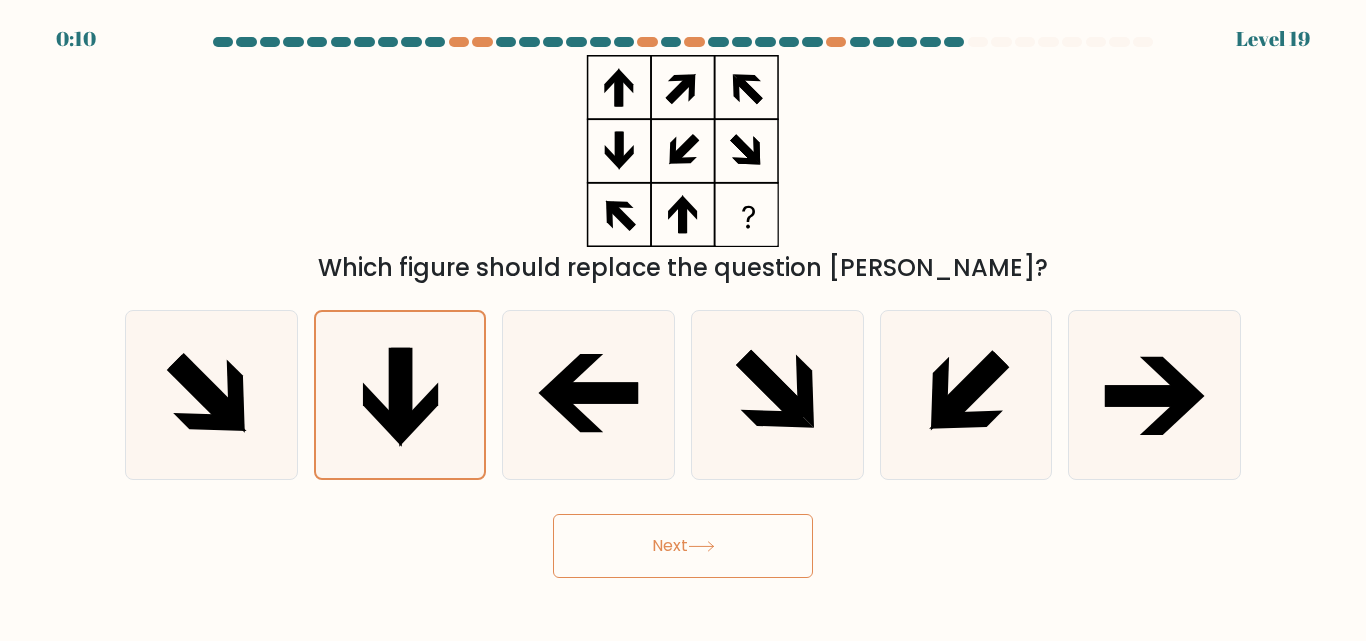 click on "Next" at bounding box center [683, 546] 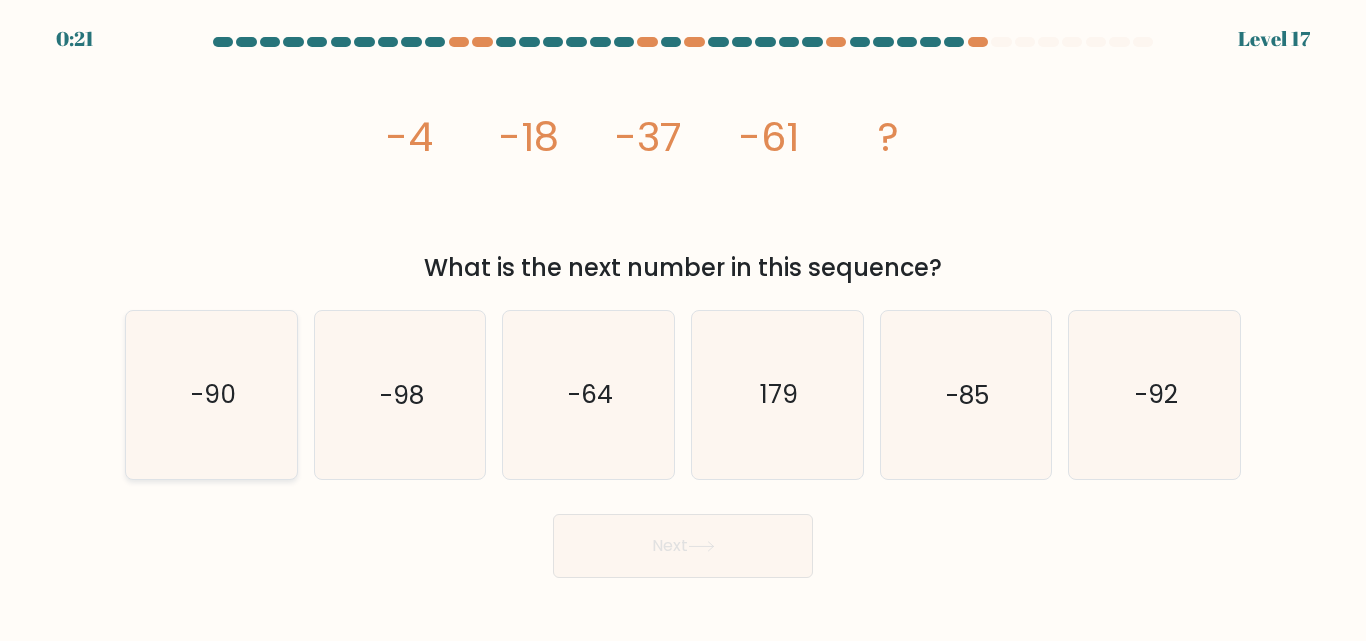 click on "-90" 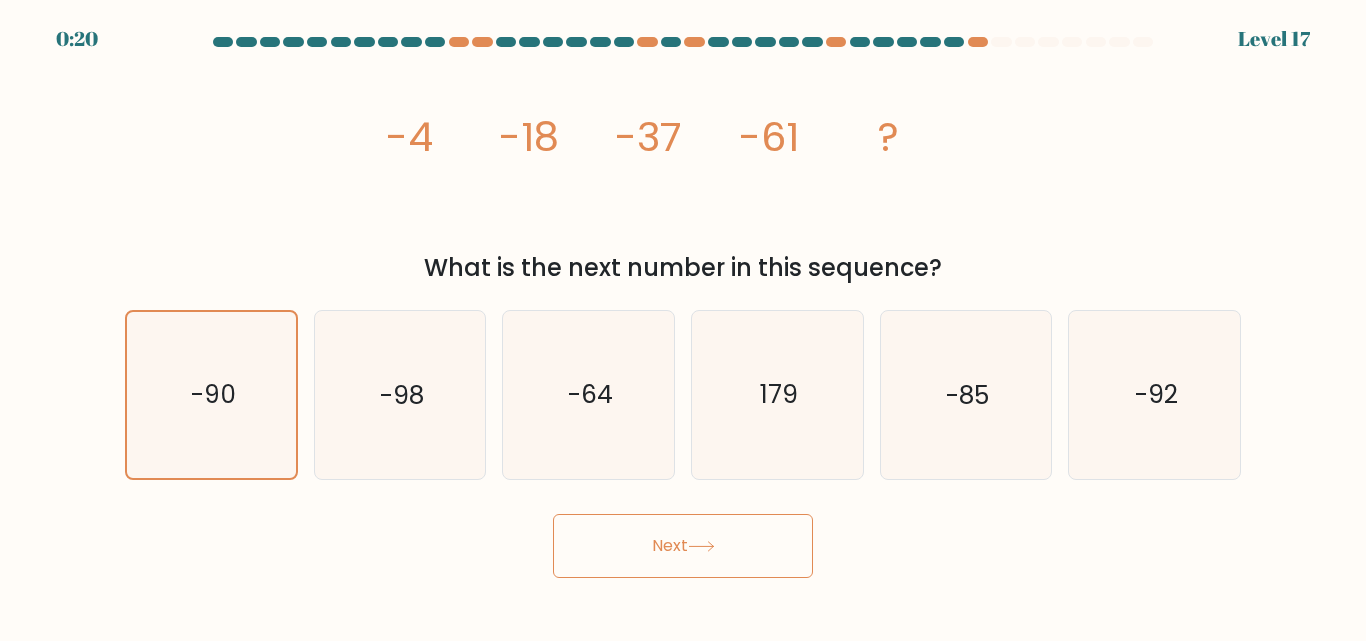 click on "Next" at bounding box center [683, 546] 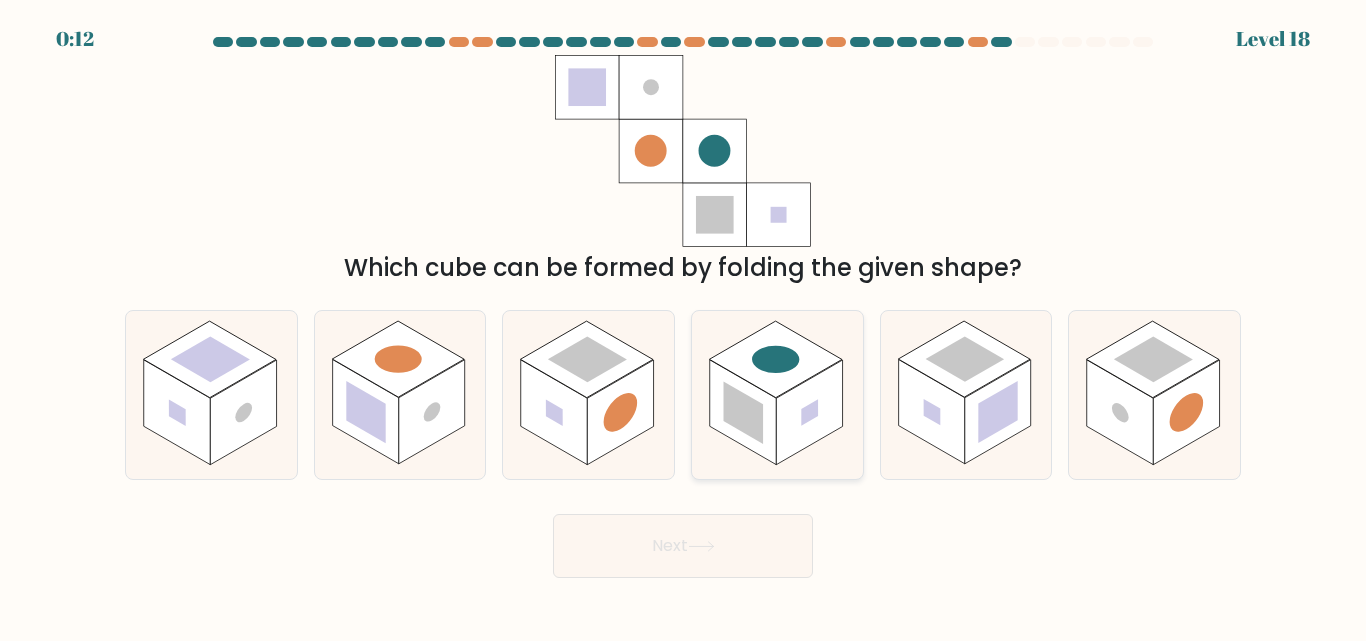 click 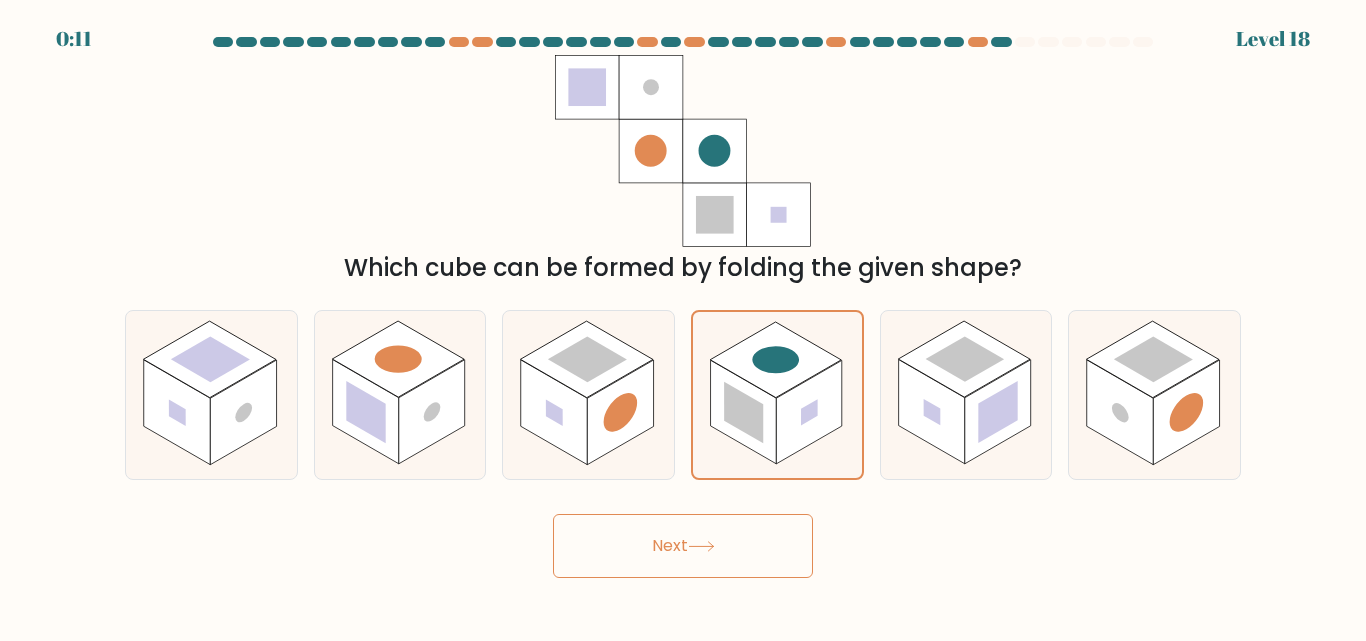 click on "Next" at bounding box center [683, 546] 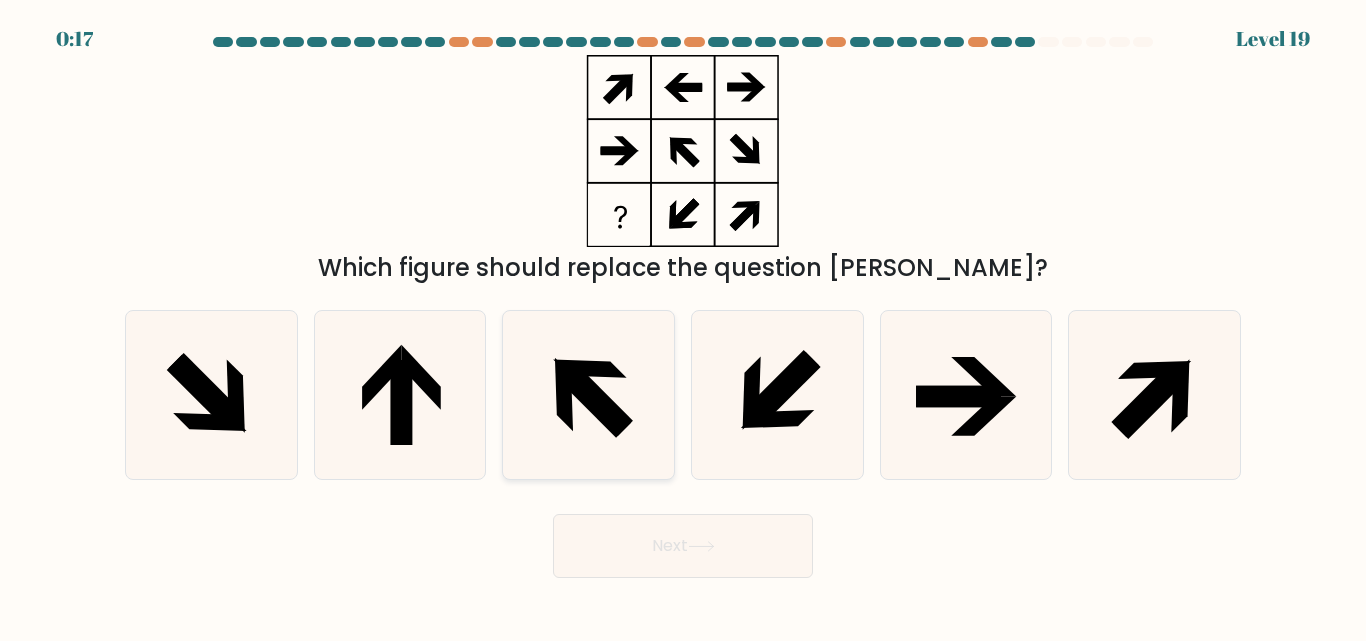 click 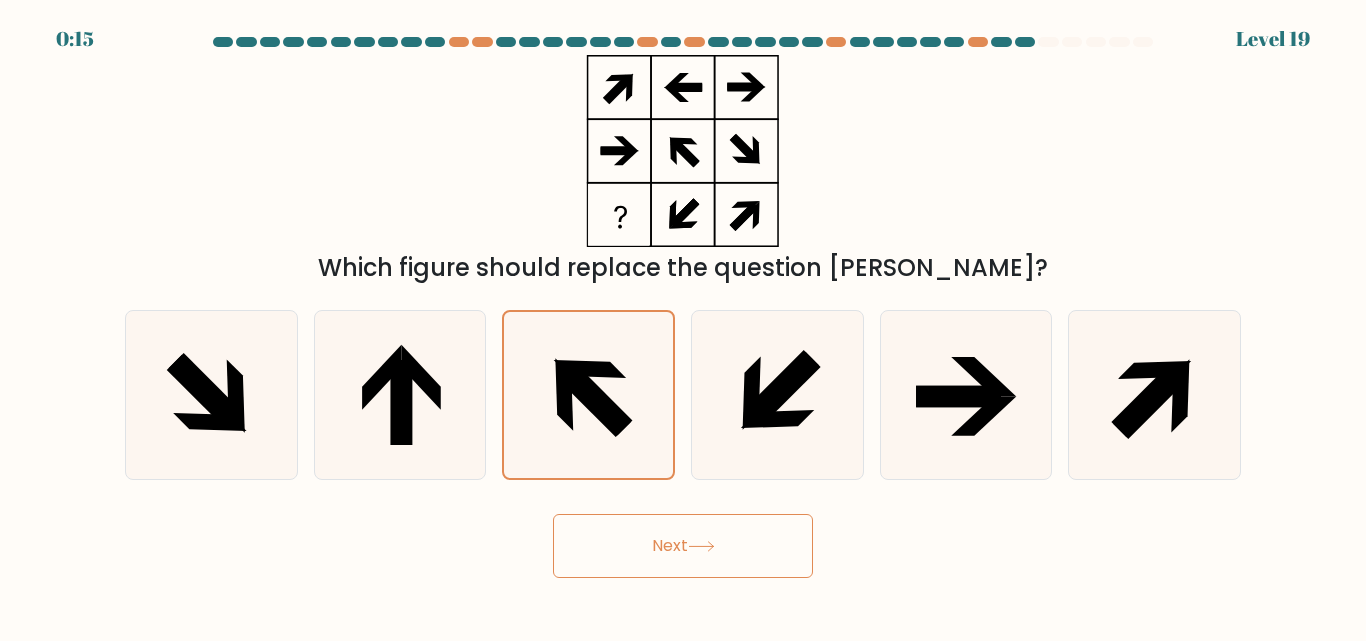 click on "Next" at bounding box center [683, 546] 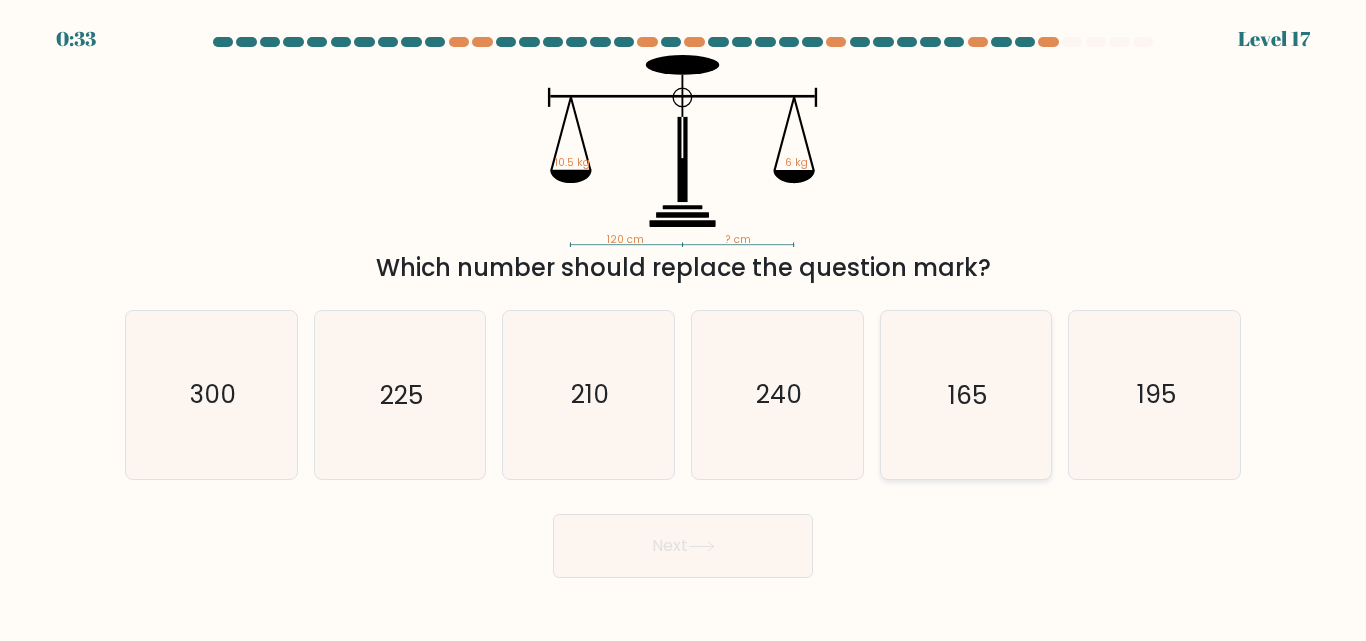 click on "165" 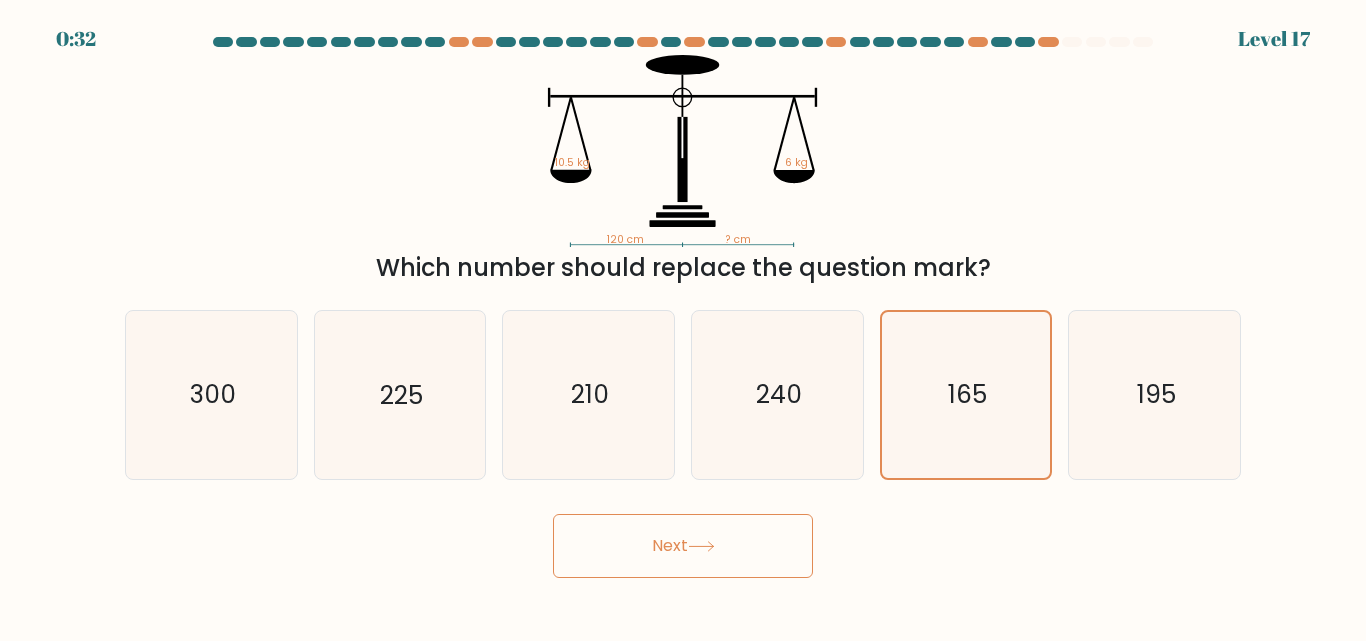 click on "Next" at bounding box center (683, 546) 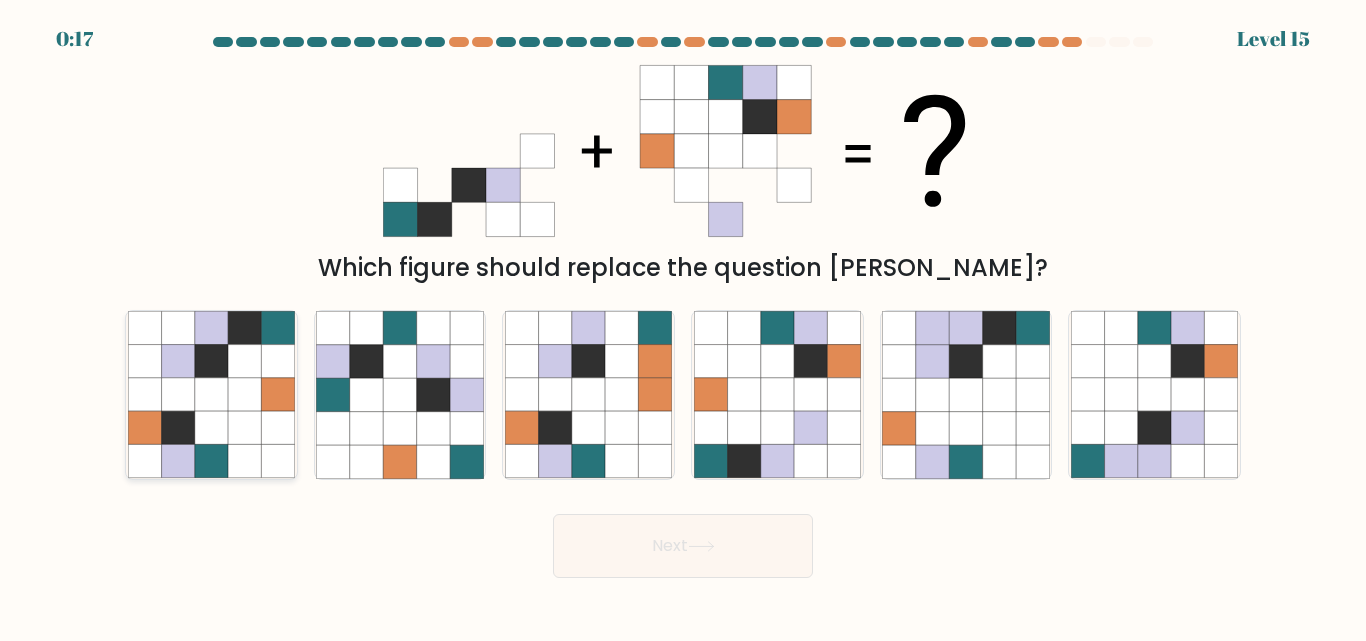 click 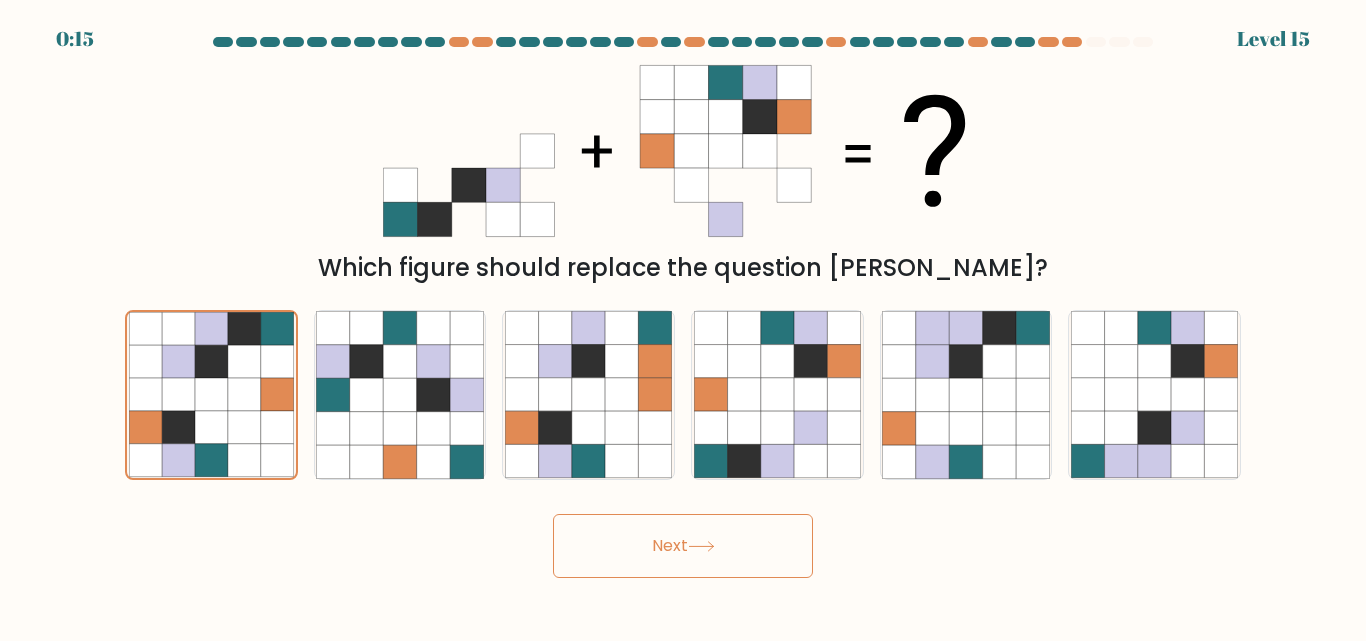 click on "Next" at bounding box center (683, 546) 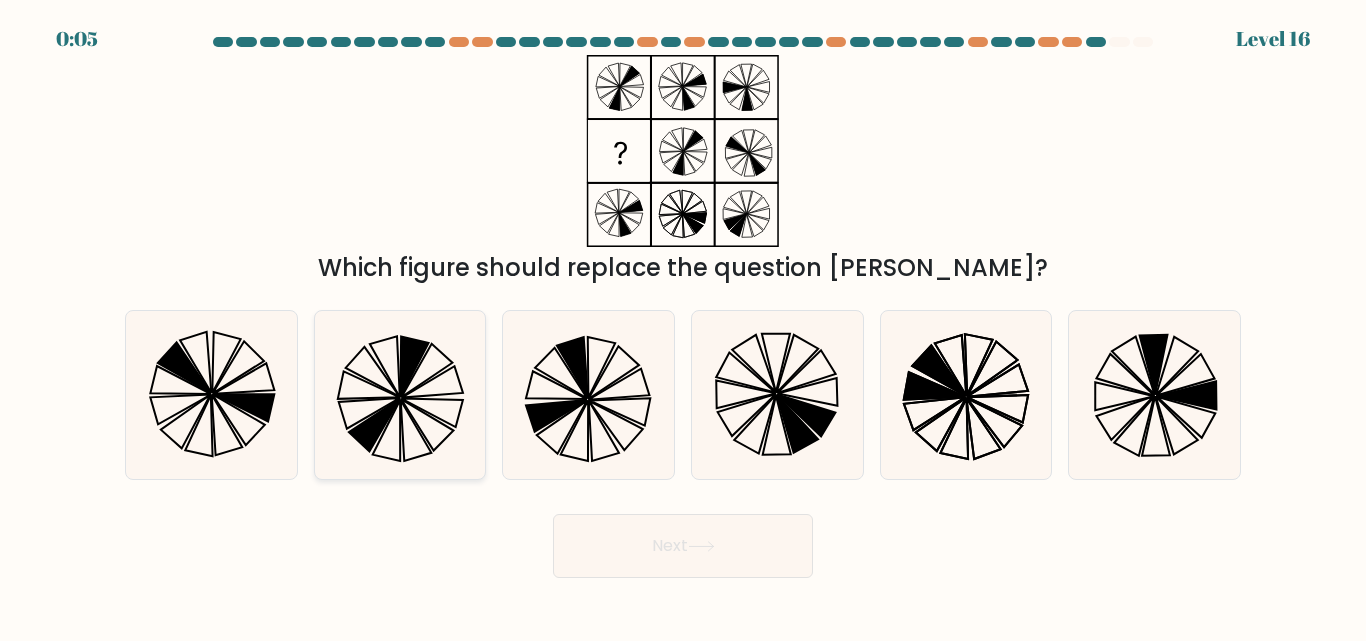 click 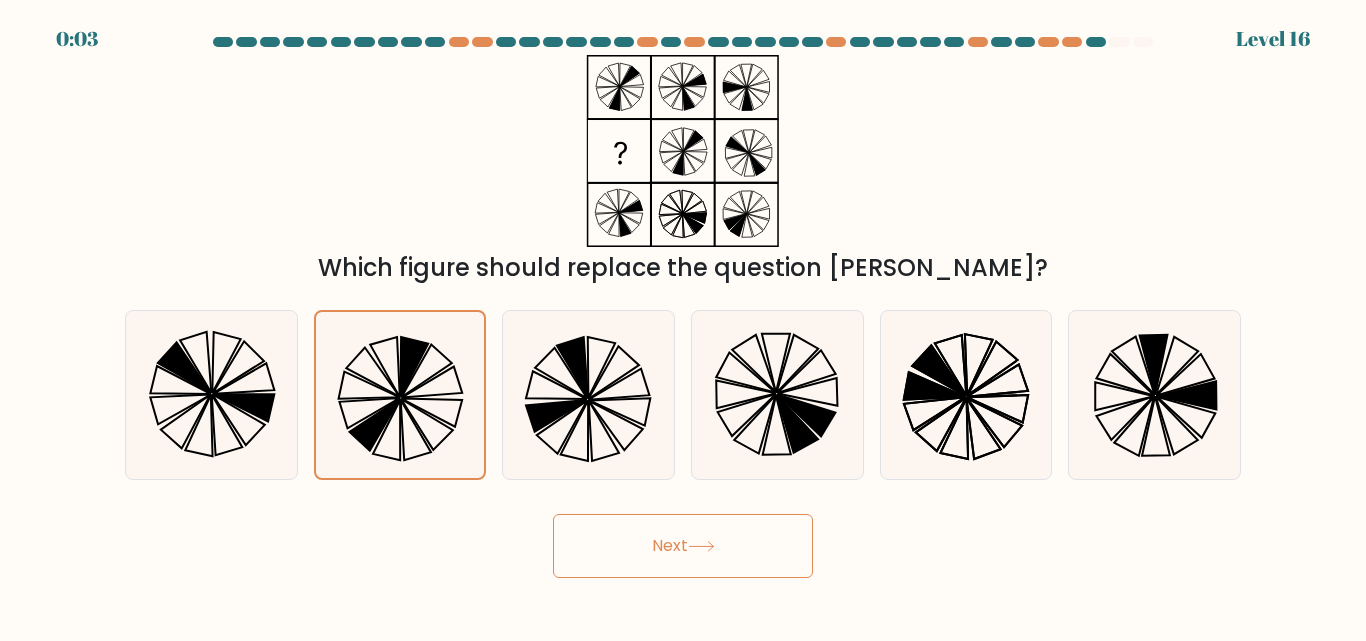 click on "Next" at bounding box center [683, 546] 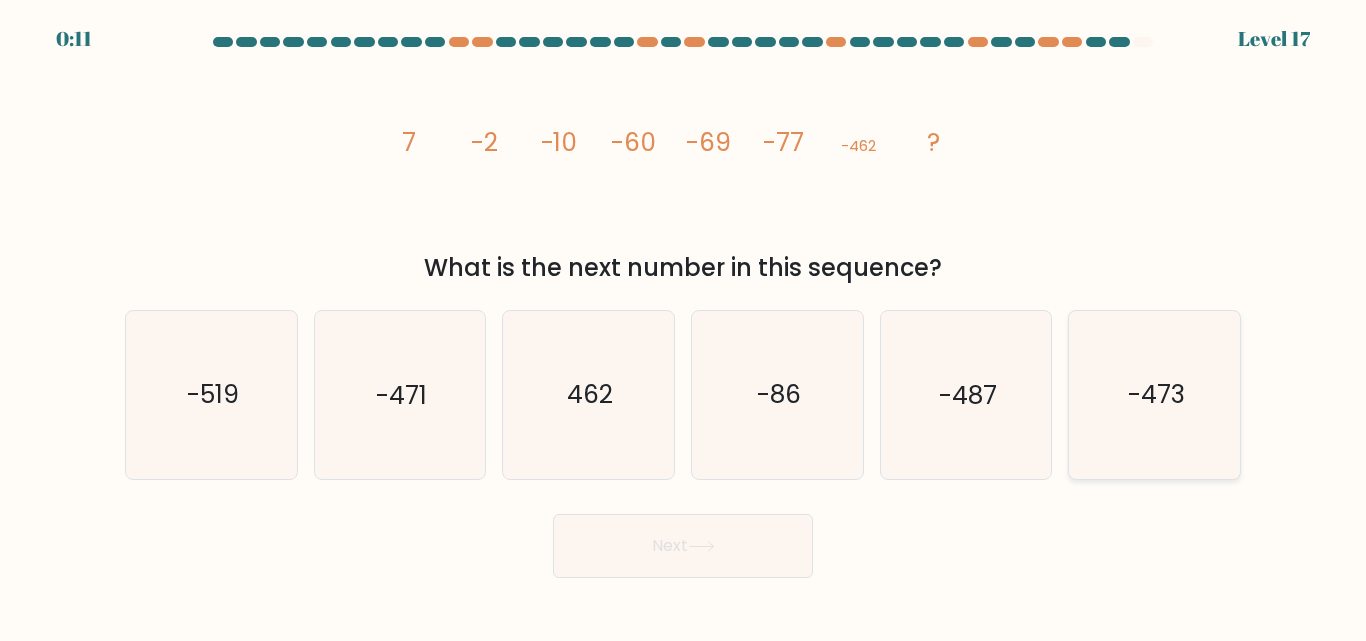 click on "-473" 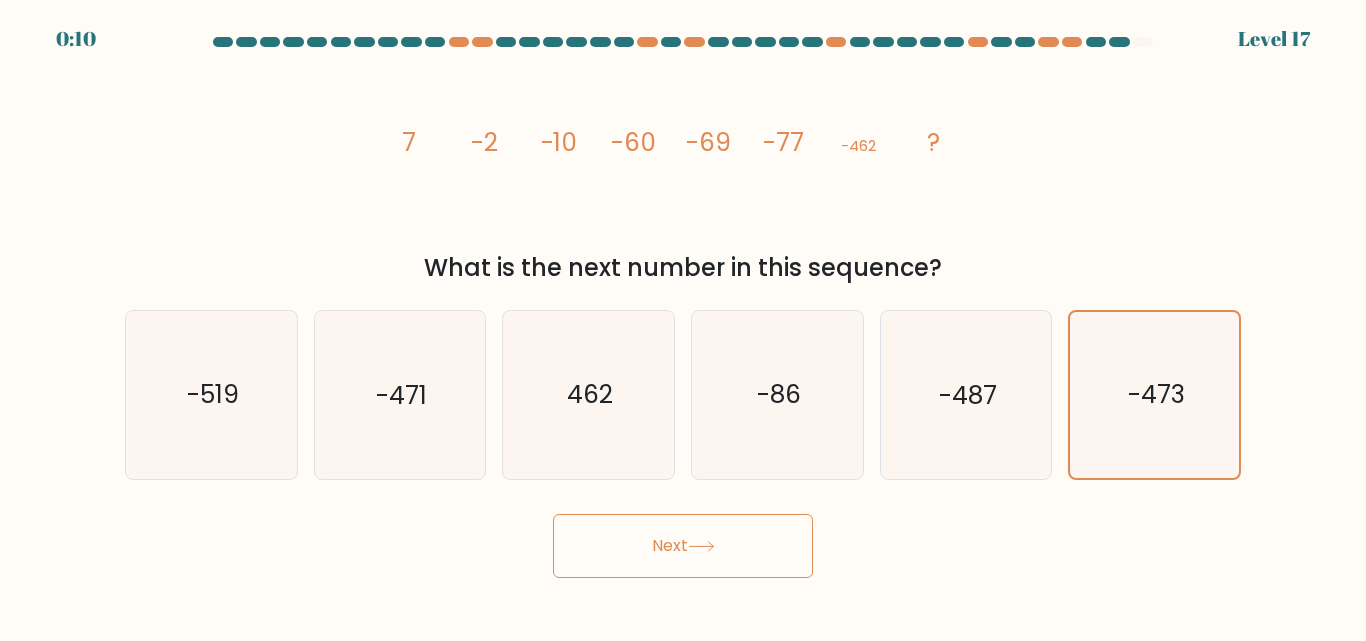 click on "Next" at bounding box center [683, 546] 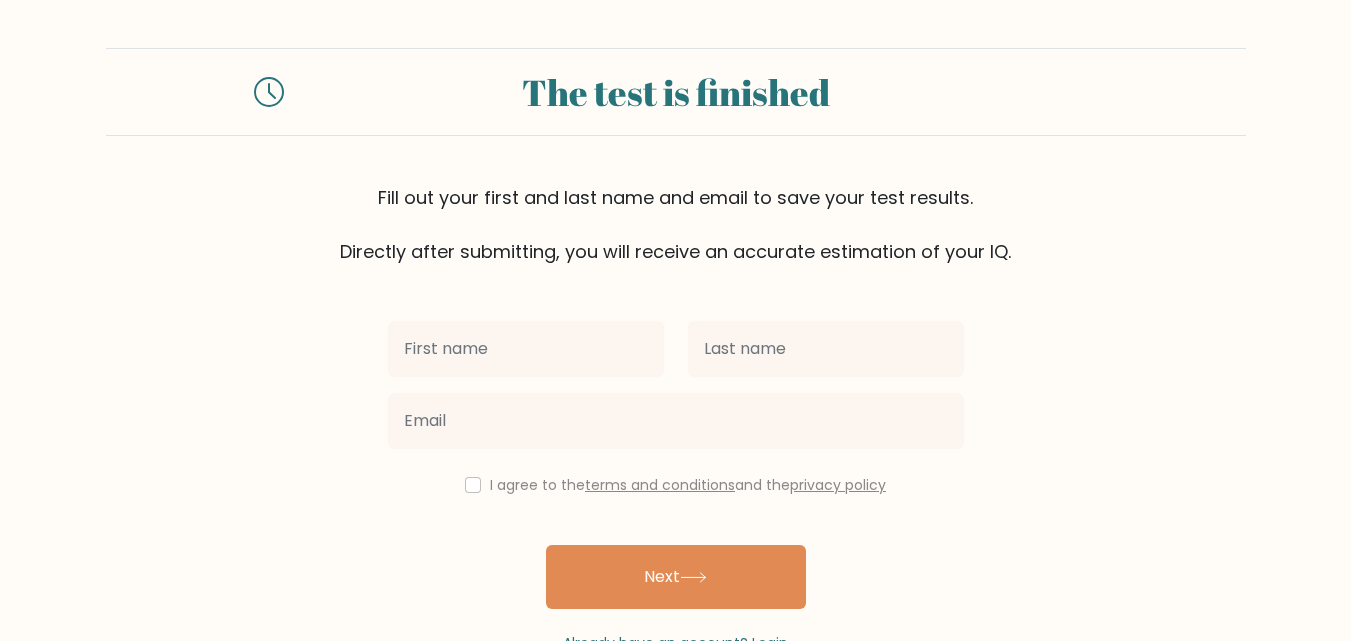 scroll, scrollTop: 0, scrollLeft: 0, axis: both 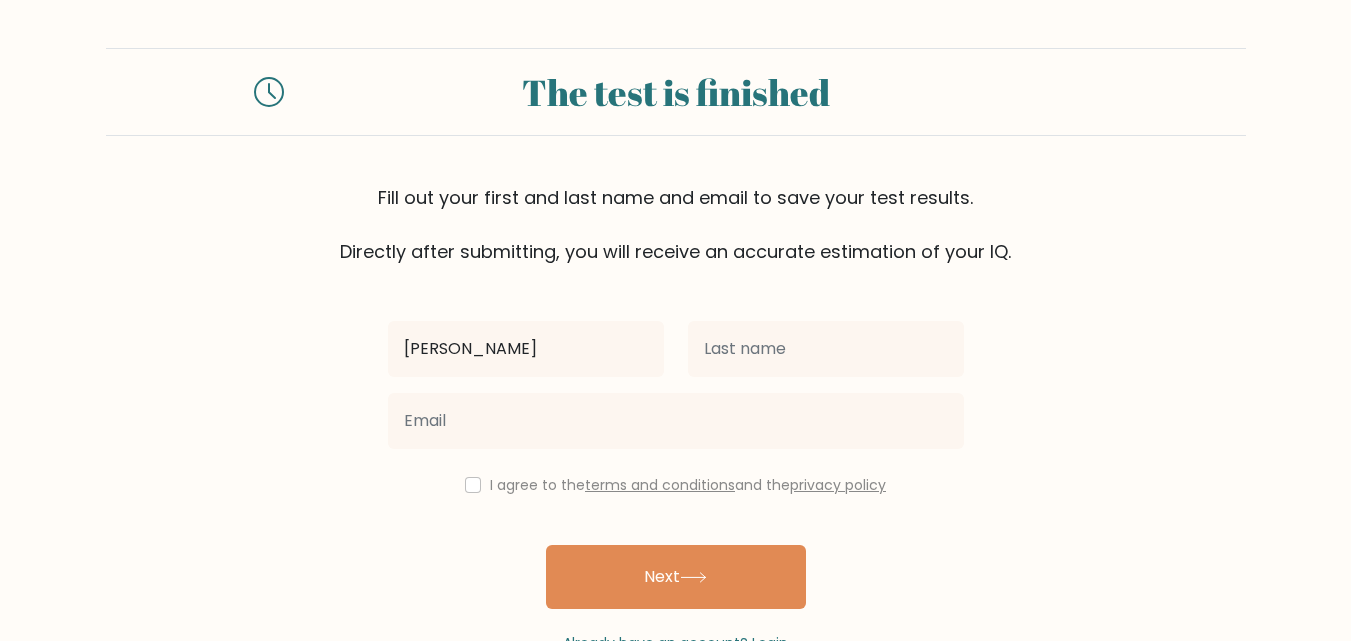 type on "[PERSON_NAME]" 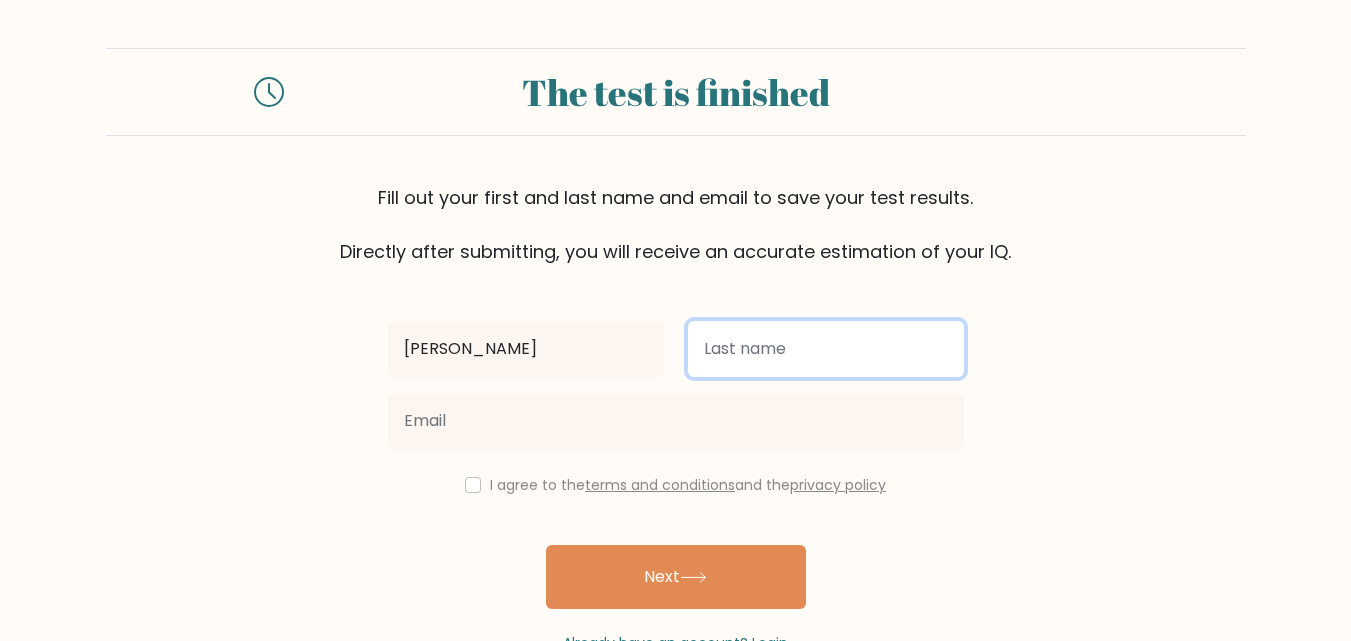 click at bounding box center (826, 349) 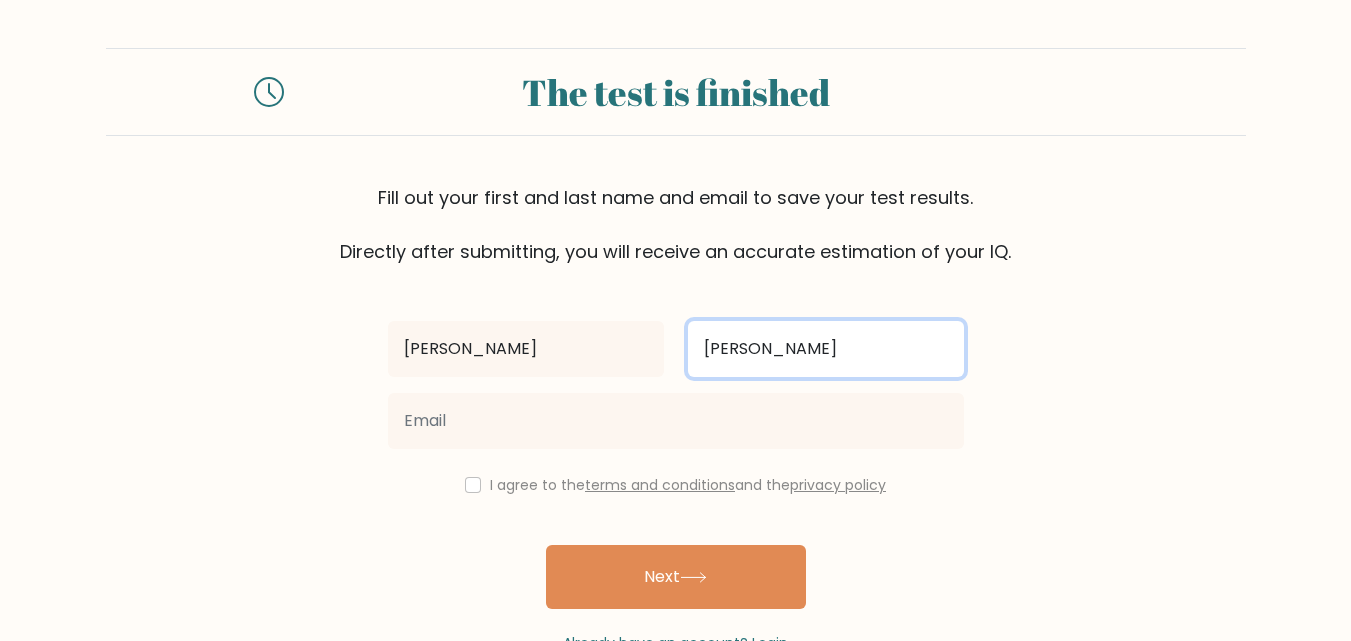 type on "[PERSON_NAME]" 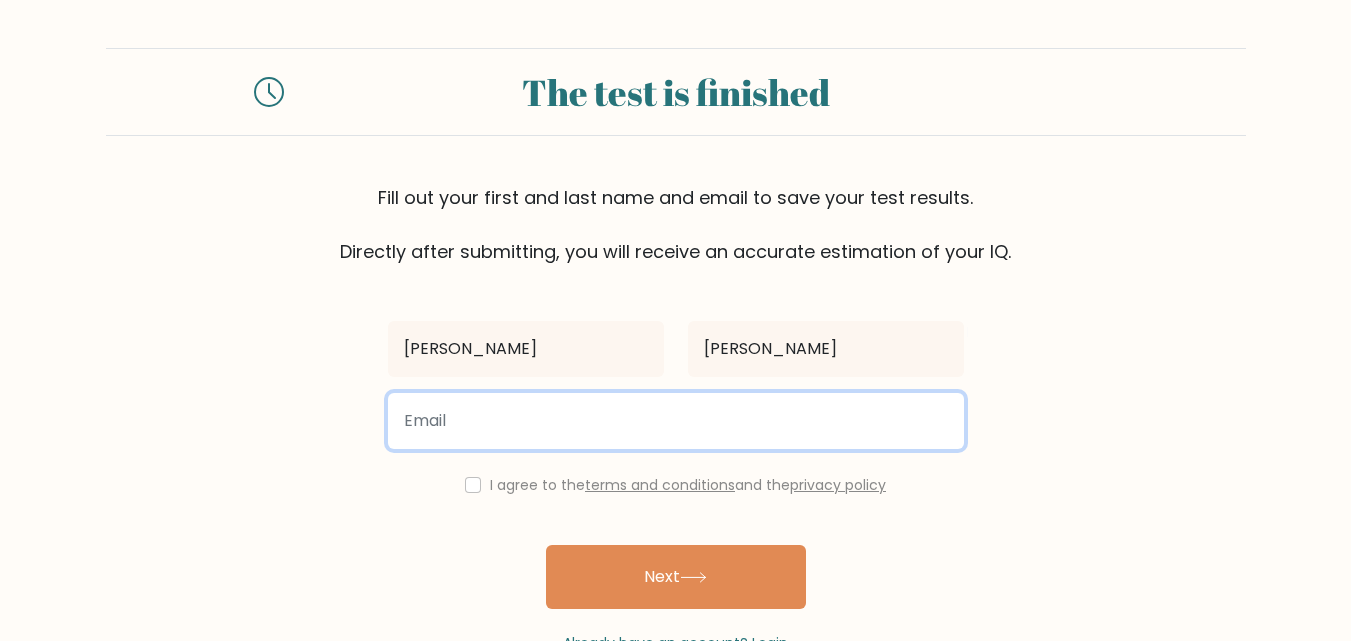 click at bounding box center [676, 421] 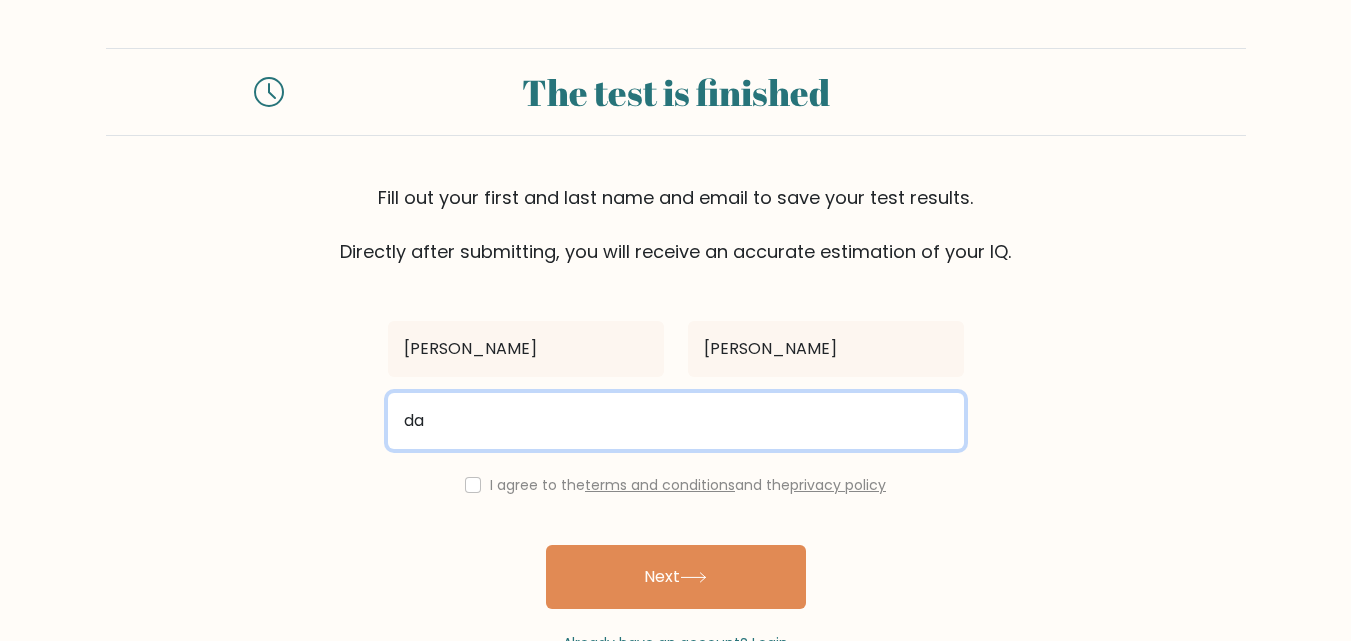 type on "dansonwaweru4@gmail.com" 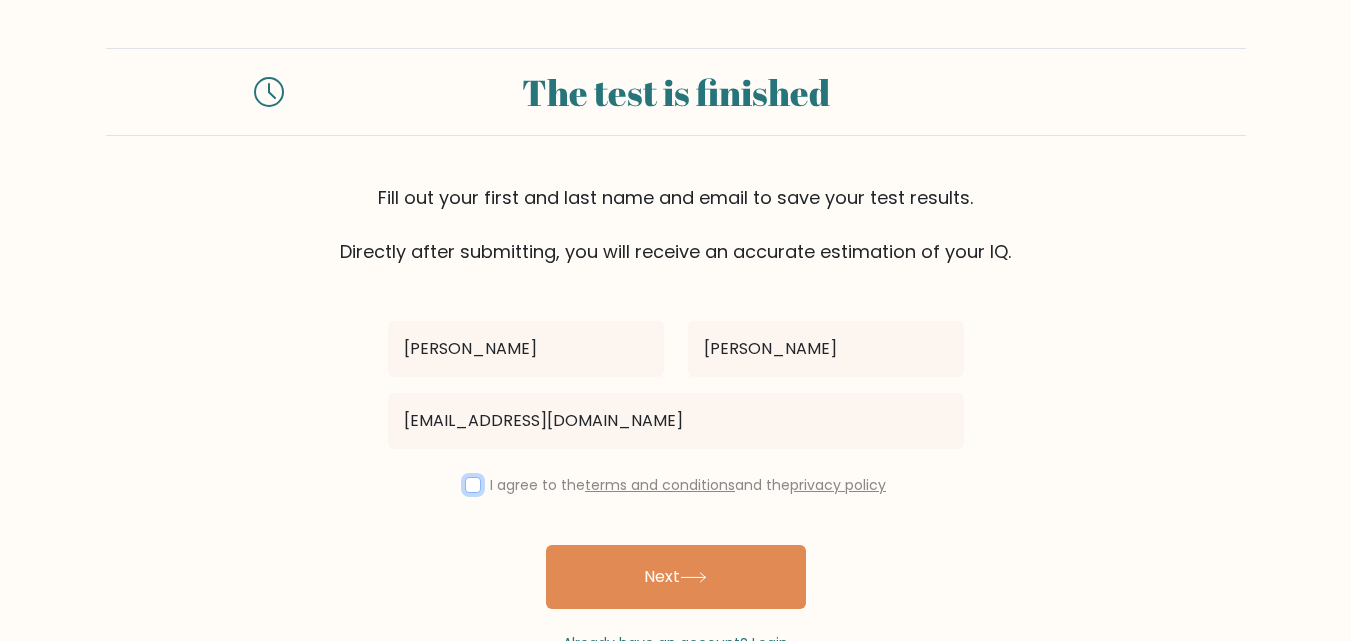 click at bounding box center [473, 485] 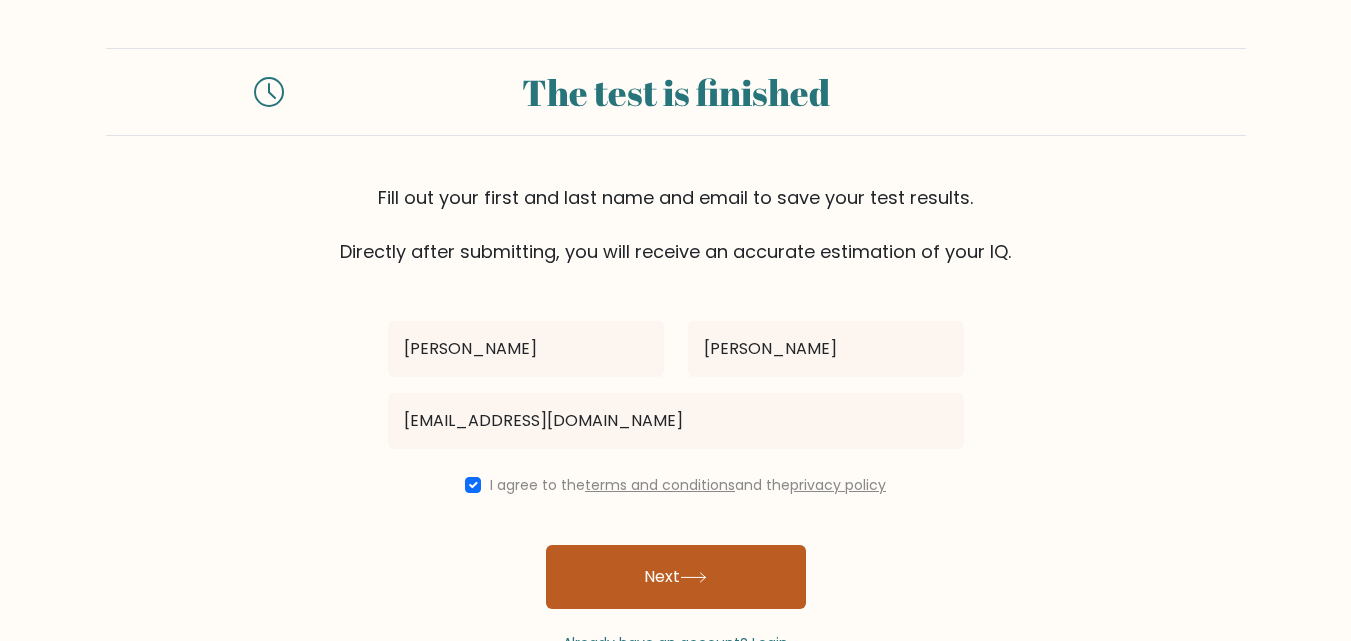 click on "Next" at bounding box center (676, 577) 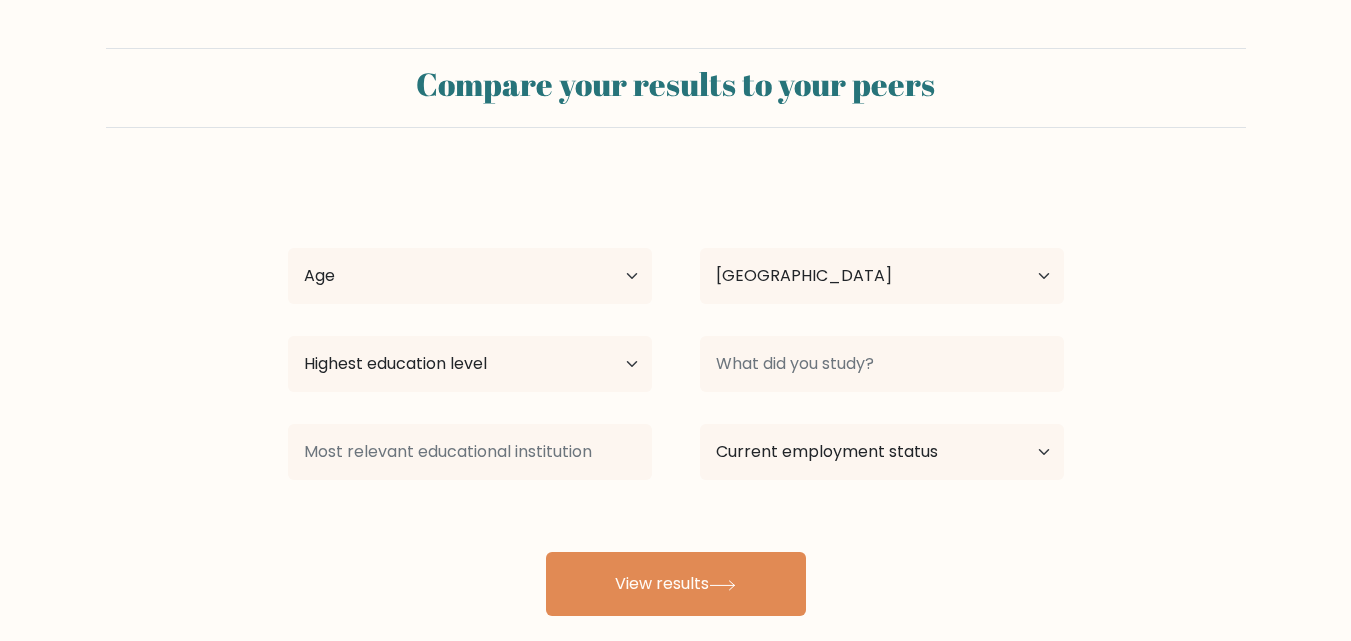 select on "KE" 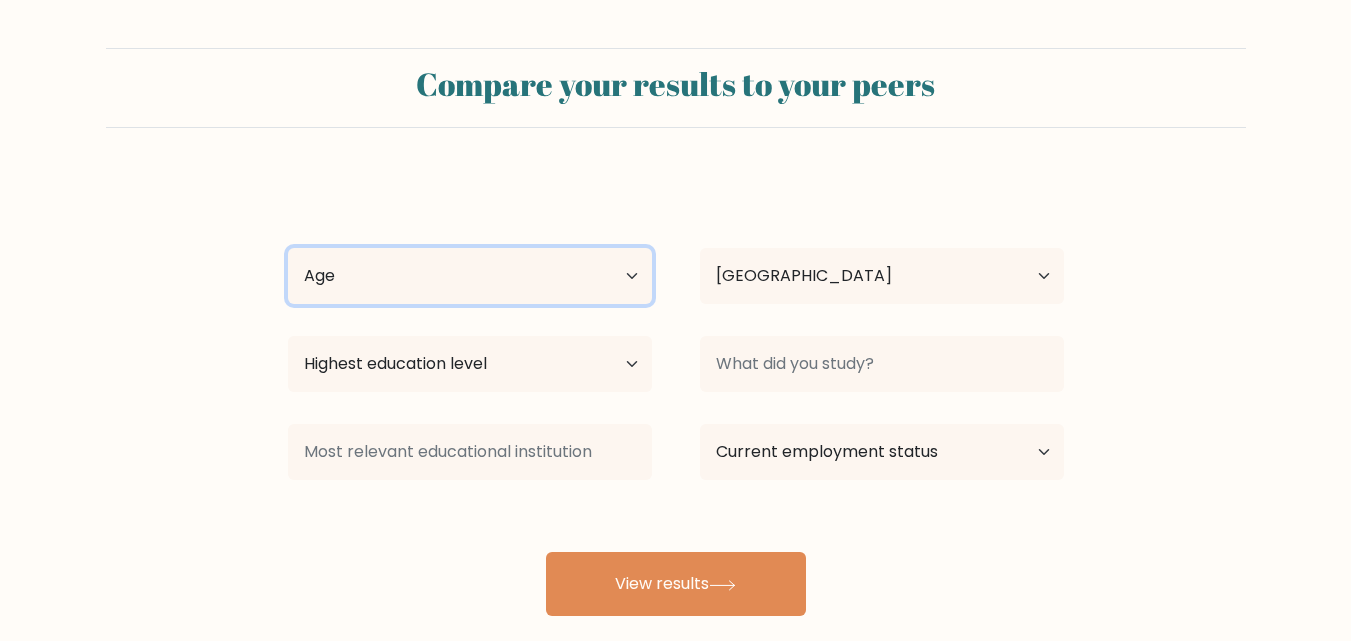 click on "Age
Under [DEMOGRAPHIC_DATA]
[DEMOGRAPHIC_DATA]
[DEMOGRAPHIC_DATA]
[DEMOGRAPHIC_DATA]
[DEMOGRAPHIC_DATA]
[DEMOGRAPHIC_DATA]
[DEMOGRAPHIC_DATA] and above" at bounding box center [470, 276] 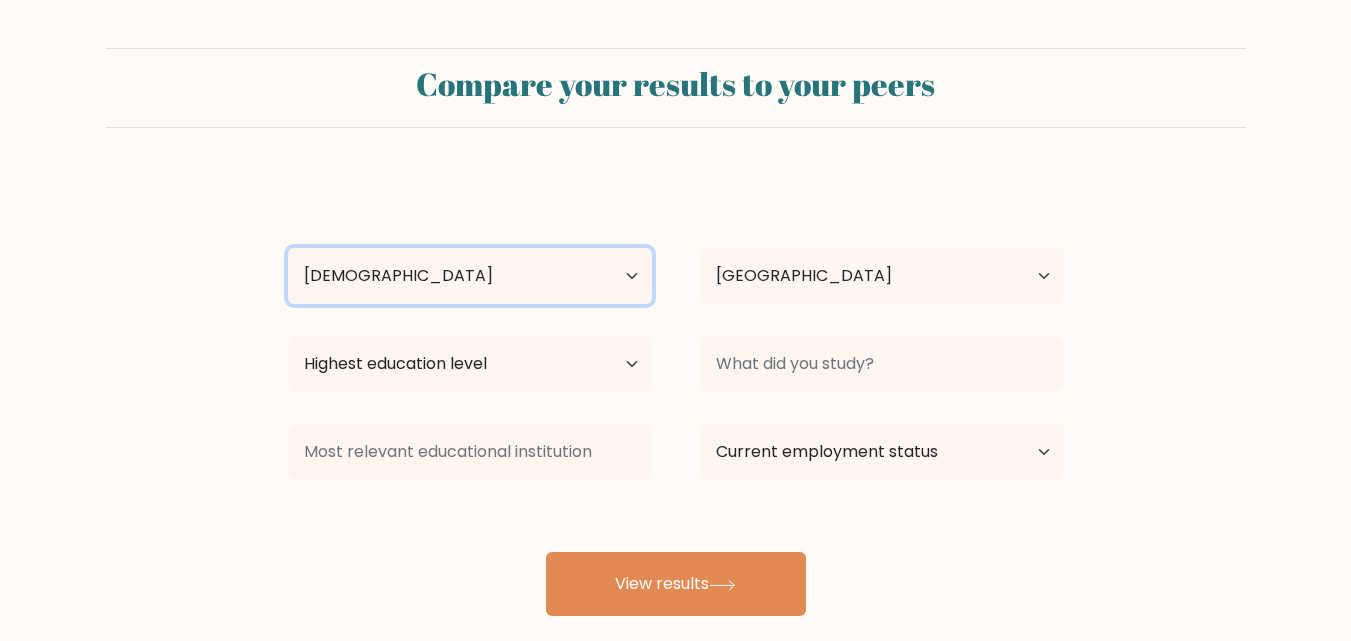 click on "Age
Under [DEMOGRAPHIC_DATA]
[DEMOGRAPHIC_DATA]
[DEMOGRAPHIC_DATA]
[DEMOGRAPHIC_DATA]
[DEMOGRAPHIC_DATA]
[DEMOGRAPHIC_DATA]
[DEMOGRAPHIC_DATA] and above" at bounding box center (470, 276) 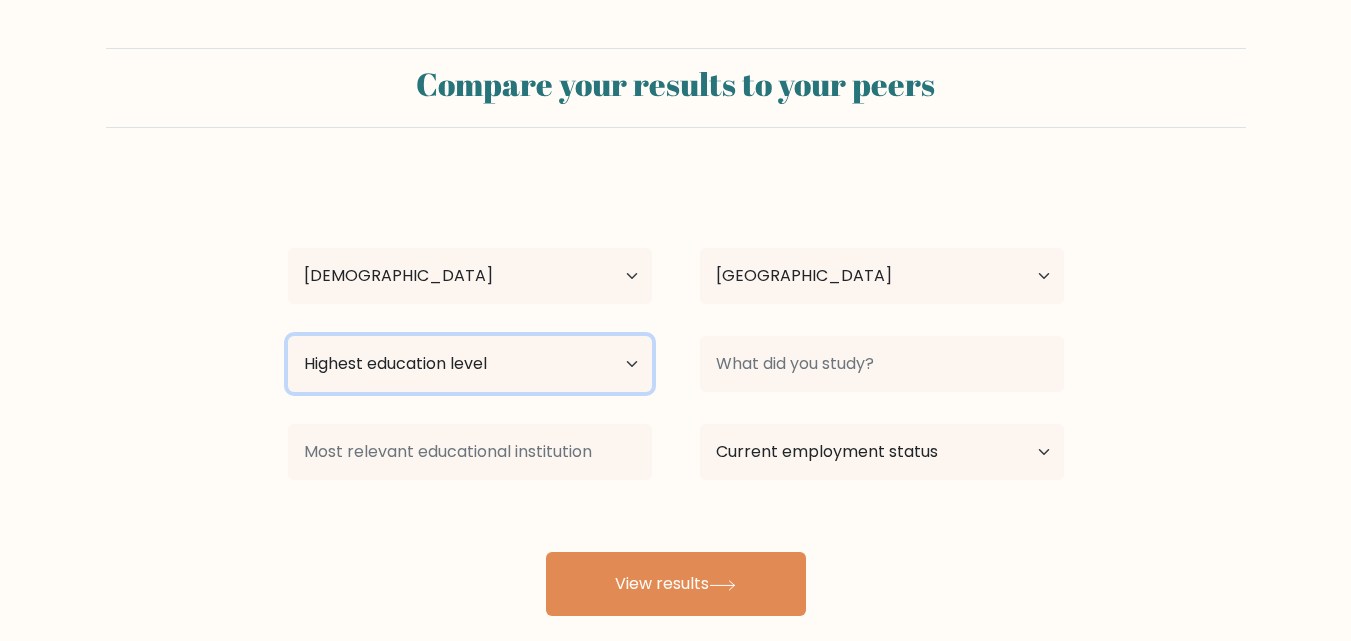 click on "Highest education level
No schooling
Primary
Lower Secondary
Upper Secondary
Occupation Specific
Bachelor's degree
Master's degree
Doctoral degree" at bounding box center (470, 364) 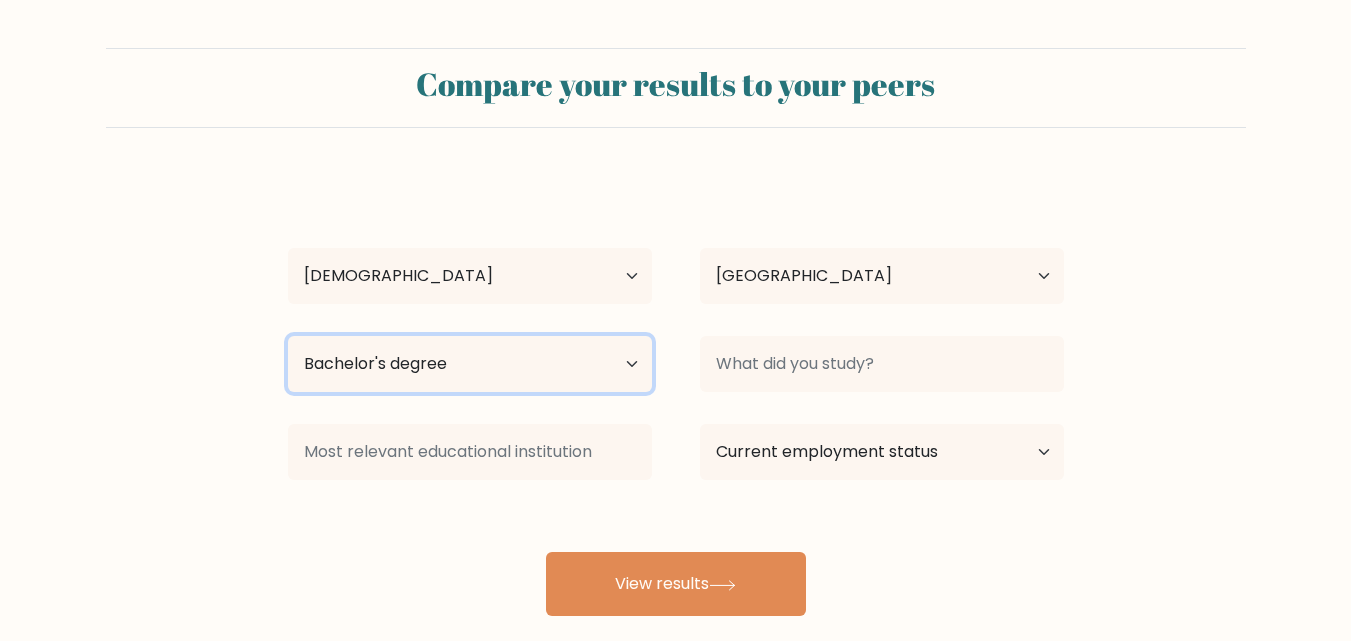 click on "Highest education level
No schooling
Primary
Lower Secondary
Upper Secondary
Occupation Specific
Bachelor's degree
Master's degree
Doctoral degree" at bounding box center (470, 364) 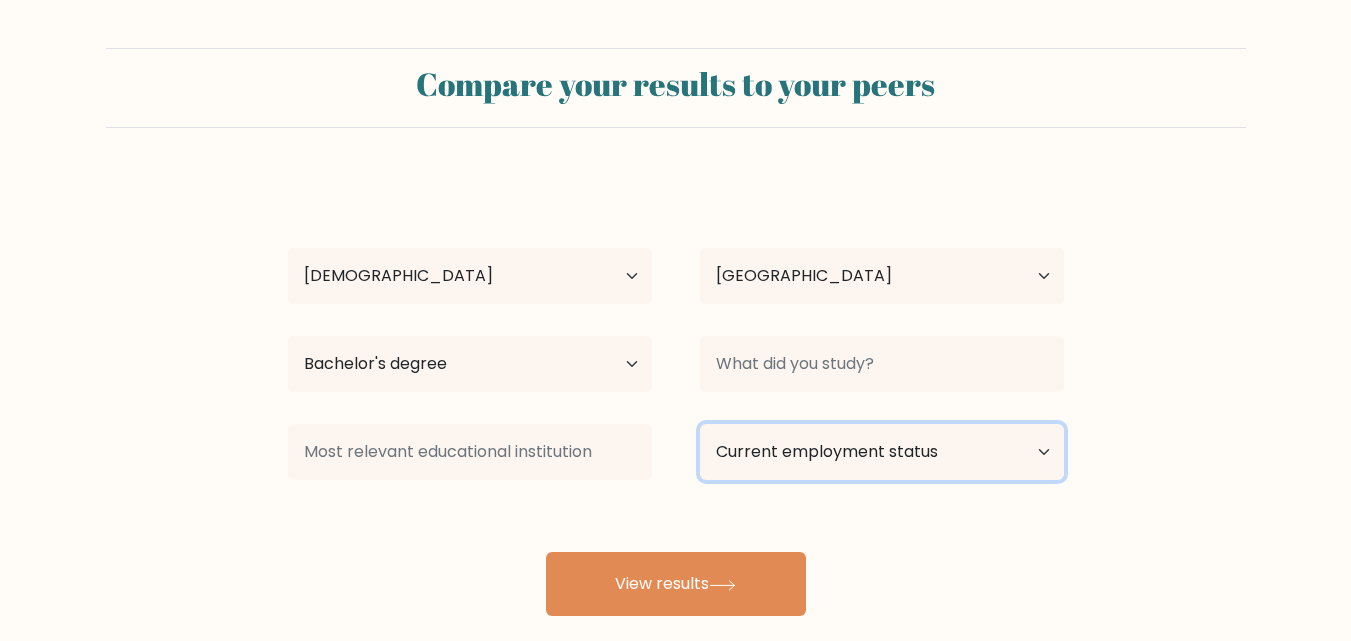 click on "Current employment status
Employed
Student
Retired
Other / prefer not to answer" at bounding box center [882, 452] 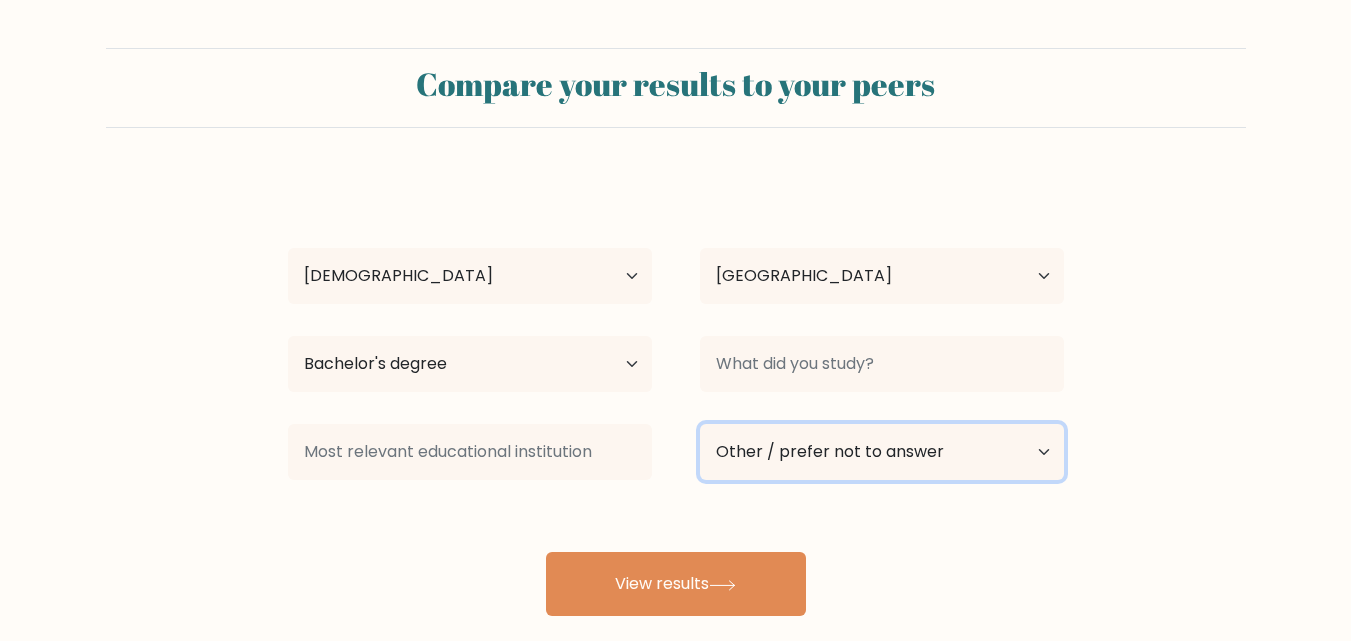 click on "Current employment status
Employed
Student
Retired
Other / prefer not to answer" at bounding box center (882, 452) 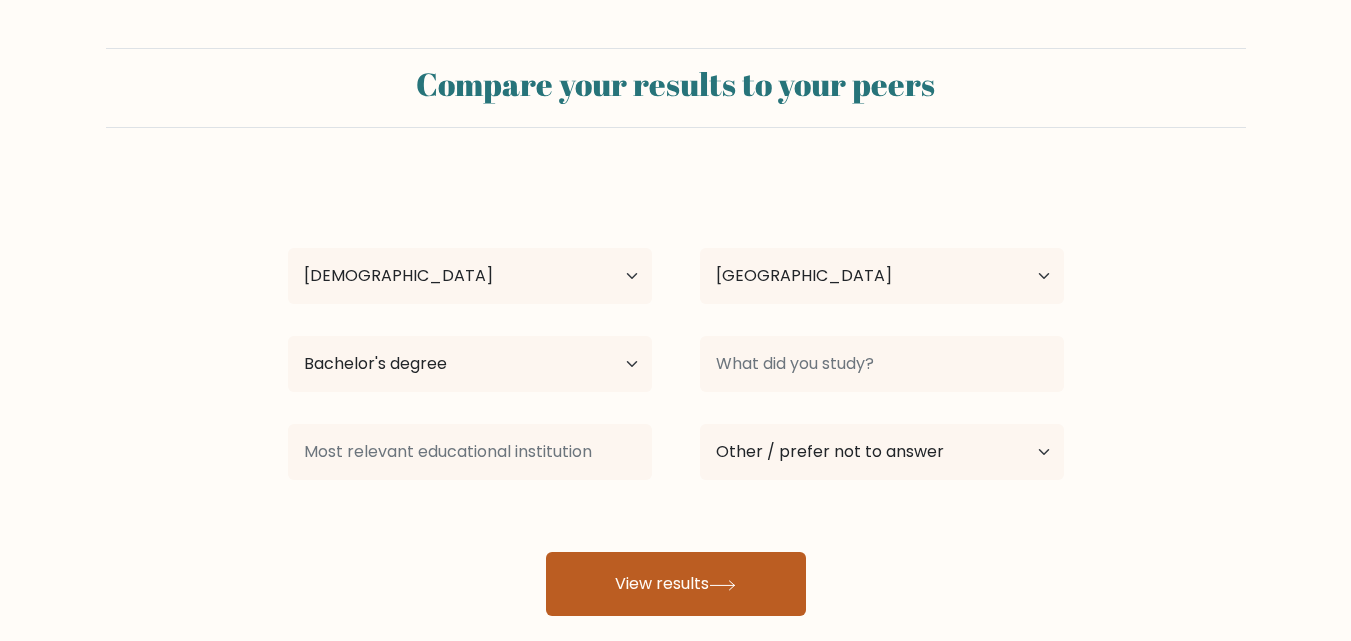 click on "View results" at bounding box center [676, 584] 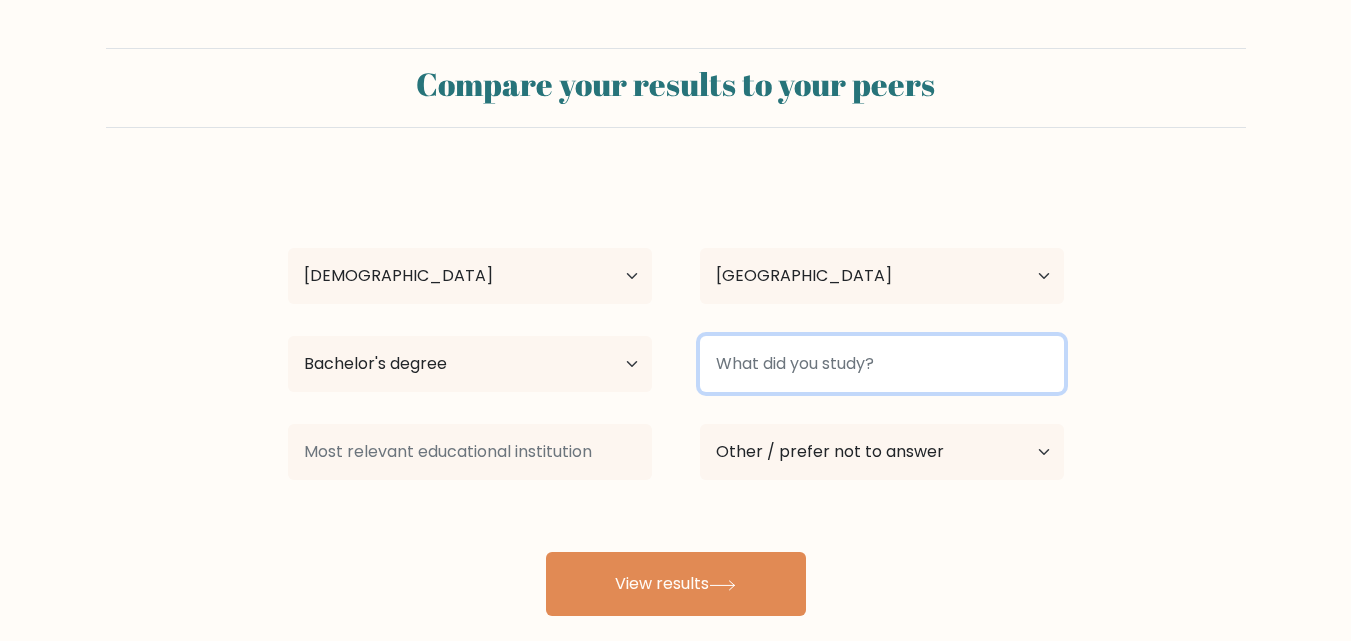 click at bounding box center (882, 364) 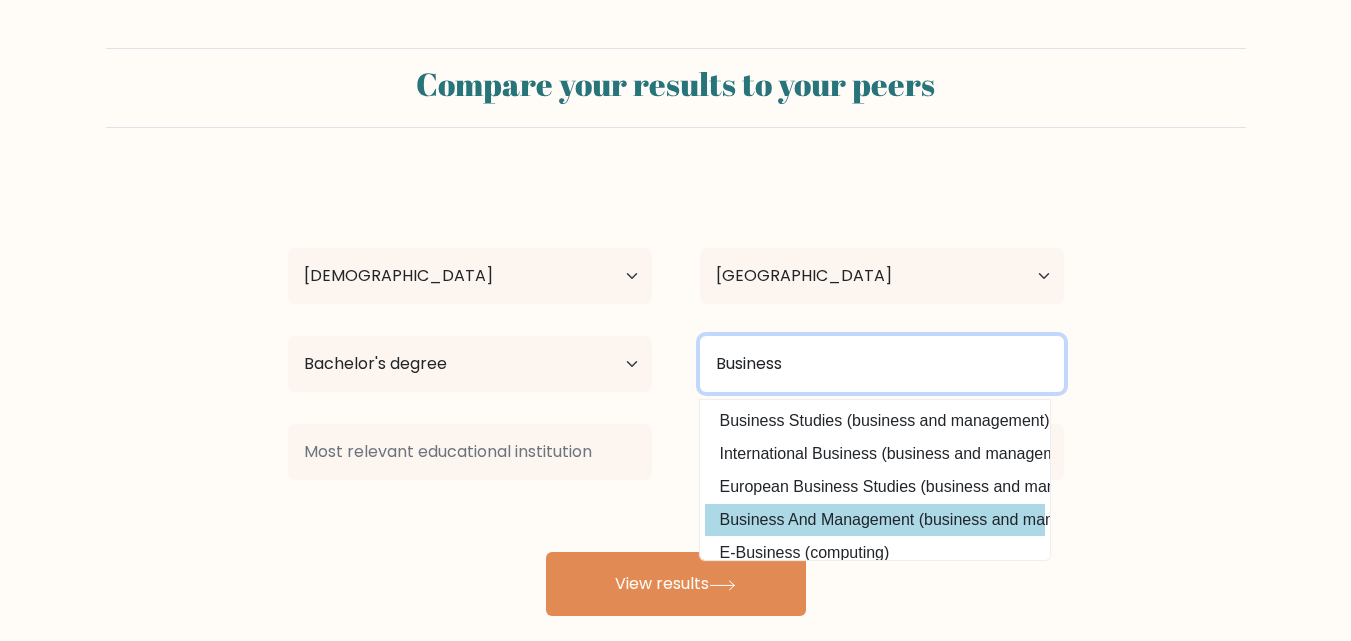 type on "Business" 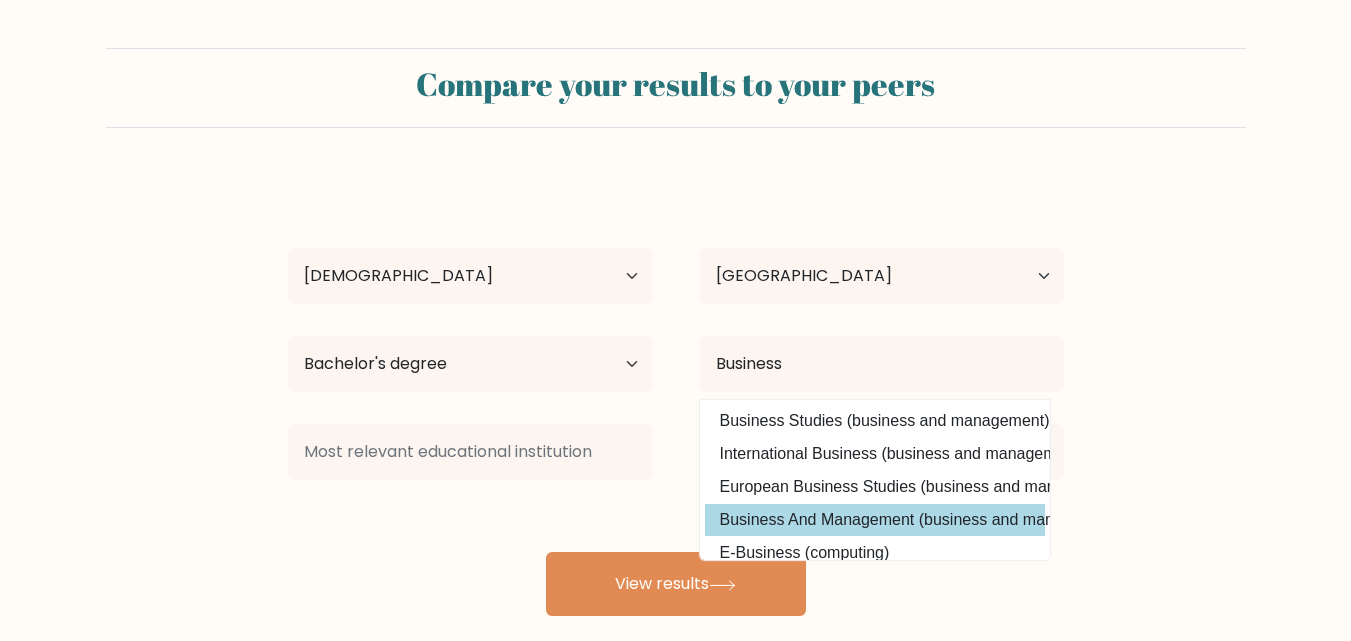 click on "[PERSON_NAME]
Age
Under [DEMOGRAPHIC_DATA]
[DEMOGRAPHIC_DATA]
[DEMOGRAPHIC_DATA]
[DEMOGRAPHIC_DATA]
[DEMOGRAPHIC_DATA]
[DEMOGRAPHIC_DATA]
[DEMOGRAPHIC_DATA] and above
Country
[GEOGRAPHIC_DATA]
[GEOGRAPHIC_DATA]
[GEOGRAPHIC_DATA]
[US_STATE]
[GEOGRAPHIC_DATA]
[GEOGRAPHIC_DATA]
[GEOGRAPHIC_DATA]
[GEOGRAPHIC_DATA]
[GEOGRAPHIC_DATA]
[GEOGRAPHIC_DATA]
[GEOGRAPHIC_DATA]
[GEOGRAPHIC_DATA]
[GEOGRAPHIC_DATA]
[GEOGRAPHIC_DATA]
[GEOGRAPHIC_DATA]
[GEOGRAPHIC_DATA]
[GEOGRAPHIC_DATA]
[GEOGRAPHIC_DATA]
[GEOGRAPHIC_DATA]
[GEOGRAPHIC_DATA]
[GEOGRAPHIC_DATA]
[GEOGRAPHIC_DATA]
[GEOGRAPHIC_DATA]
[GEOGRAPHIC_DATA]
[GEOGRAPHIC_DATA]
[GEOGRAPHIC_DATA]
[GEOGRAPHIC_DATA]
[GEOGRAPHIC_DATA]
[GEOGRAPHIC_DATA]
[GEOGRAPHIC_DATA]
[GEOGRAPHIC_DATA]
[GEOGRAPHIC_DATA]" at bounding box center (676, 396) 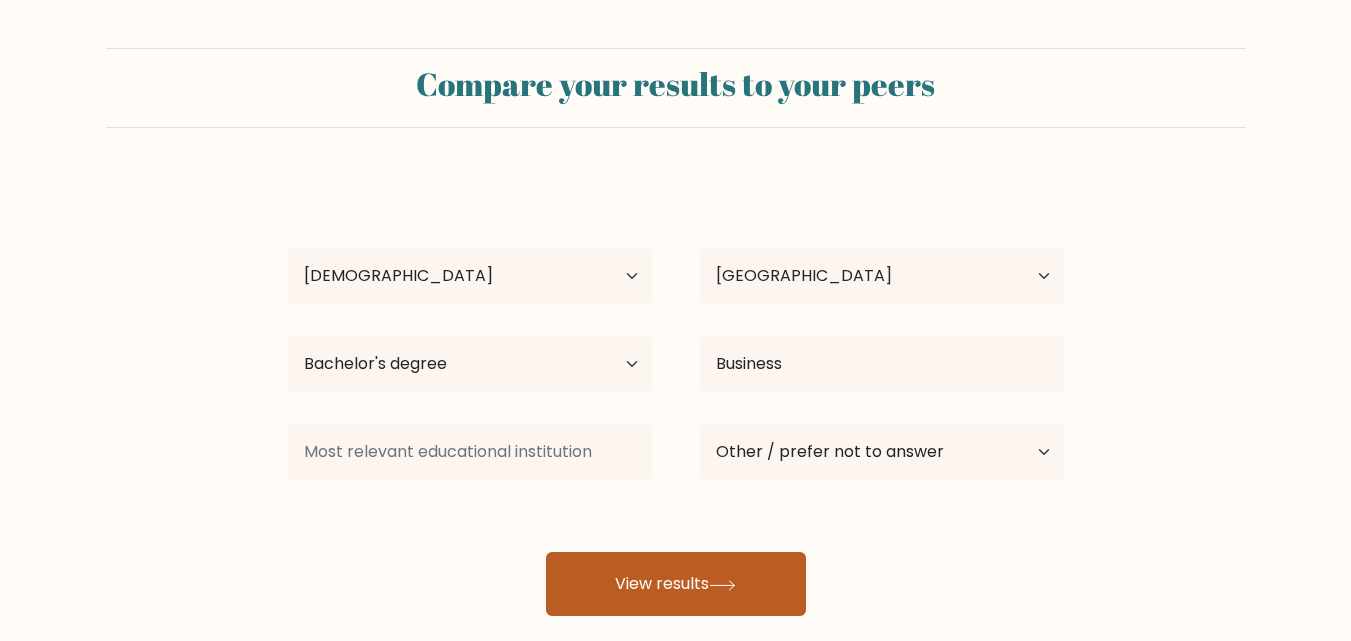 click on "View results" at bounding box center [676, 584] 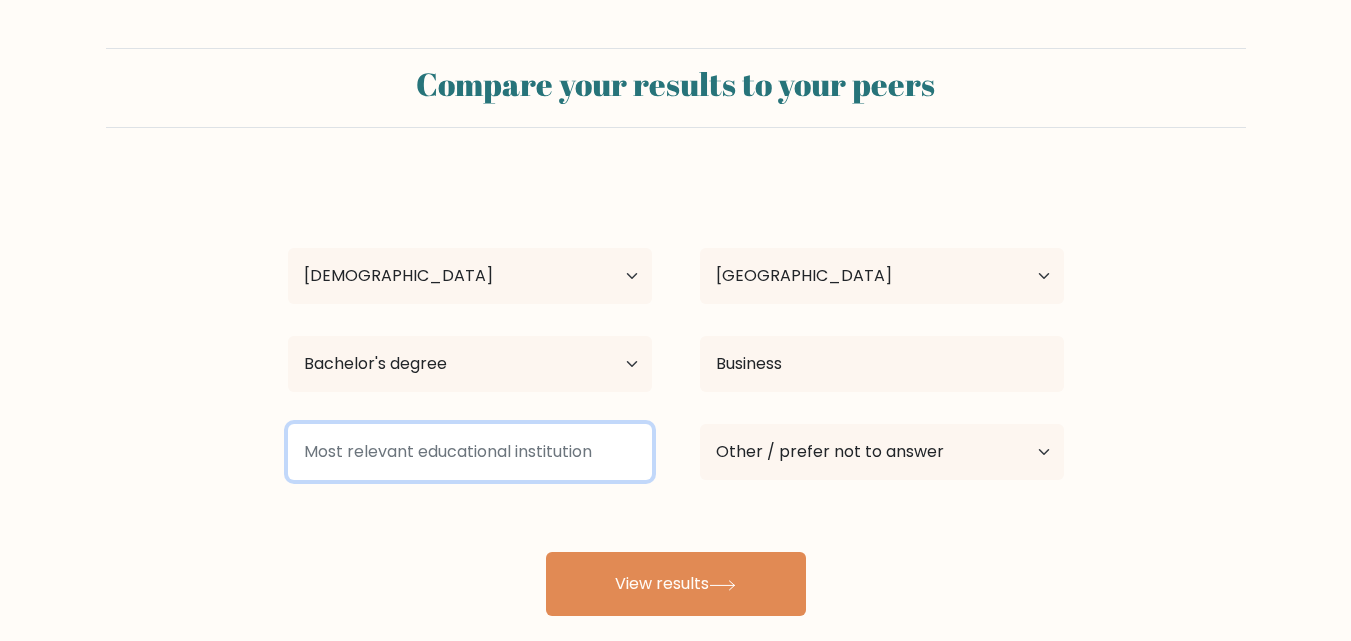 click at bounding box center (470, 452) 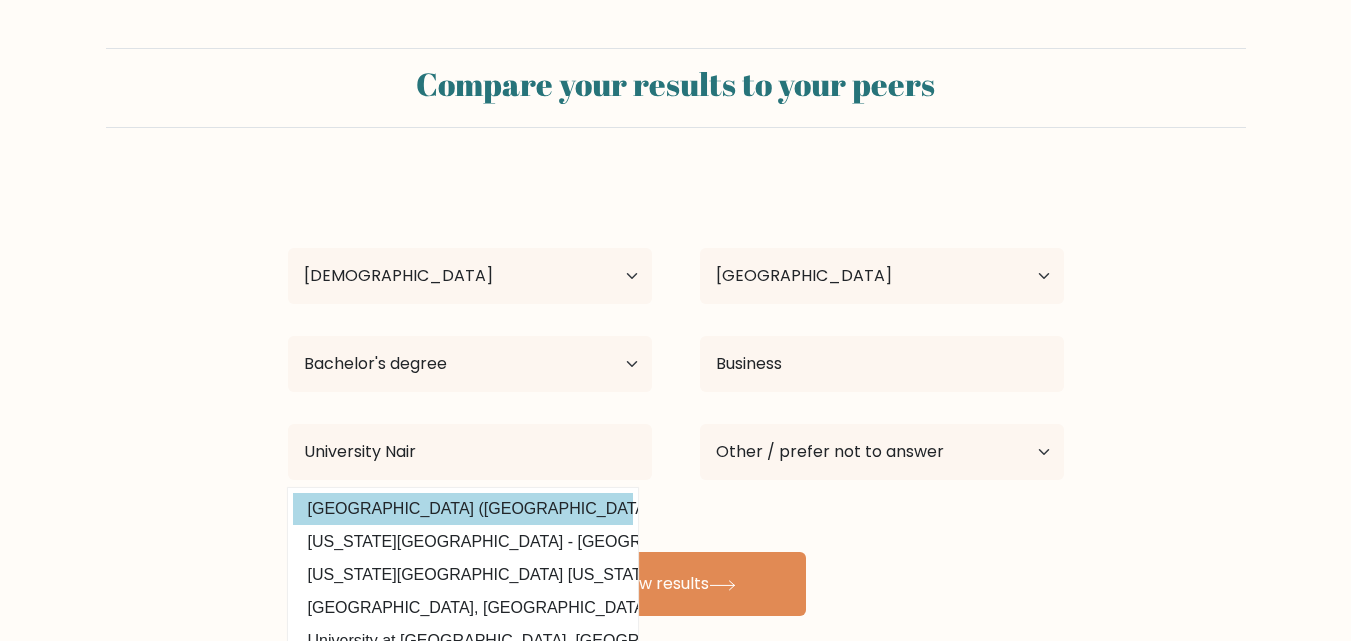 click on "[PERSON_NAME]
Age
Under [DEMOGRAPHIC_DATA]
[DEMOGRAPHIC_DATA]
[DEMOGRAPHIC_DATA]
[DEMOGRAPHIC_DATA]
[DEMOGRAPHIC_DATA]
[DEMOGRAPHIC_DATA]
[DEMOGRAPHIC_DATA] and above
Country
[GEOGRAPHIC_DATA]
[GEOGRAPHIC_DATA]
[GEOGRAPHIC_DATA]
[US_STATE]
[GEOGRAPHIC_DATA]
[GEOGRAPHIC_DATA]
[GEOGRAPHIC_DATA]
[GEOGRAPHIC_DATA]
[GEOGRAPHIC_DATA]
[GEOGRAPHIC_DATA]
[GEOGRAPHIC_DATA]
[GEOGRAPHIC_DATA]
[GEOGRAPHIC_DATA]
[GEOGRAPHIC_DATA]
[GEOGRAPHIC_DATA]
[GEOGRAPHIC_DATA]
[GEOGRAPHIC_DATA]
[GEOGRAPHIC_DATA]
[GEOGRAPHIC_DATA]
[GEOGRAPHIC_DATA]
[GEOGRAPHIC_DATA]
[GEOGRAPHIC_DATA]
[GEOGRAPHIC_DATA]
[GEOGRAPHIC_DATA]
[GEOGRAPHIC_DATA]
[GEOGRAPHIC_DATA]
[GEOGRAPHIC_DATA]
[GEOGRAPHIC_DATA]
[GEOGRAPHIC_DATA]
[GEOGRAPHIC_DATA]
[GEOGRAPHIC_DATA]
[GEOGRAPHIC_DATA]" at bounding box center (676, 396) 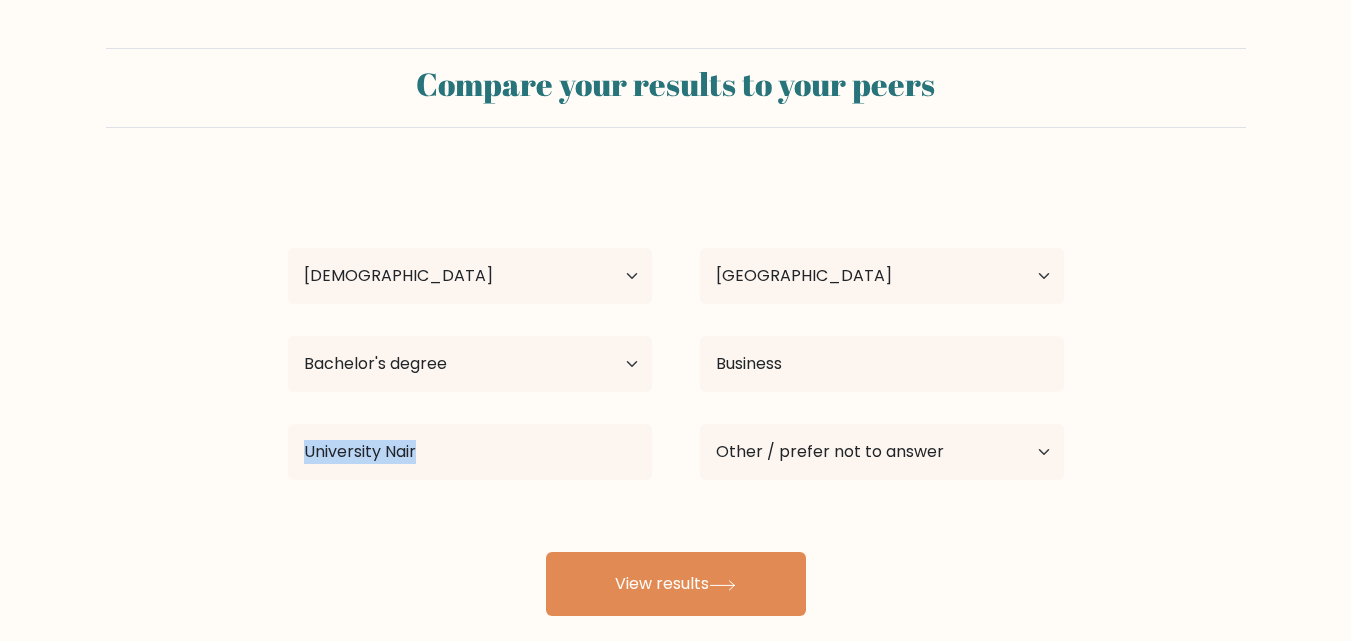 drag, startPoint x: 642, startPoint y: 541, endPoint x: 462, endPoint y: 458, distance: 198.21452 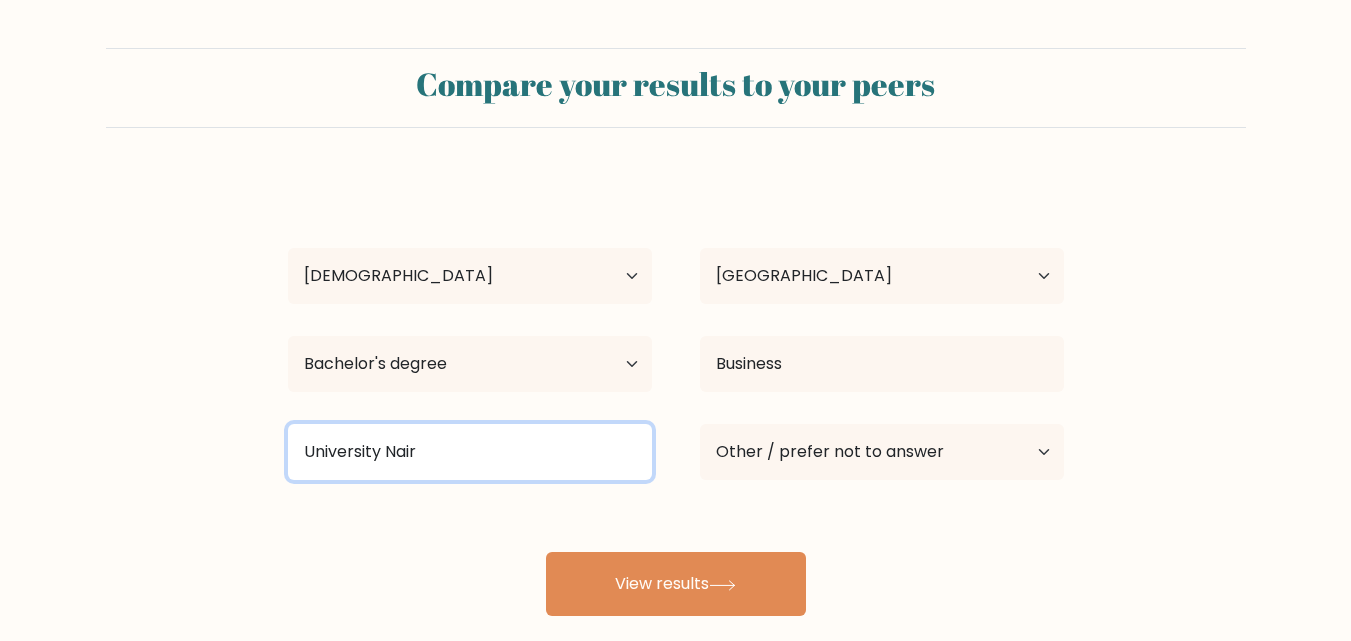 click on "University Nair" at bounding box center (470, 452) 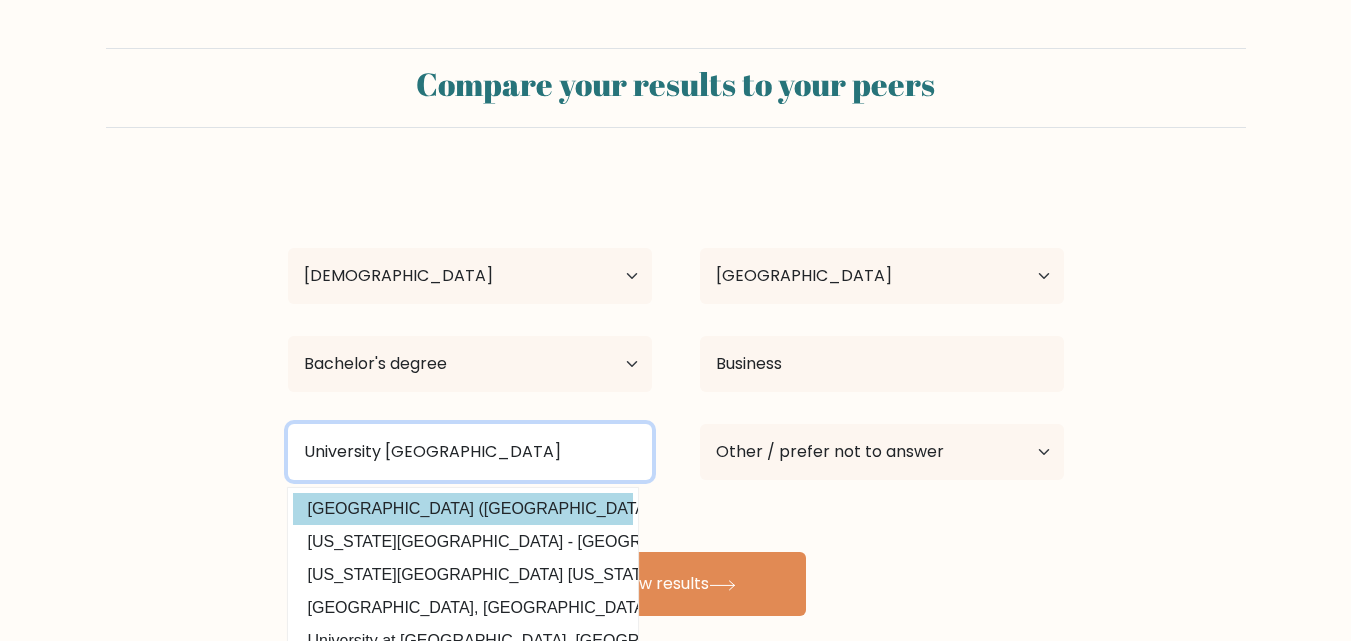 type on "University [GEOGRAPHIC_DATA]" 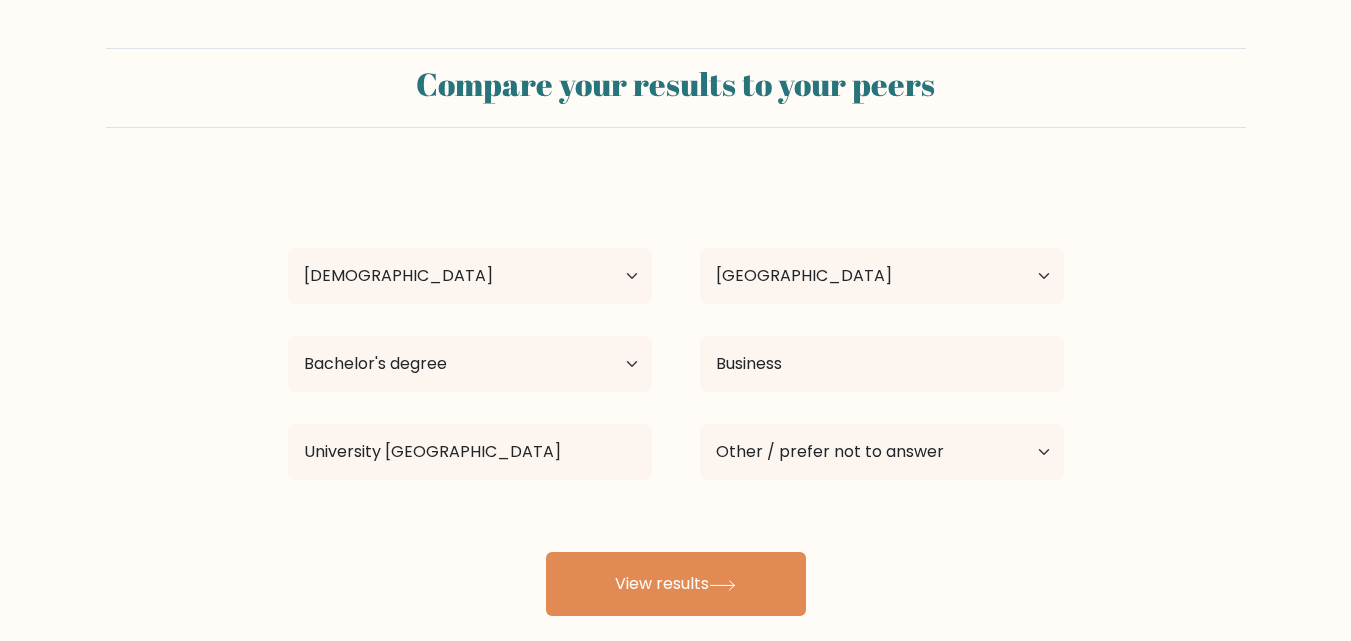 click on "[PERSON_NAME]
Age
Under [DEMOGRAPHIC_DATA]
[DEMOGRAPHIC_DATA]
[DEMOGRAPHIC_DATA]
[DEMOGRAPHIC_DATA]
[DEMOGRAPHIC_DATA]
[DEMOGRAPHIC_DATA]
[DEMOGRAPHIC_DATA] and above
Country
[GEOGRAPHIC_DATA]
[GEOGRAPHIC_DATA]
[GEOGRAPHIC_DATA]
[US_STATE]
[GEOGRAPHIC_DATA]
[GEOGRAPHIC_DATA]
[GEOGRAPHIC_DATA]
[GEOGRAPHIC_DATA]
[GEOGRAPHIC_DATA]
[GEOGRAPHIC_DATA]
[GEOGRAPHIC_DATA]
[GEOGRAPHIC_DATA]
[GEOGRAPHIC_DATA]
[GEOGRAPHIC_DATA]
[GEOGRAPHIC_DATA]
[GEOGRAPHIC_DATA]
[GEOGRAPHIC_DATA]
[GEOGRAPHIC_DATA]
[GEOGRAPHIC_DATA]
[GEOGRAPHIC_DATA]
[GEOGRAPHIC_DATA]
[GEOGRAPHIC_DATA]
[GEOGRAPHIC_DATA]
[GEOGRAPHIC_DATA]
[GEOGRAPHIC_DATA]
[GEOGRAPHIC_DATA]
[GEOGRAPHIC_DATA]
[GEOGRAPHIC_DATA]
[GEOGRAPHIC_DATA]
[GEOGRAPHIC_DATA]
[GEOGRAPHIC_DATA]
[GEOGRAPHIC_DATA]" at bounding box center (676, 396) 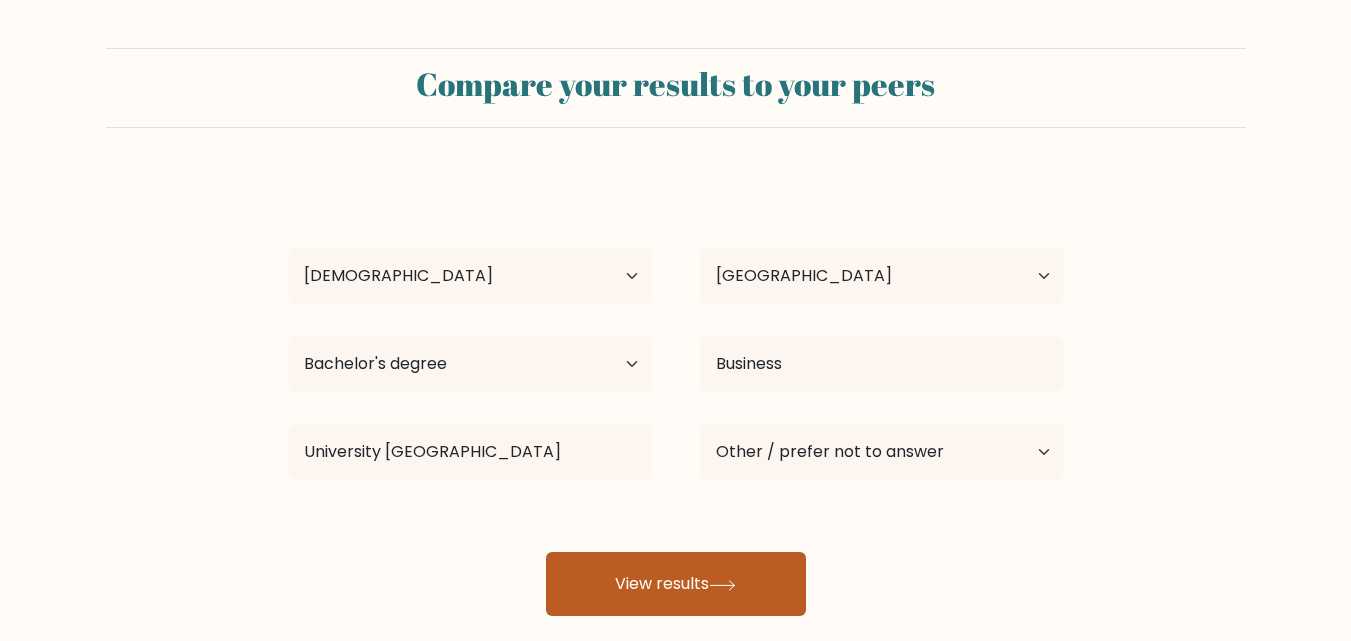 click on "View results" at bounding box center (676, 584) 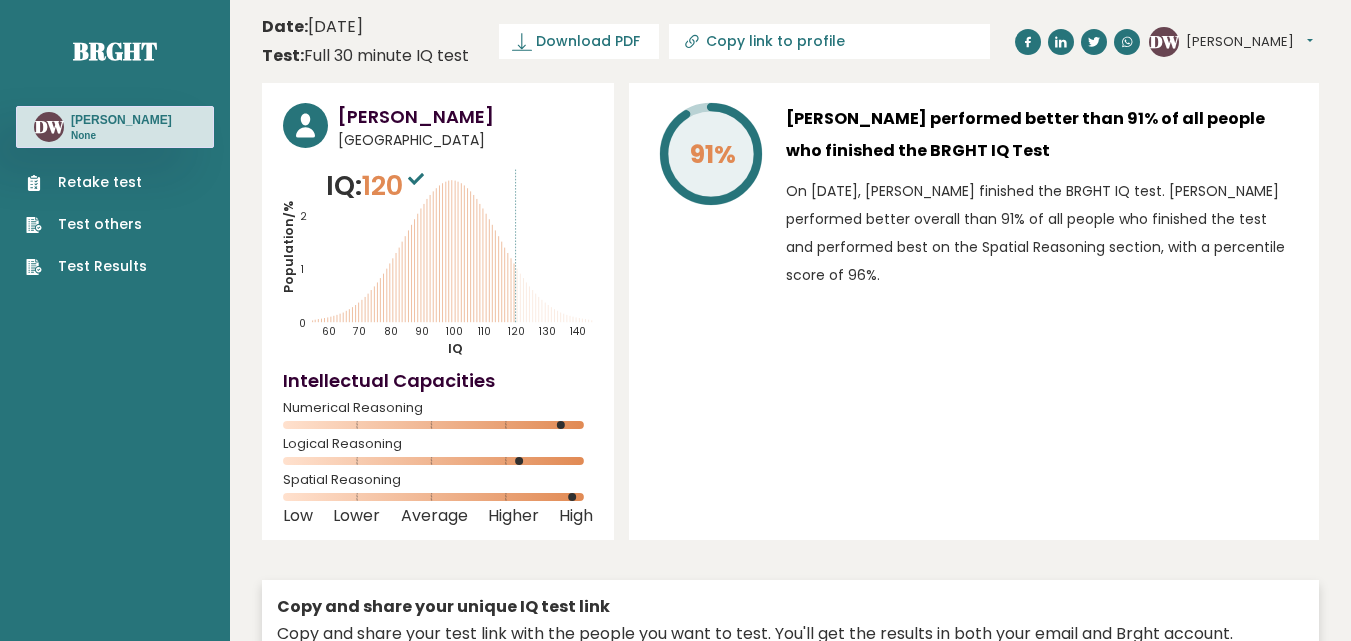 scroll, scrollTop: 0, scrollLeft: 0, axis: both 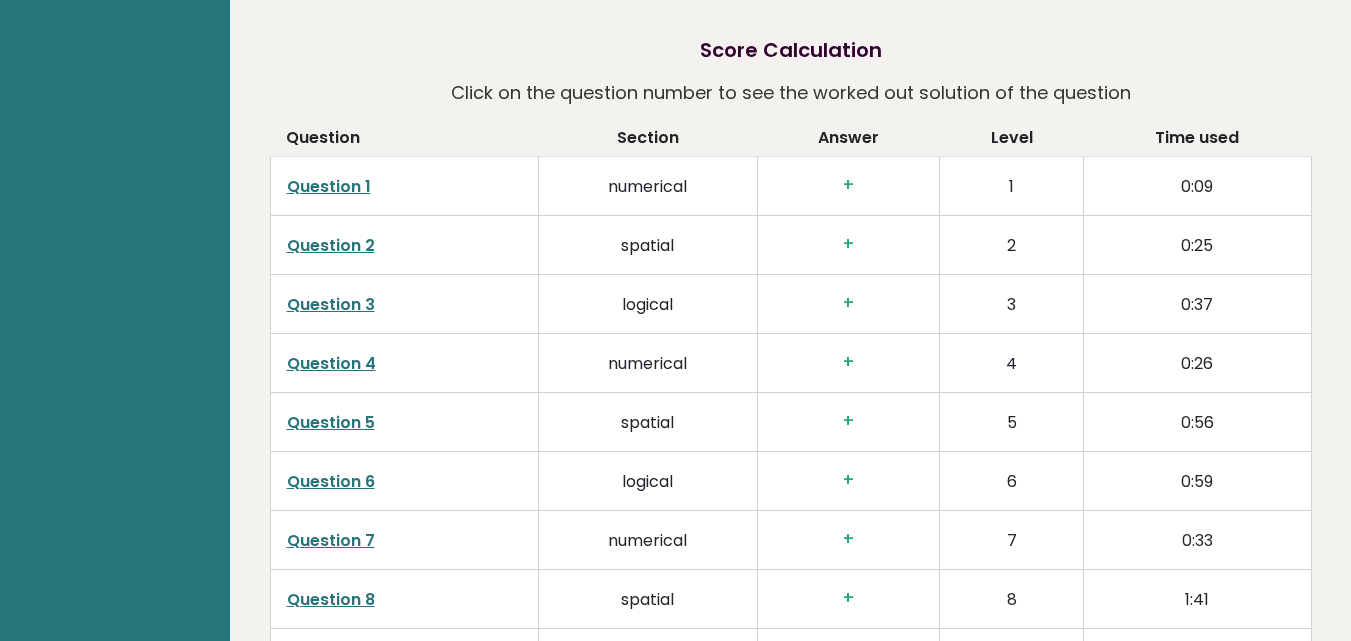 click on "+" at bounding box center [848, 185] 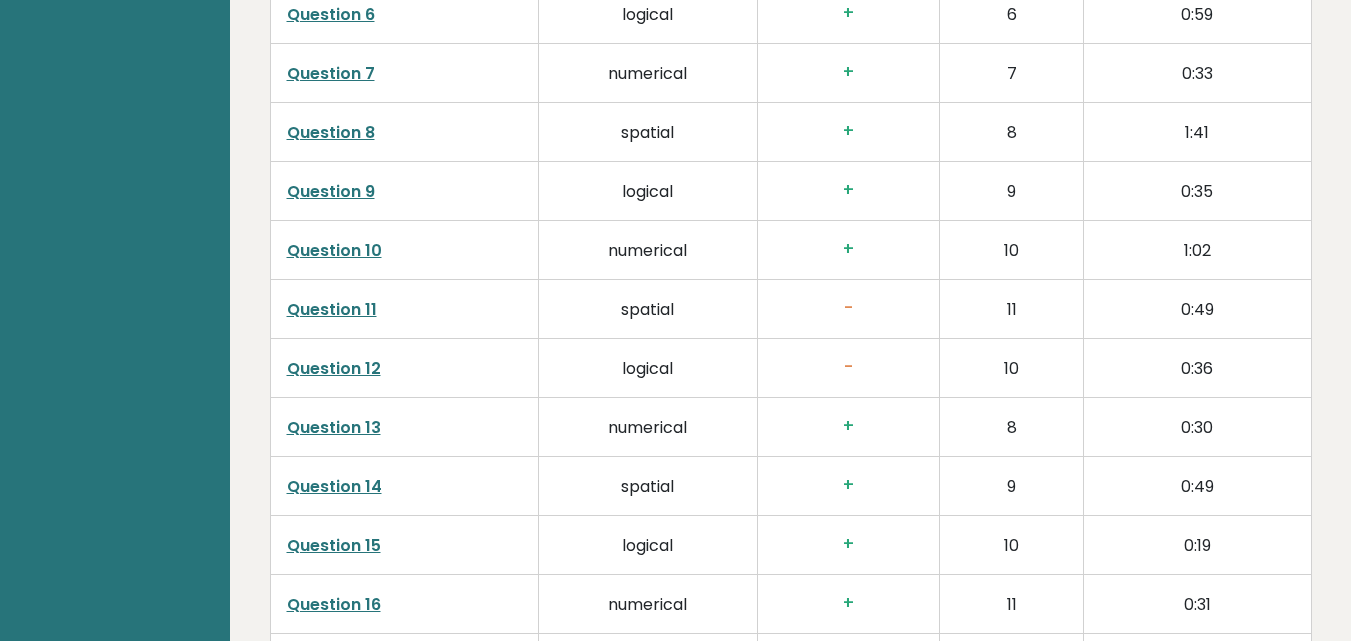 scroll, scrollTop: 3495, scrollLeft: 0, axis: vertical 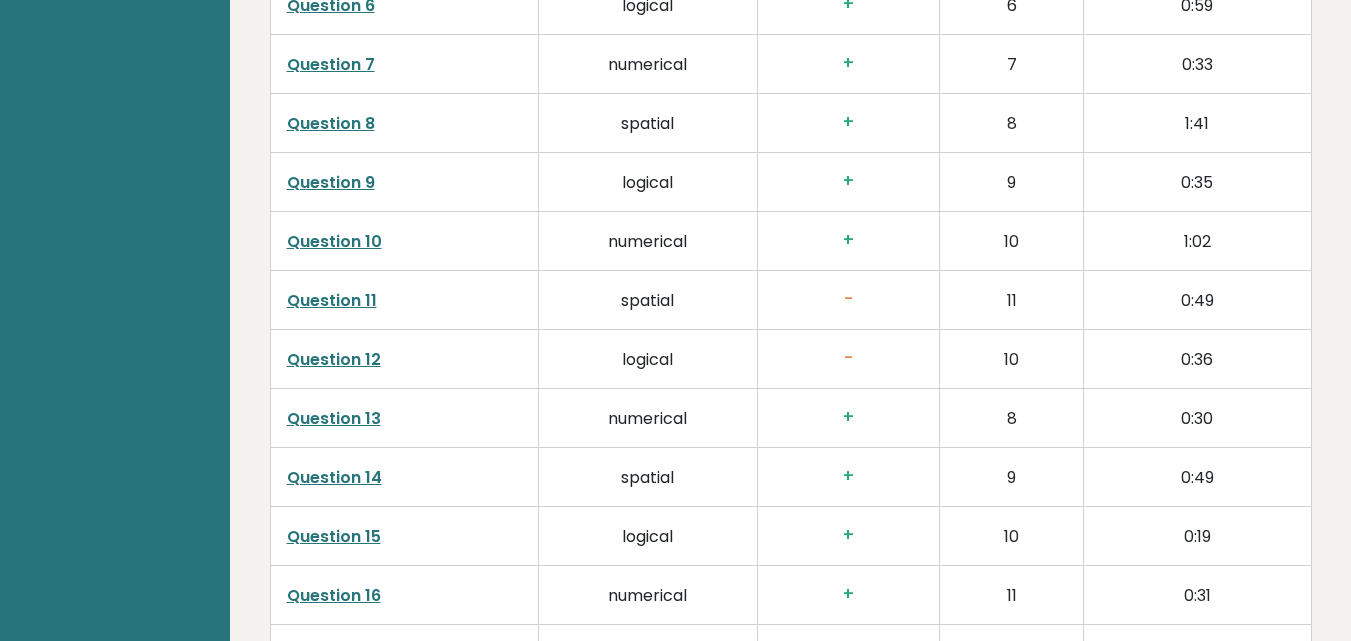 click on "Question
11" at bounding box center [332, 300] 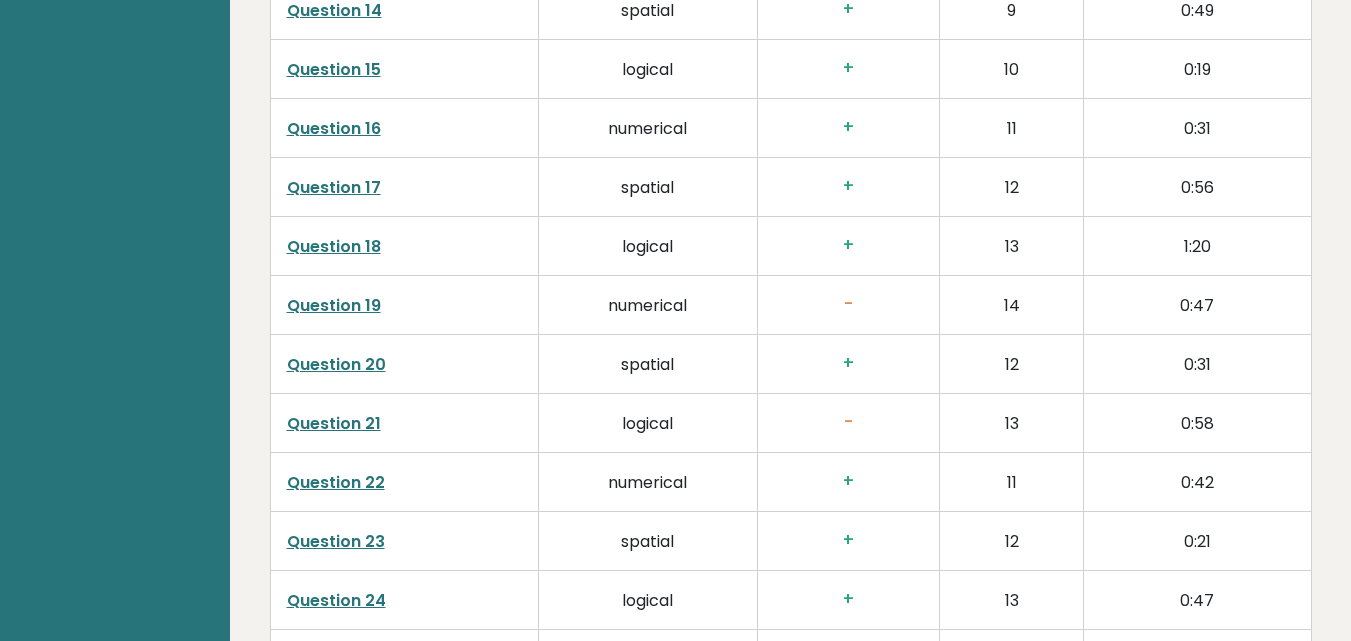 scroll, scrollTop: 3981, scrollLeft: 0, axis: vertical 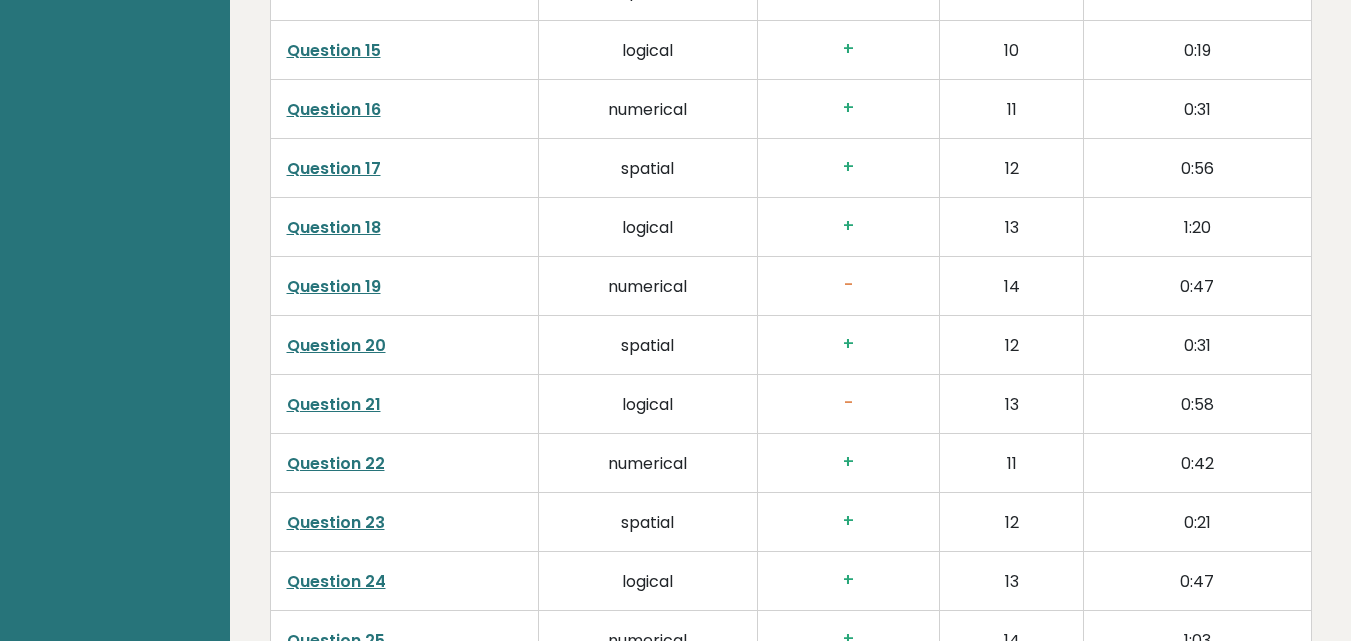 click on "Question
19" at bounding box center (334, 286) 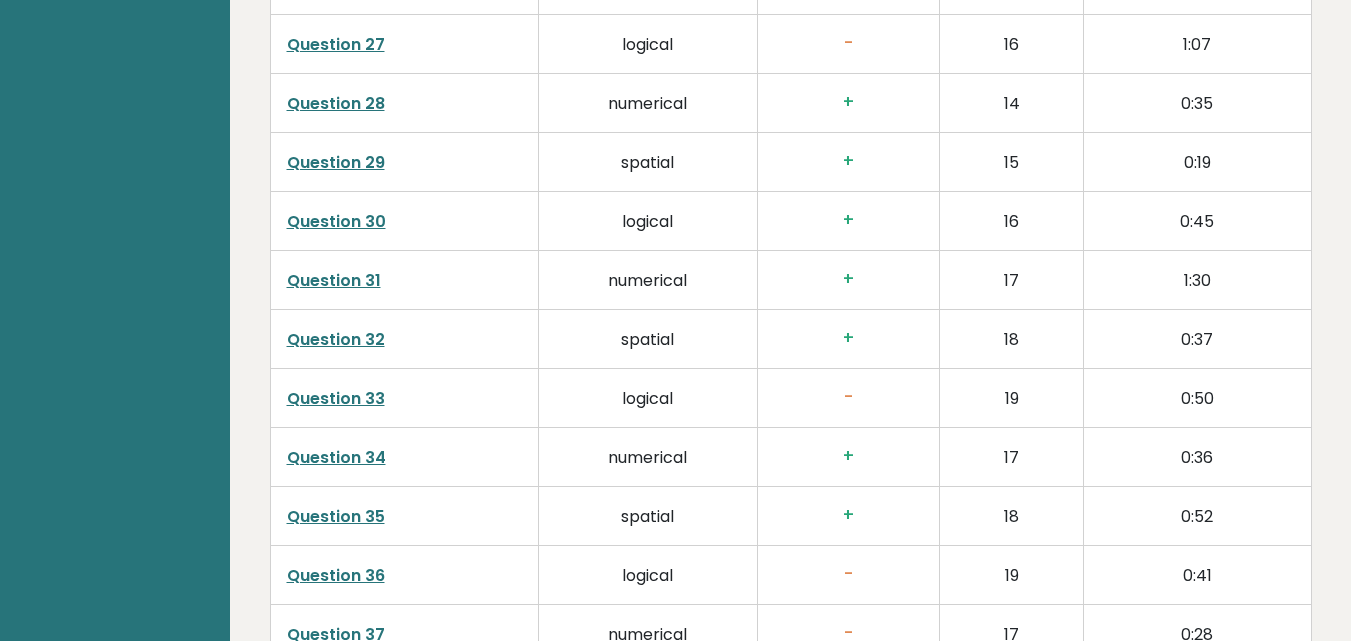 scroll, scrollTop: 4753, scrollLeft: 0, axis: vertical 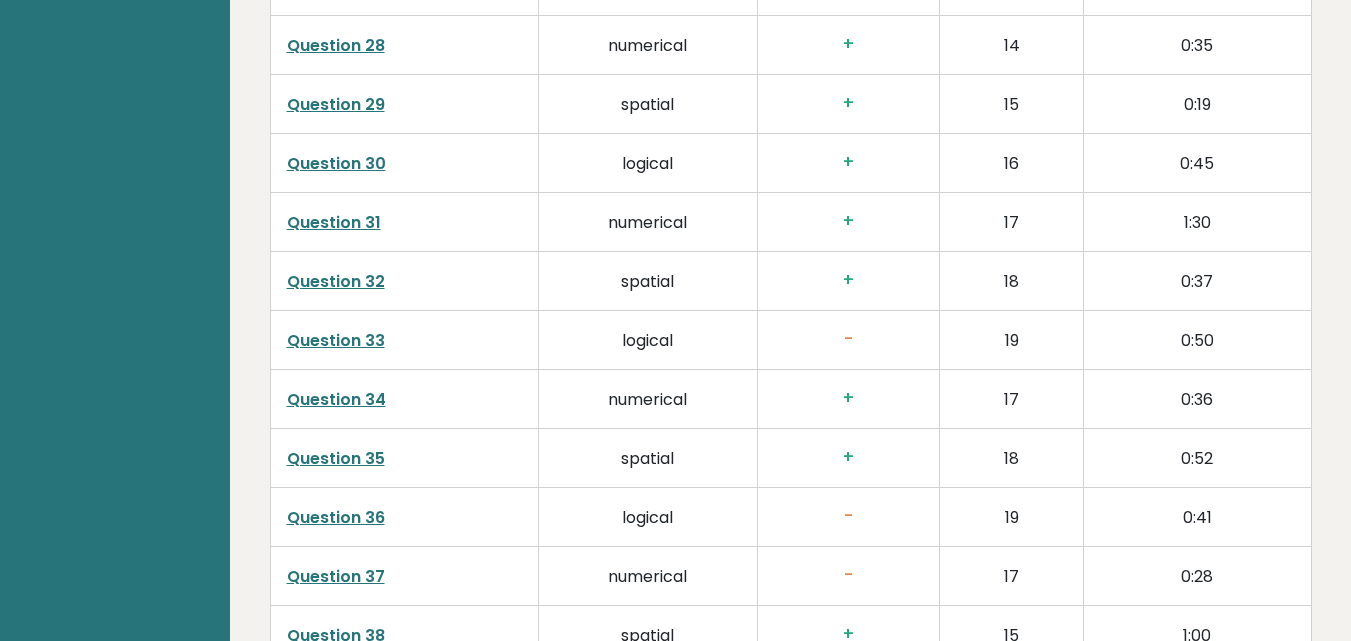 click on "Question
33" at bounding box center (336, 340) 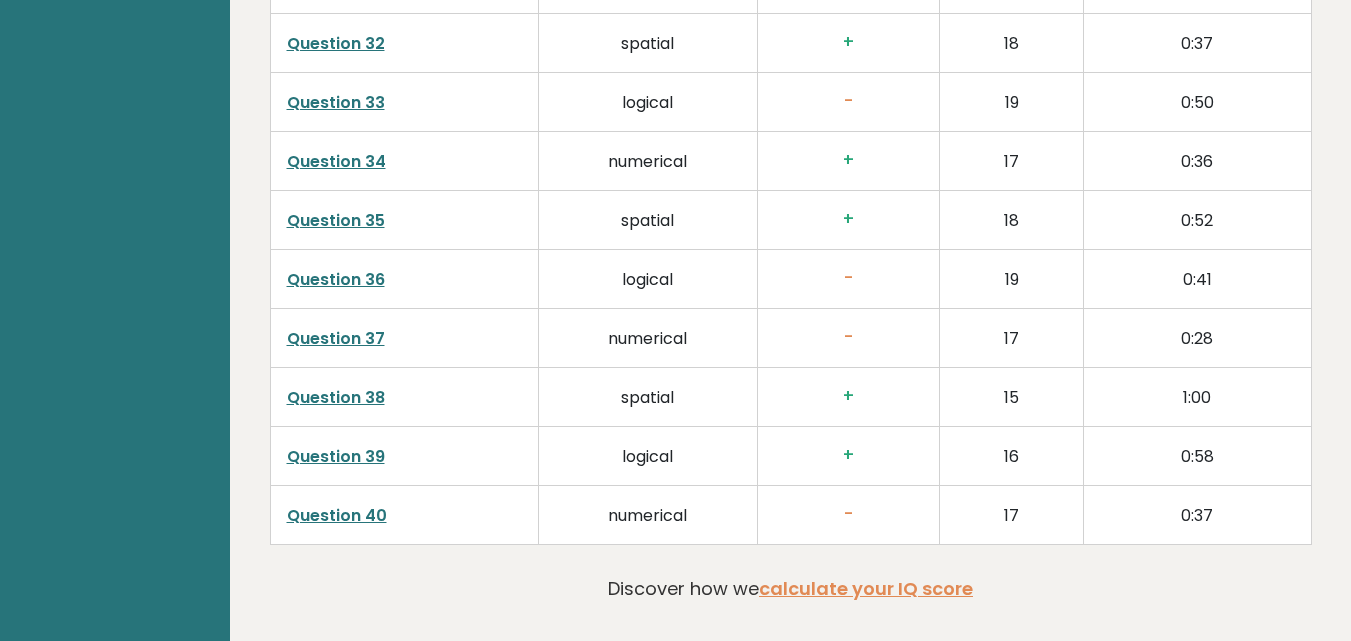 scroll, scrollTop: 5095, scrollLeft: 0, axis: vertical 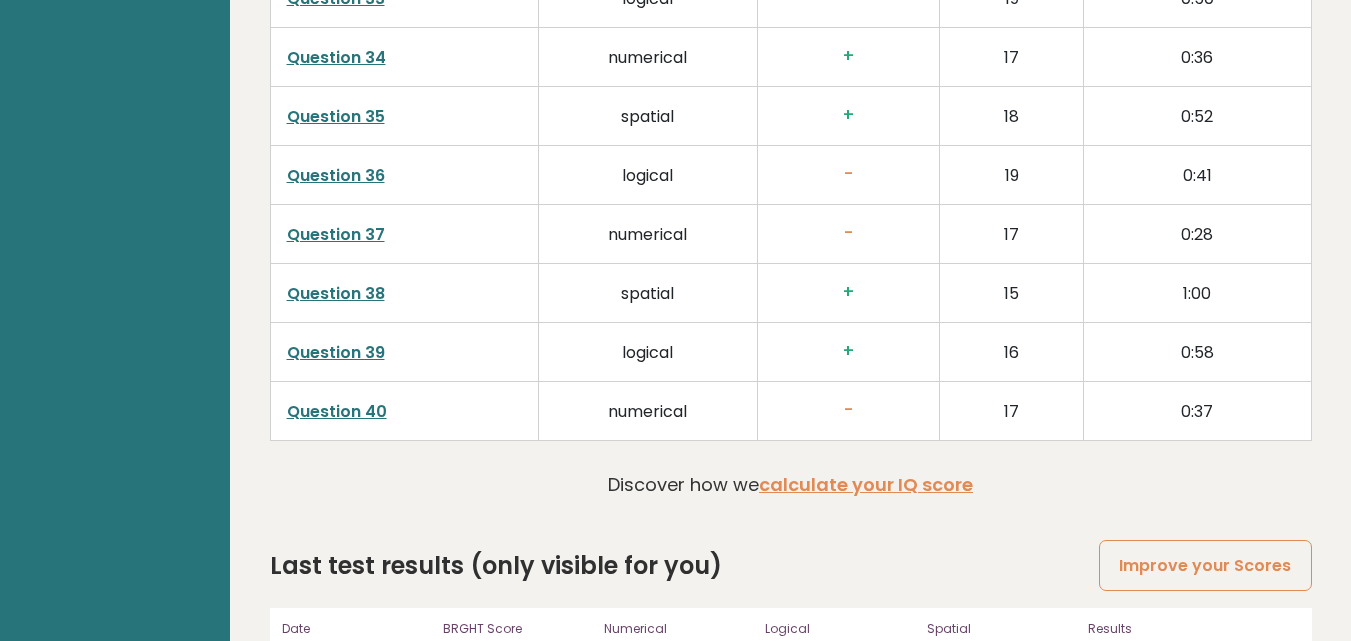 click on "Question
40" at bounding box center [337, 411] 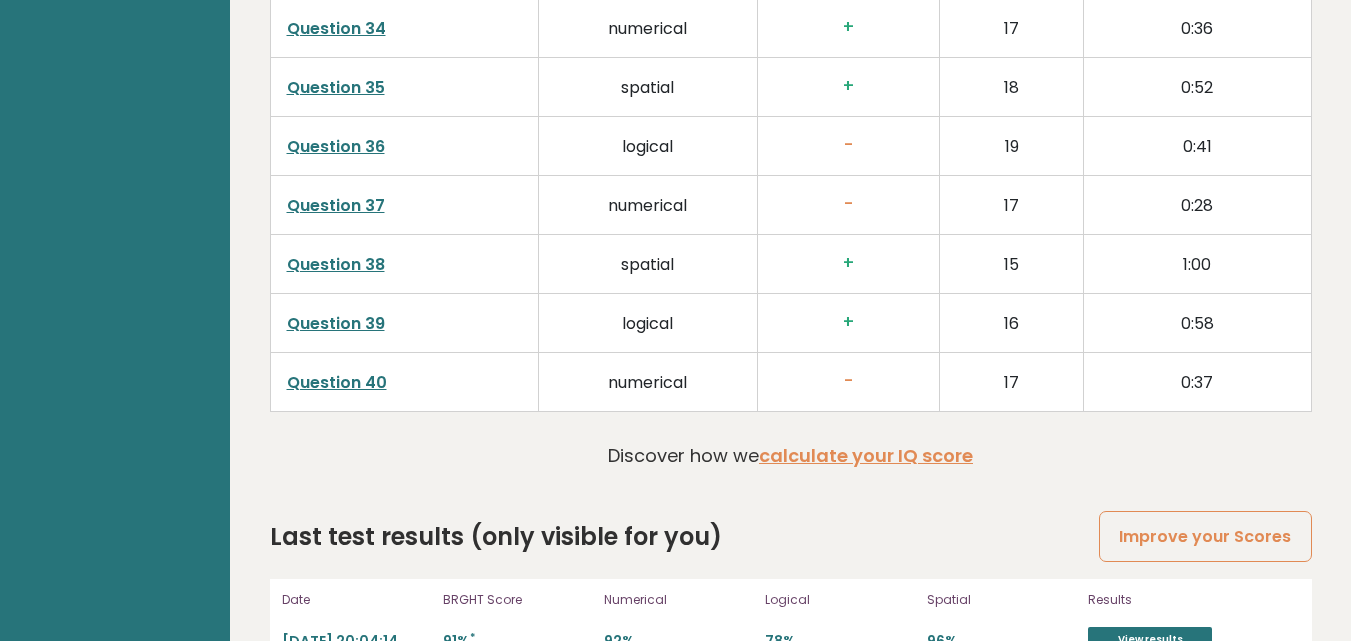 drag, startPoint x: 1348, startPoint y: 631, endPoint x: 1354, endPoint y: 591, distance: 40.4475 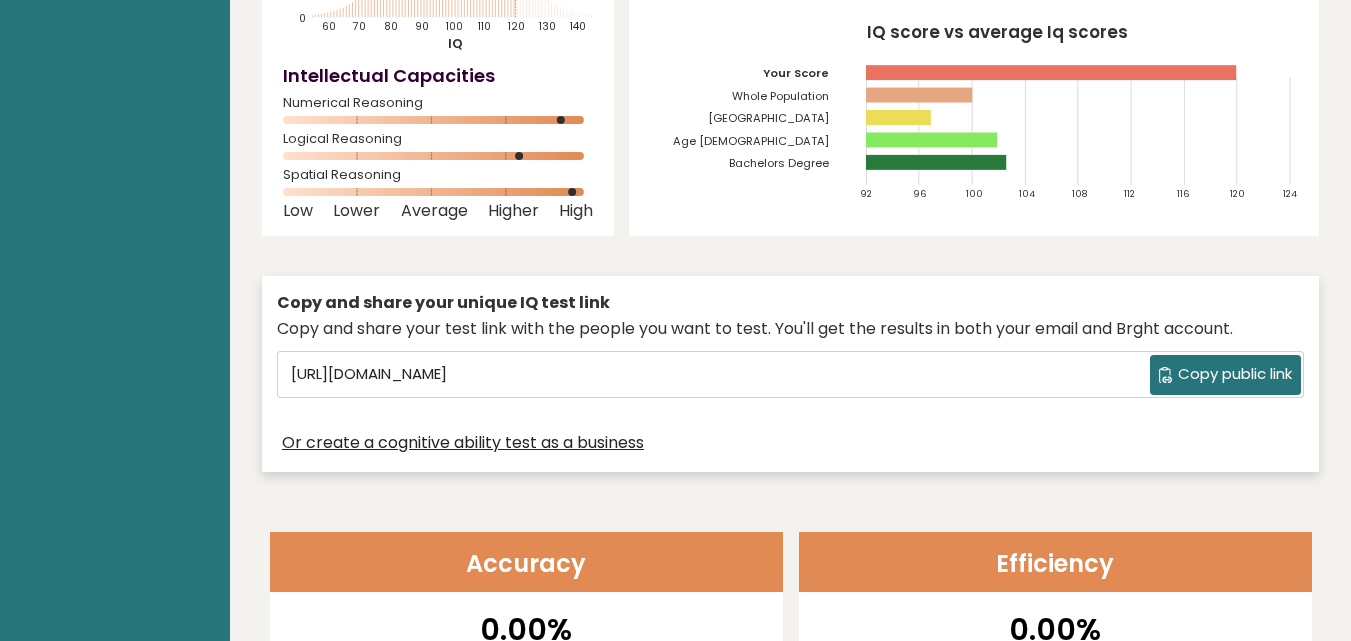scroll, scrollTop: 276, scrollLeft: 0, axis: vertical 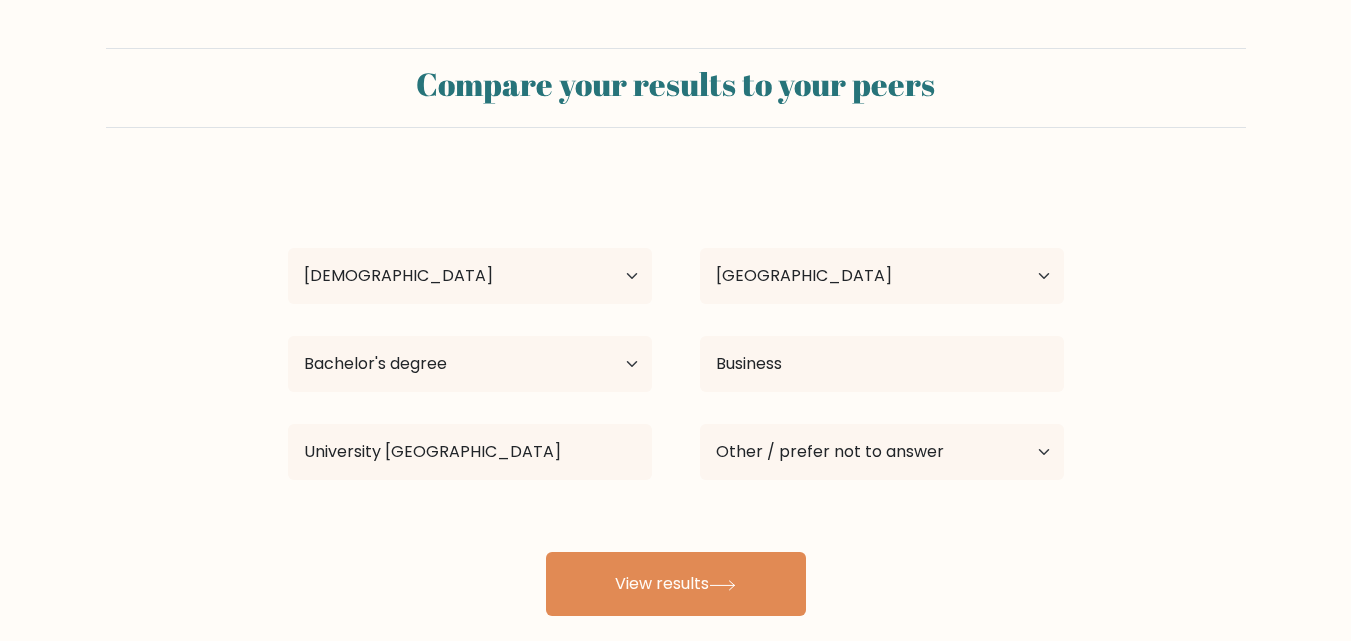select on "25_34" 